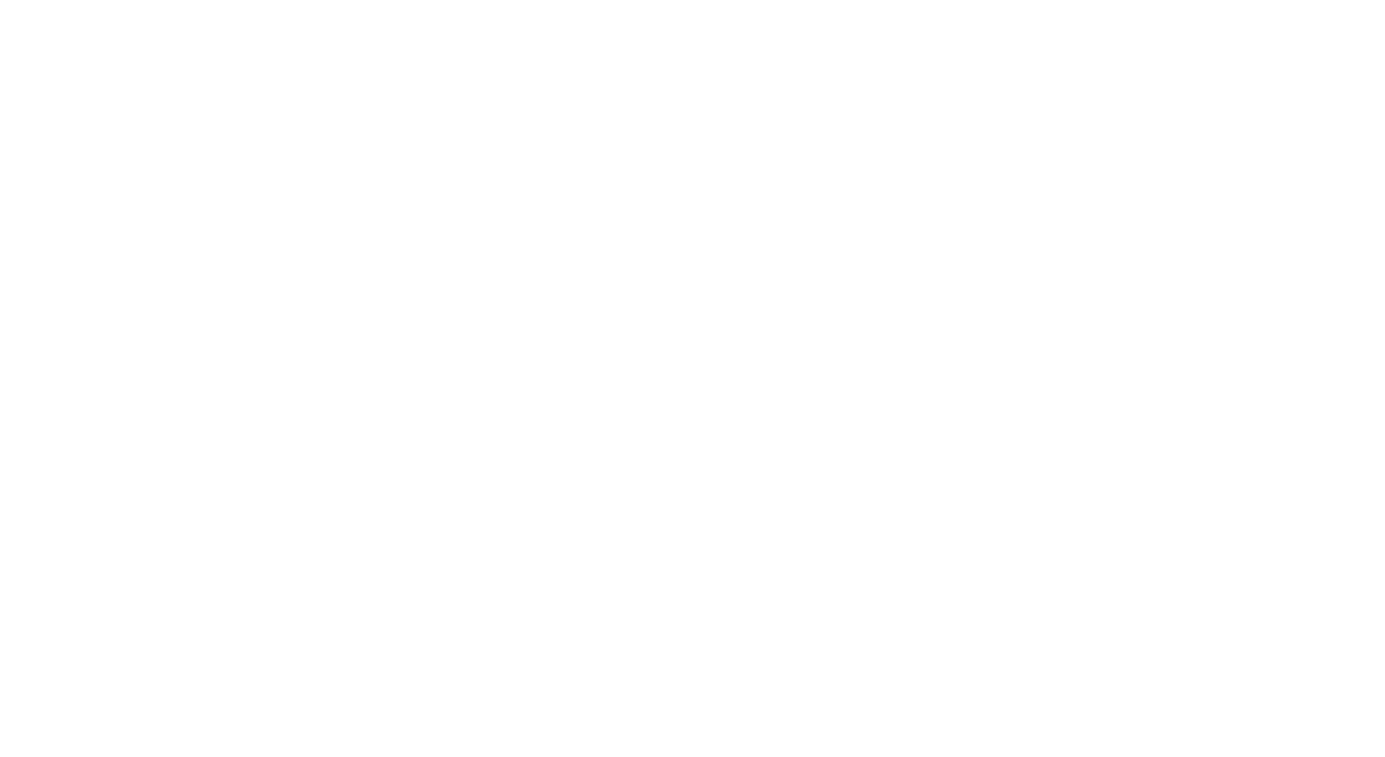 scroll, scrollTop: 0, scrollLeft: 0, axis: both 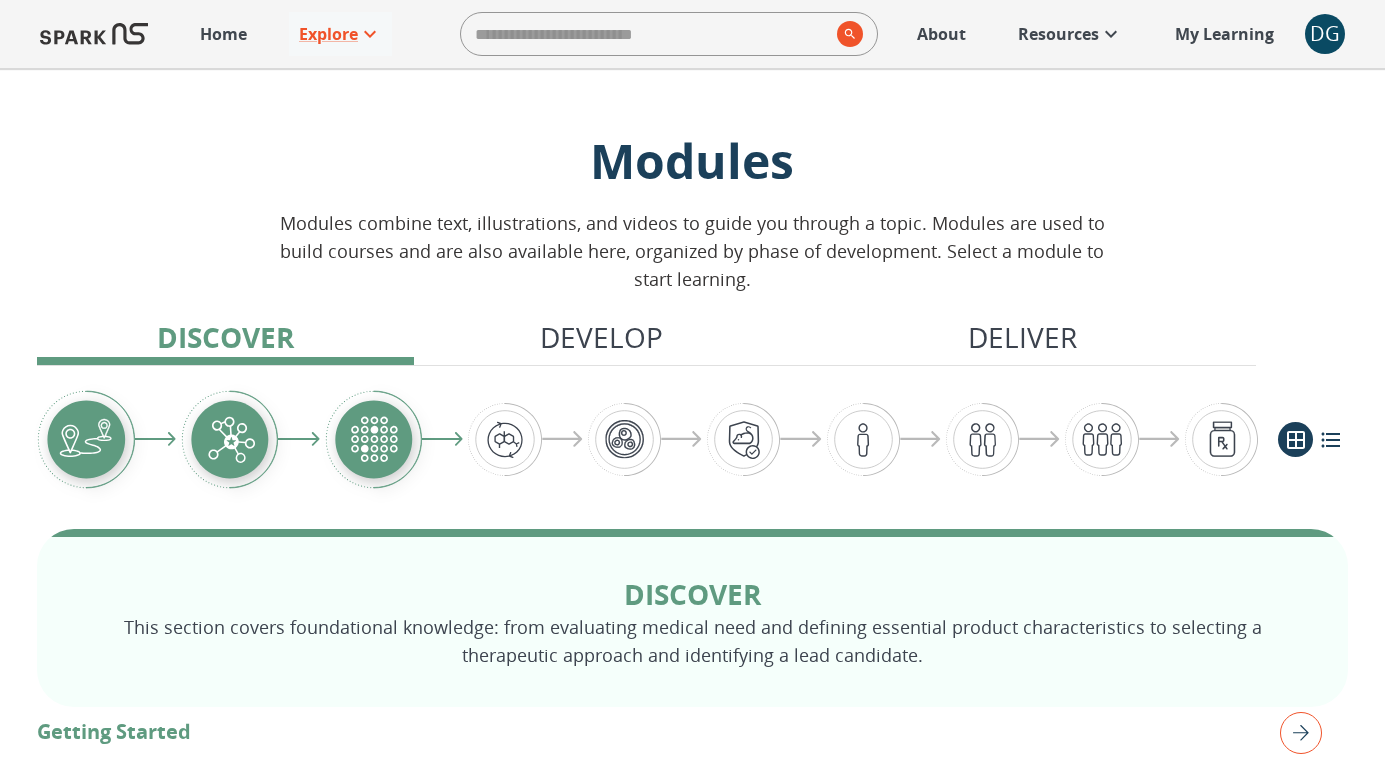 click on "DG" at bounding box center (1325, 34) 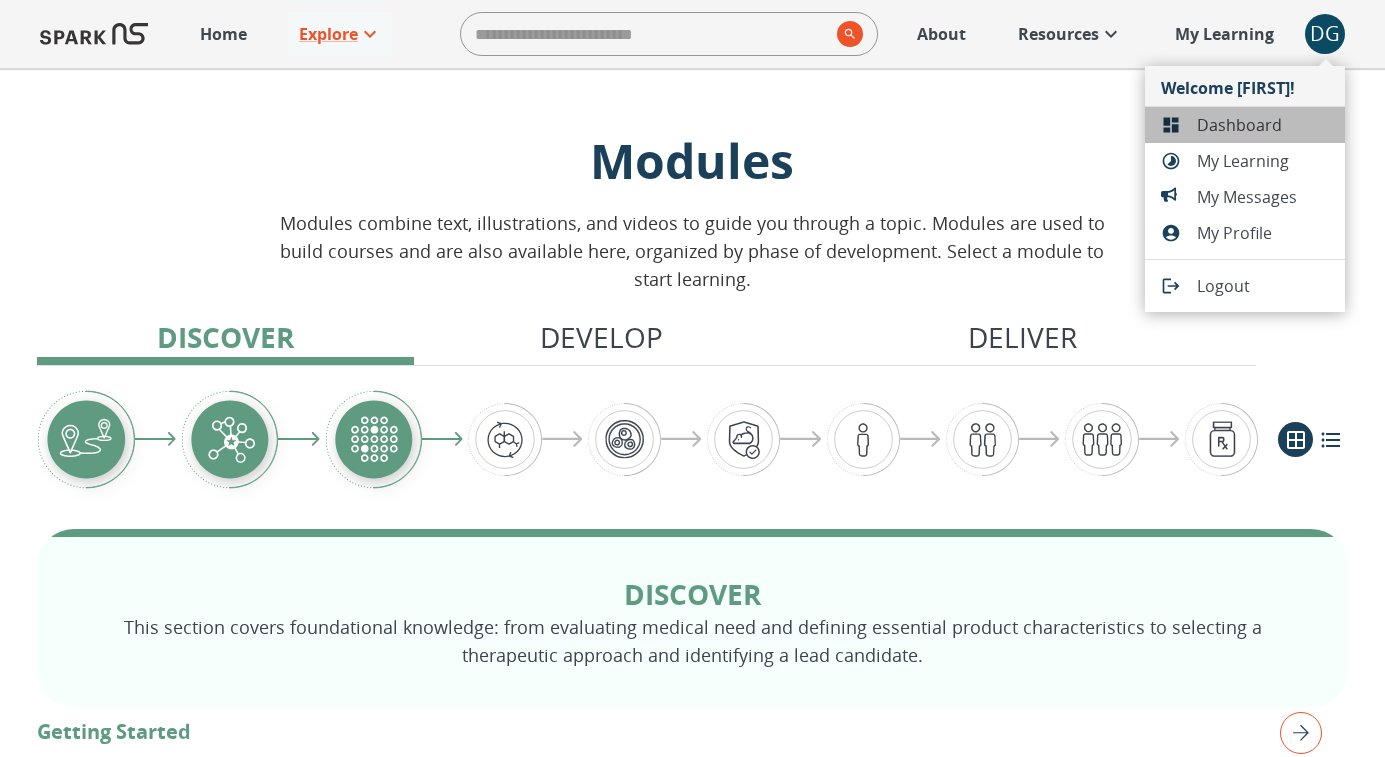 click on "Dashboard" at bounding box center [1263, 125] 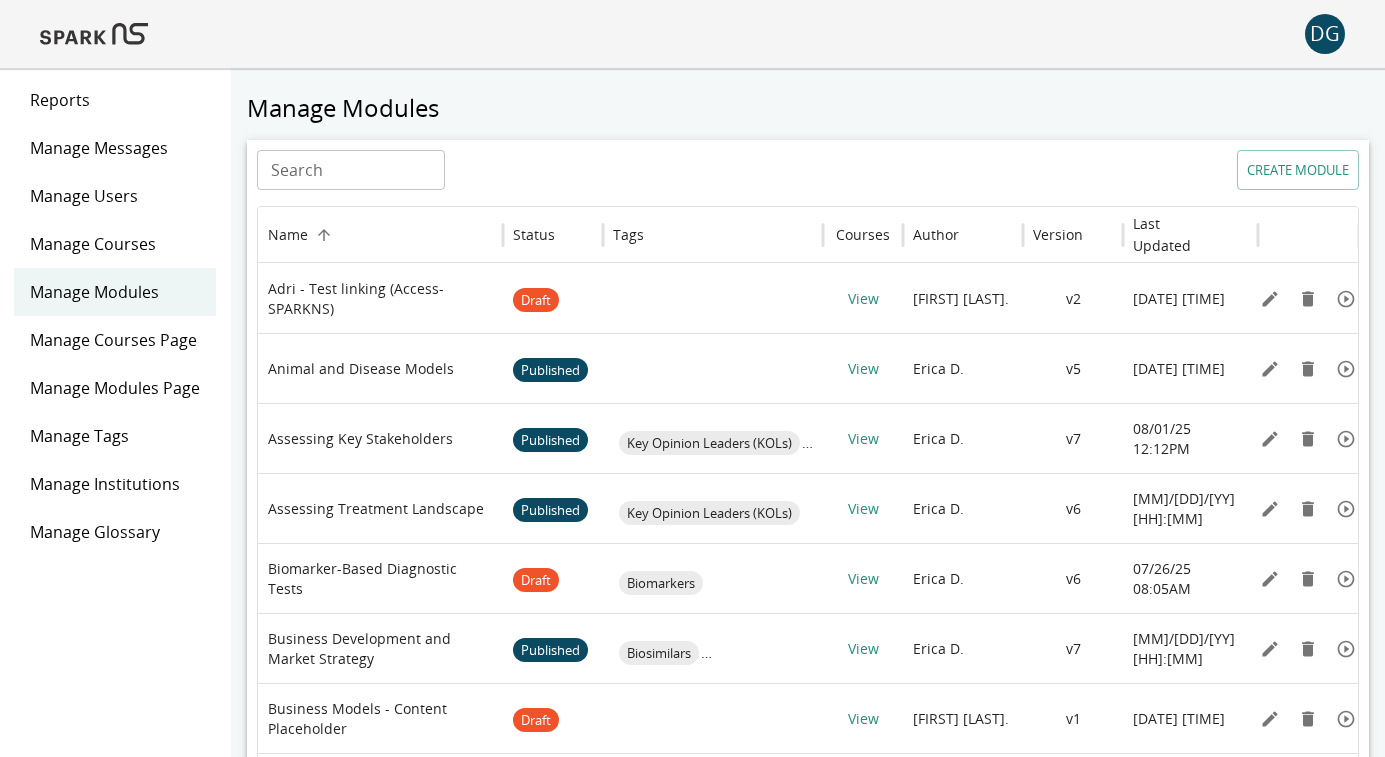 click on "Manage Messages" at bounding box center (115, 148) 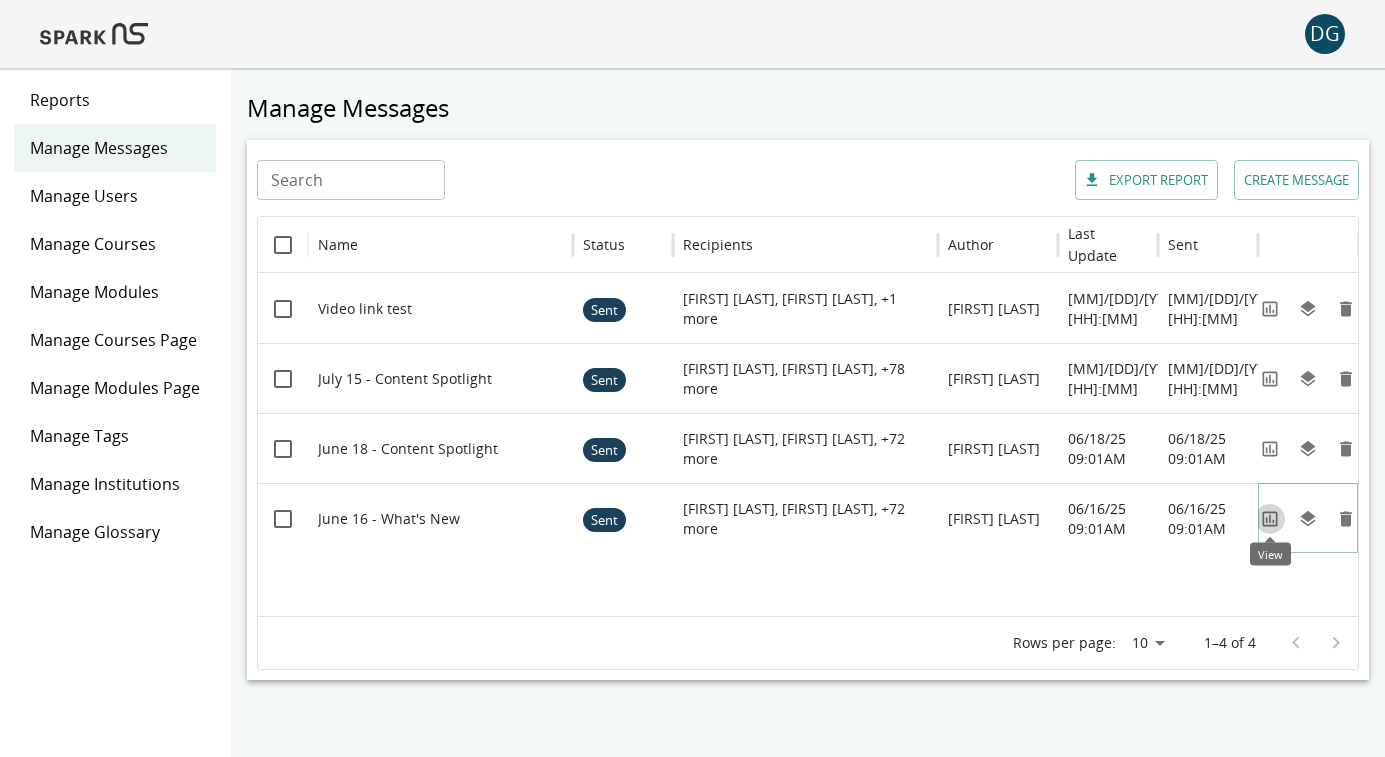 click 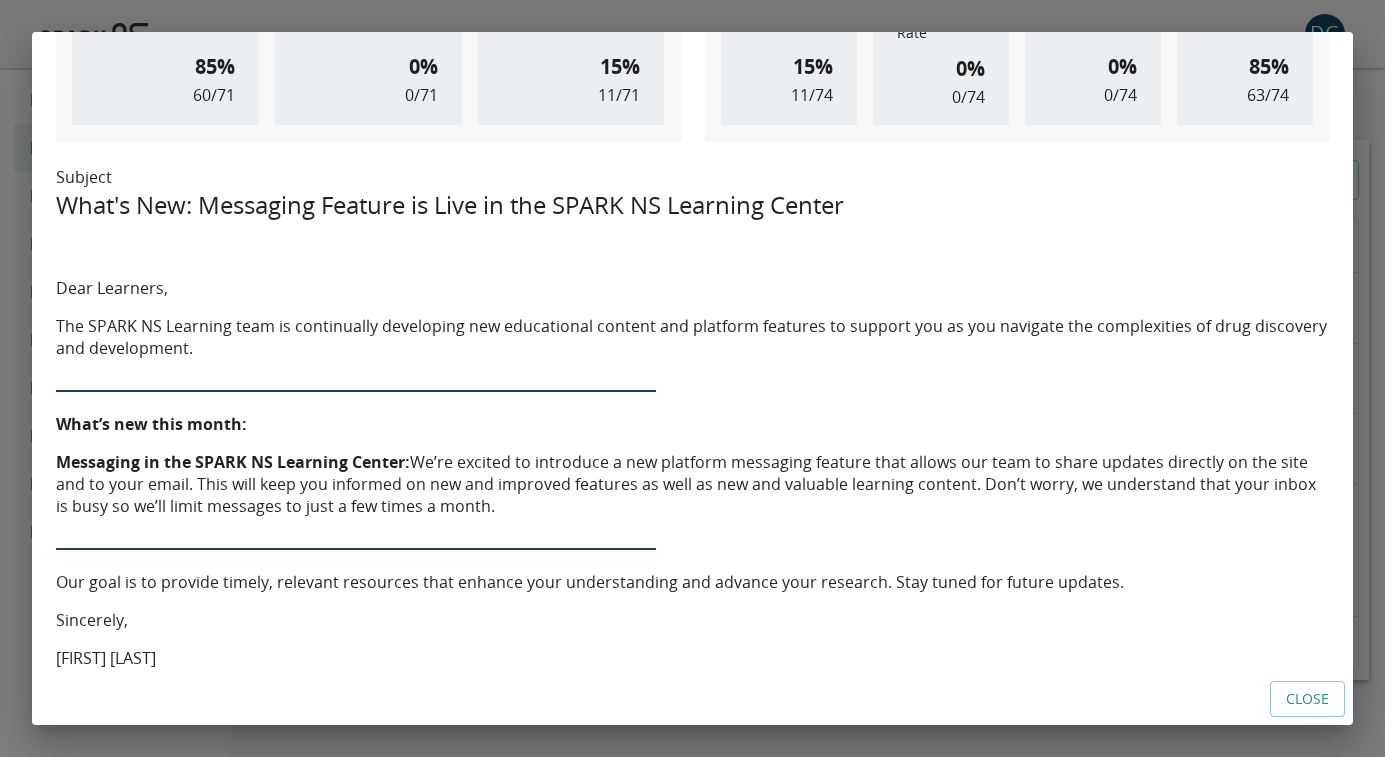 scroll, scrollTop: 418, scrollLeft: 0, axis: vertical 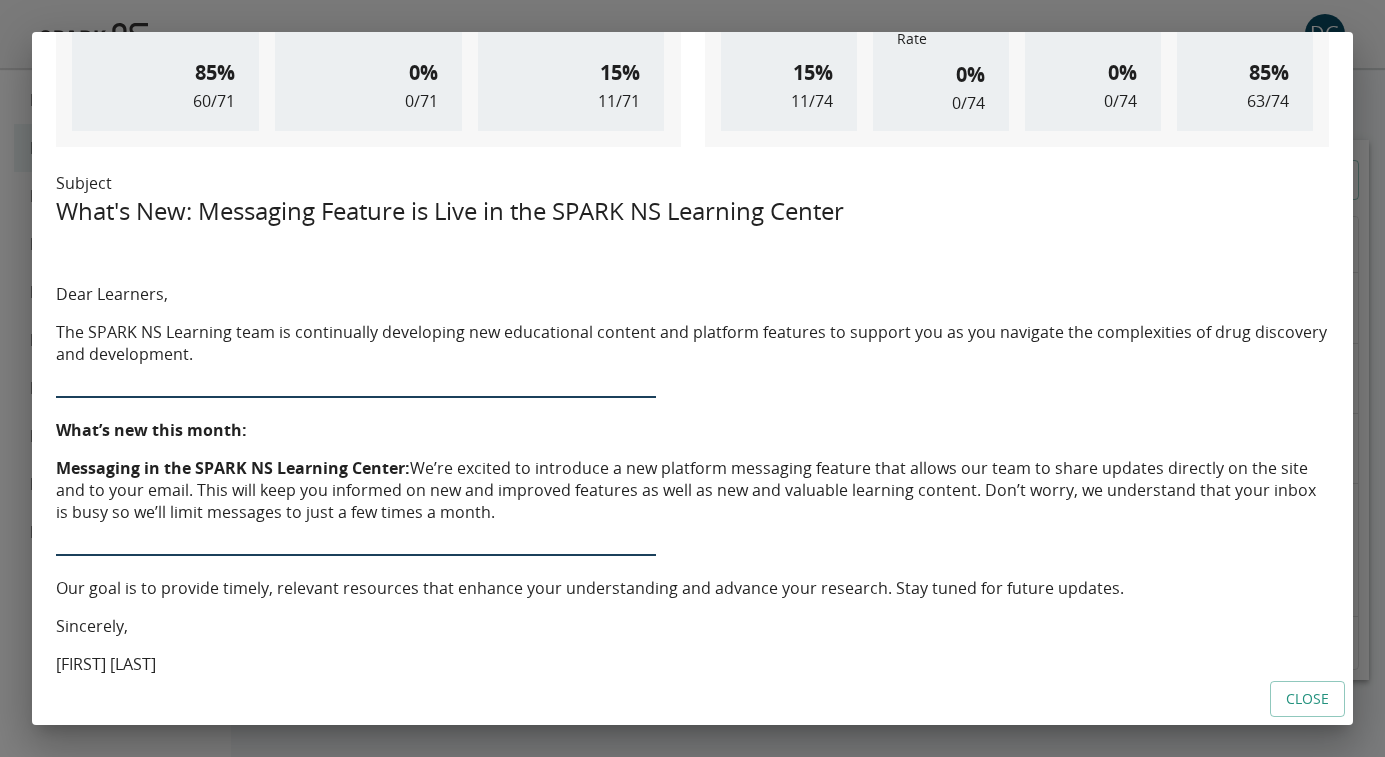 click on "Dear Learners,
The SPARK NS Learning team is continually developing new educational content and platform features to support you as you navigate the complexities of drug discovery and development.
What’s new this month:
Messaging in the SPARK NS Learning Center:
Our goal is to provide timely, relevant resources that enhance your understanding and advance your research. Stay tuned for future updates.
Sincerely,
[FIRST] [LAST] SPARK NS Learning Team
Close" at bounding box center [692, 378] 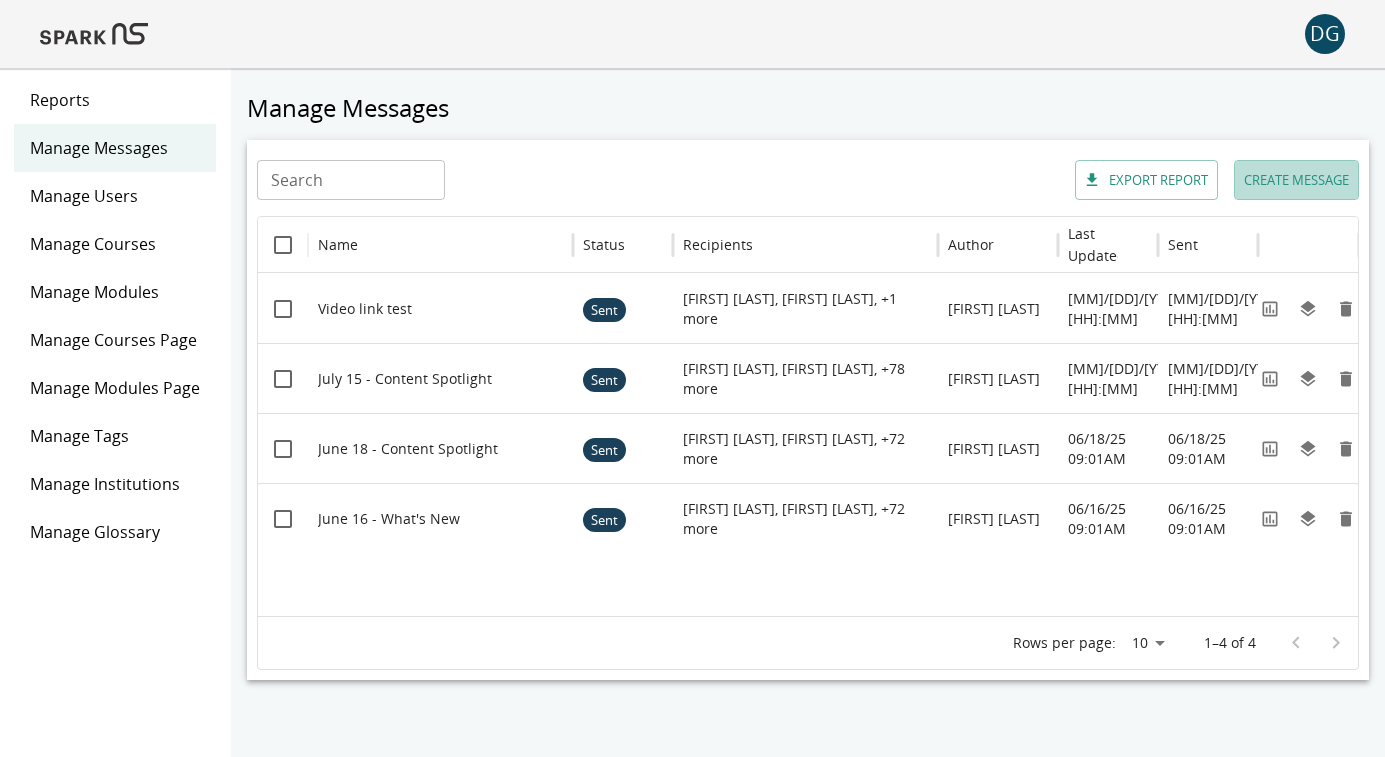 click on "CREATE MESSAGE" at bounding box center [1296, 180] 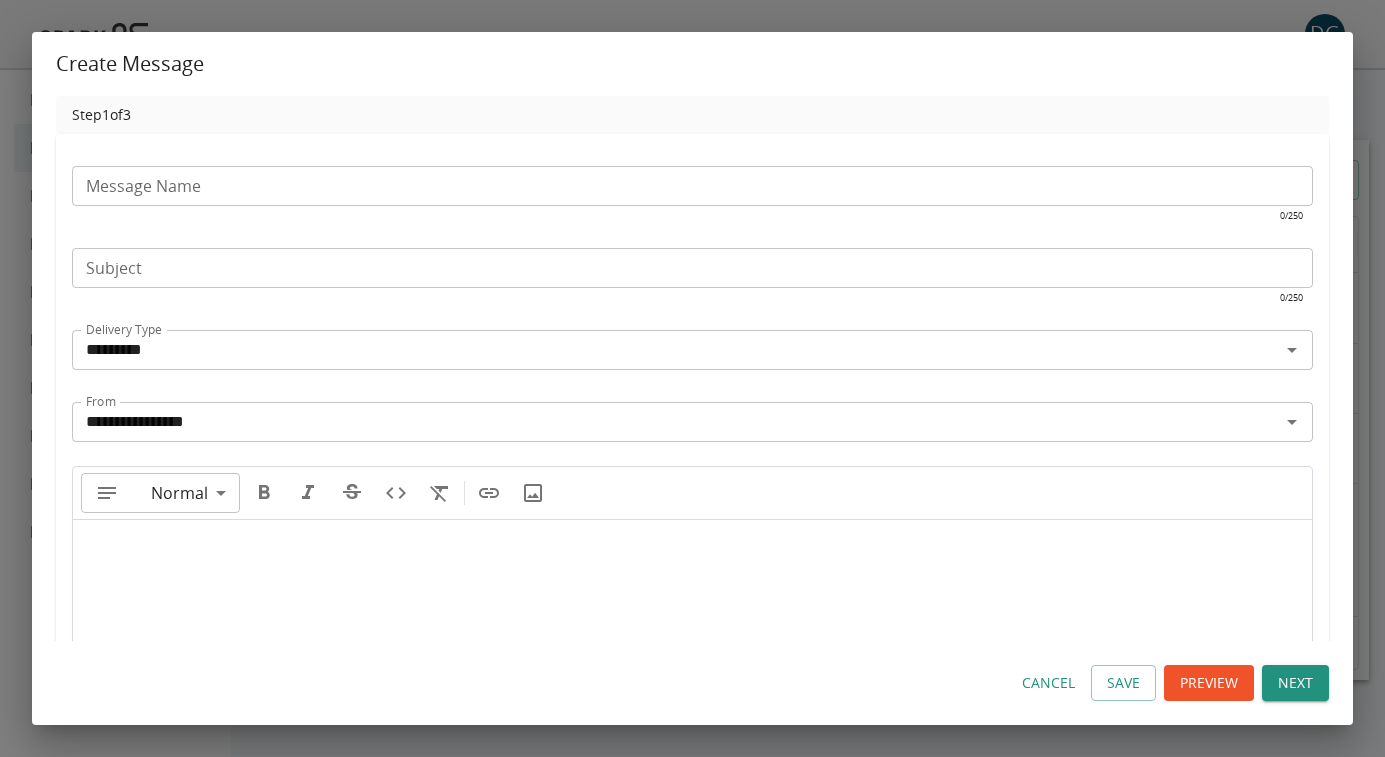 click on "Message Name" at bounding box center [692, 186] 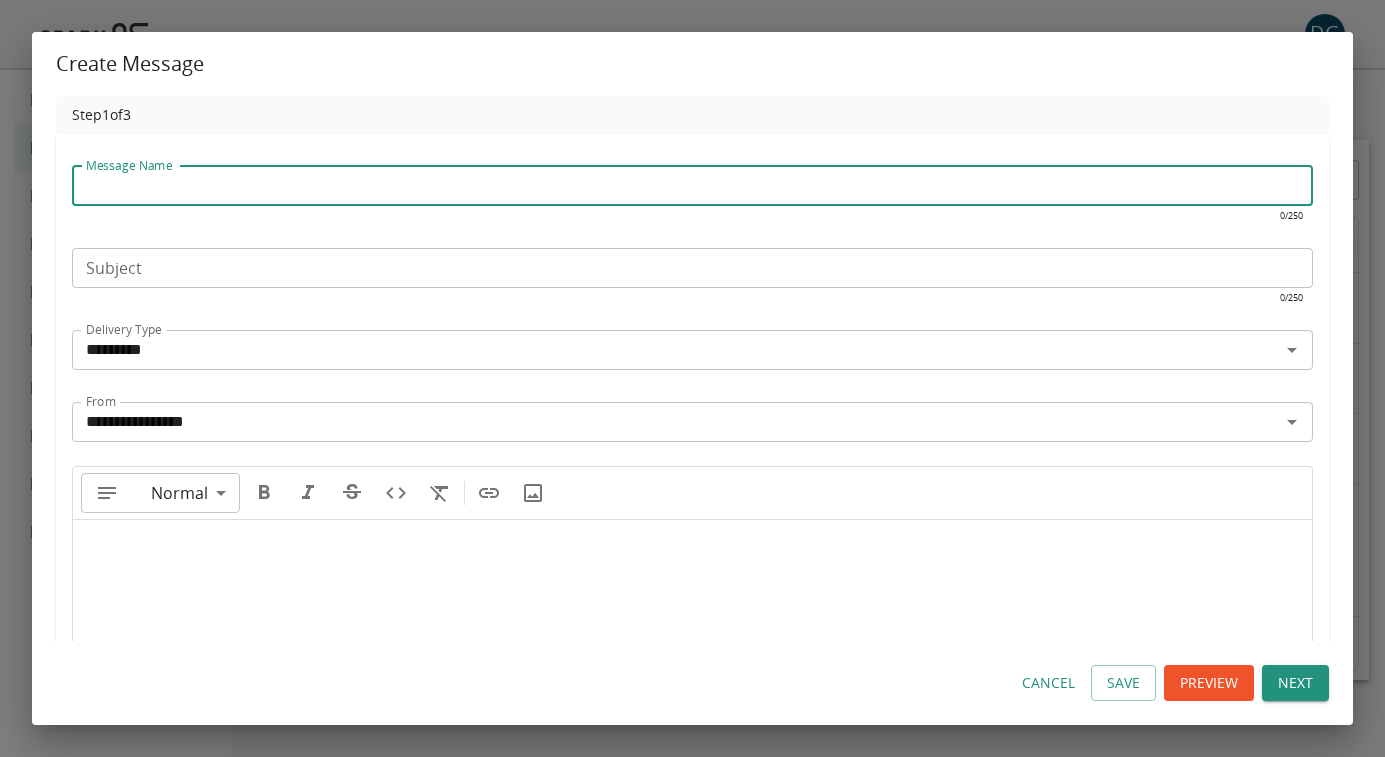 type on "*" 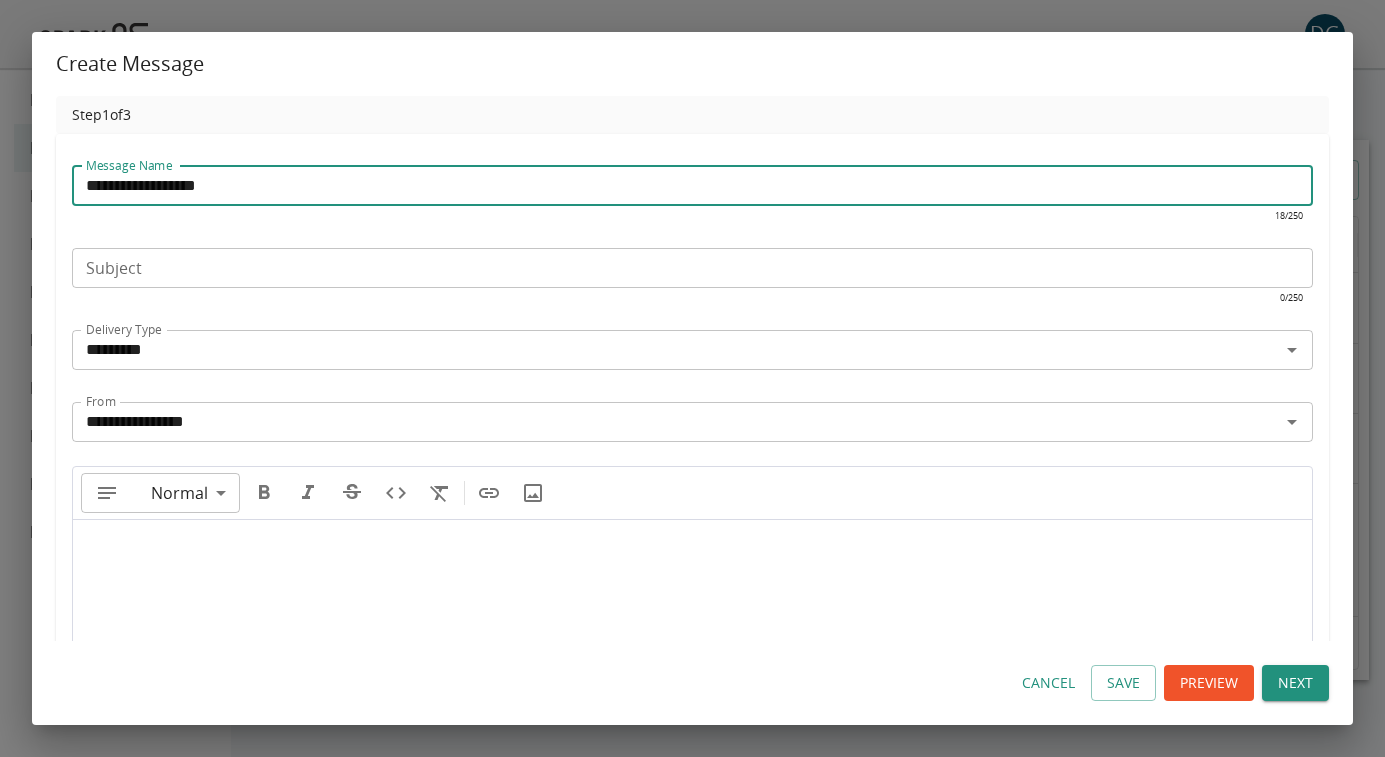 type on "**********" 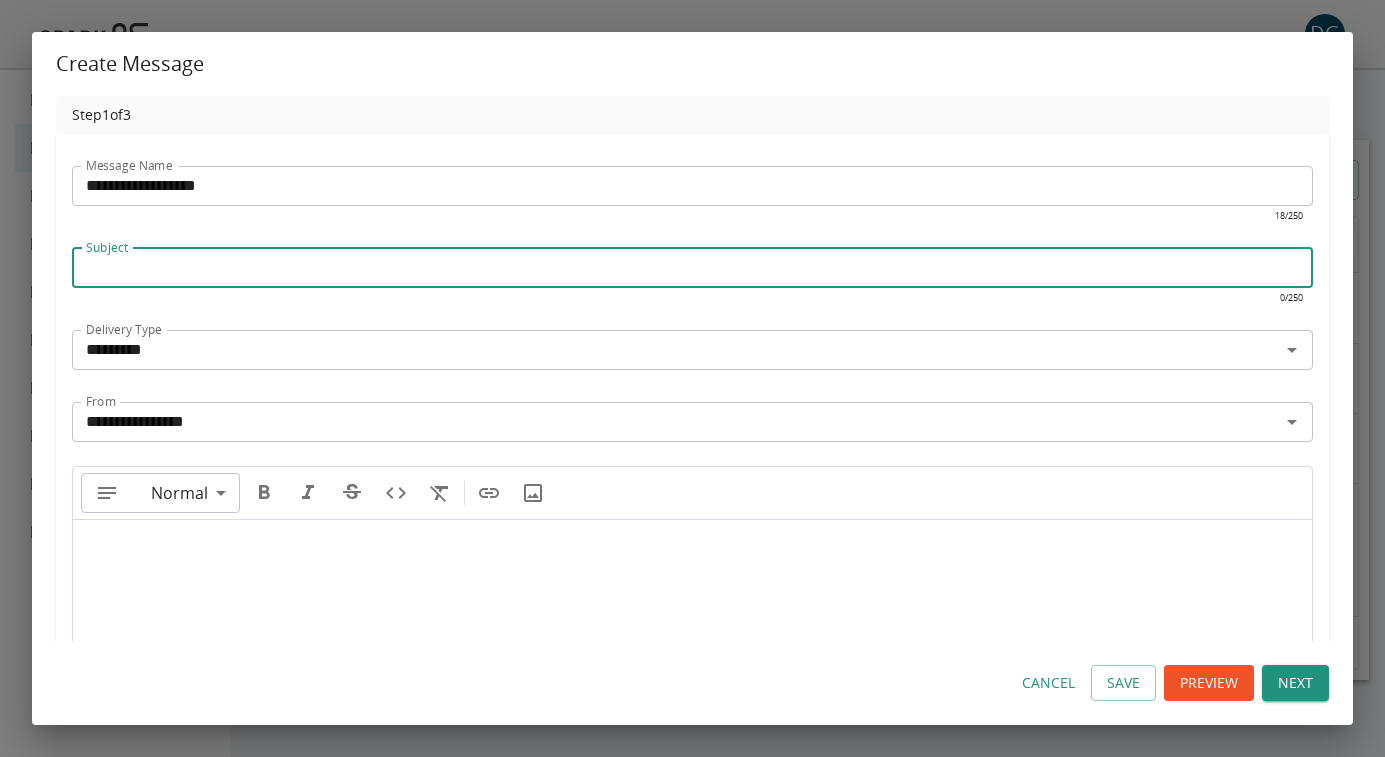 paste on "**********" 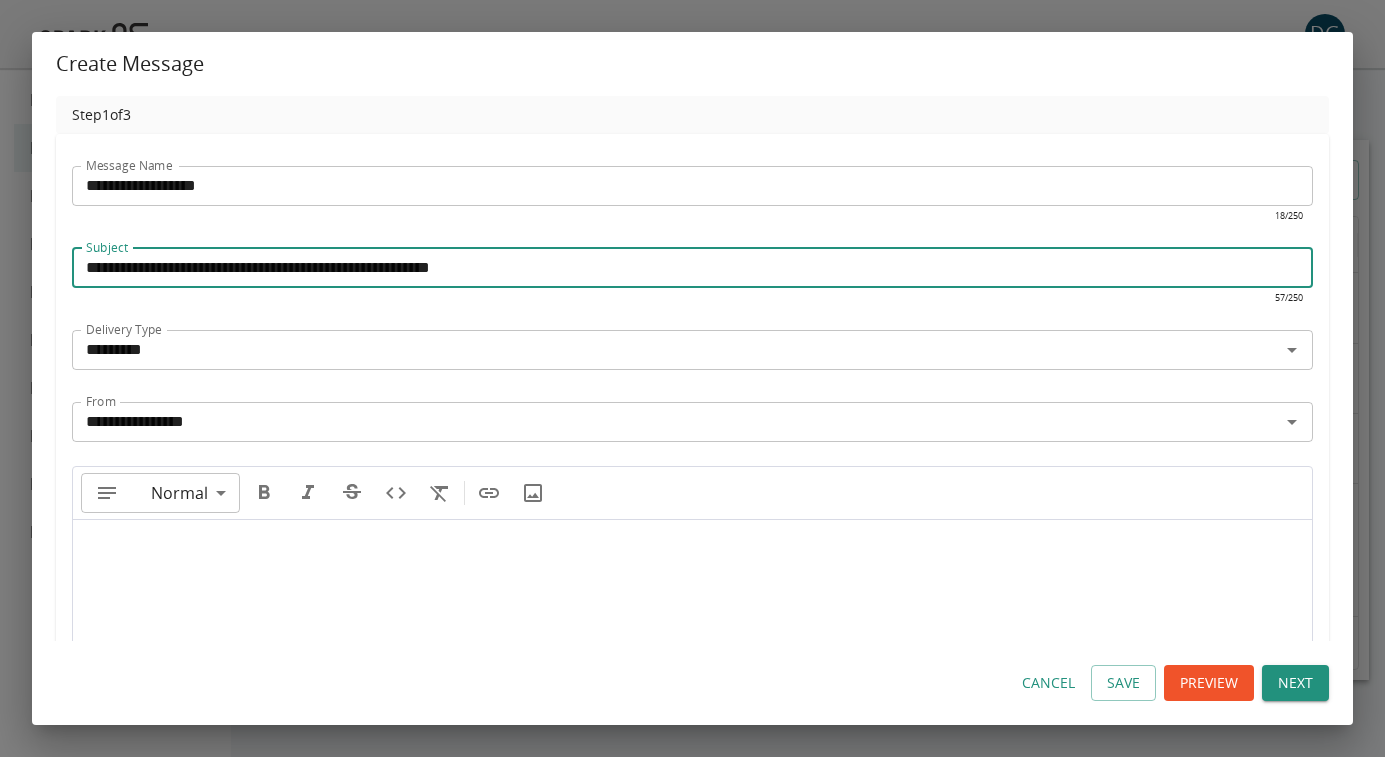 click on "**********" at bounding box center [692, 268] 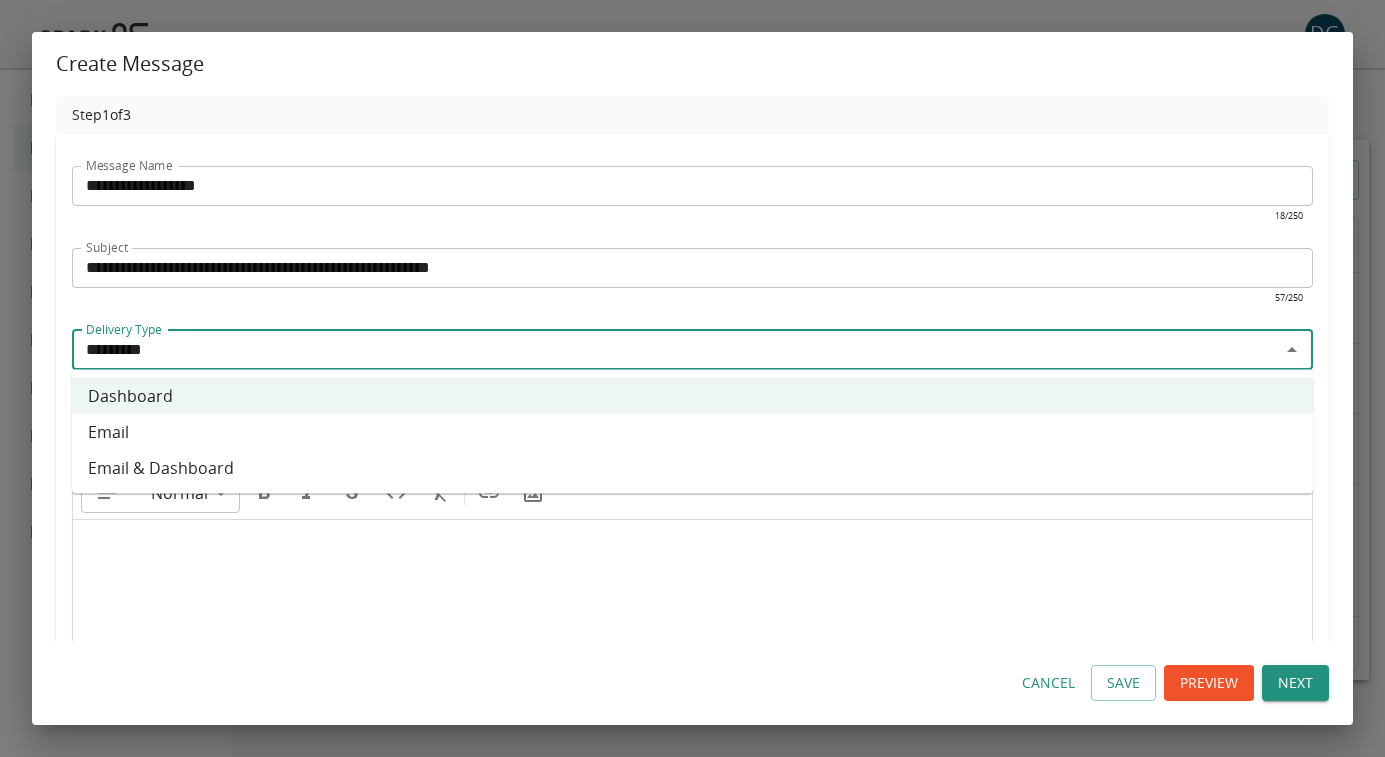 click on "Email & Dashboard" at bounding box center [692, 468] 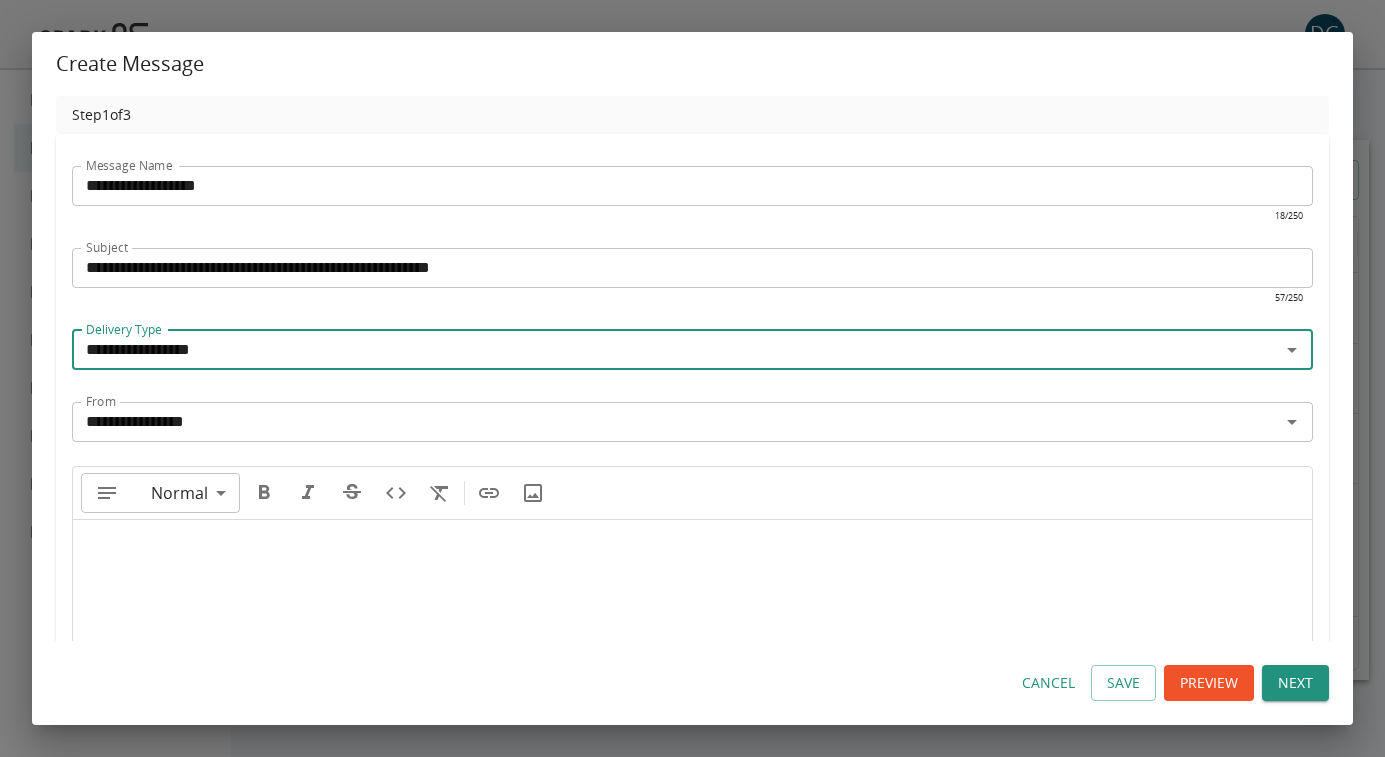 click on "**********" at bounding box center (692, 422) 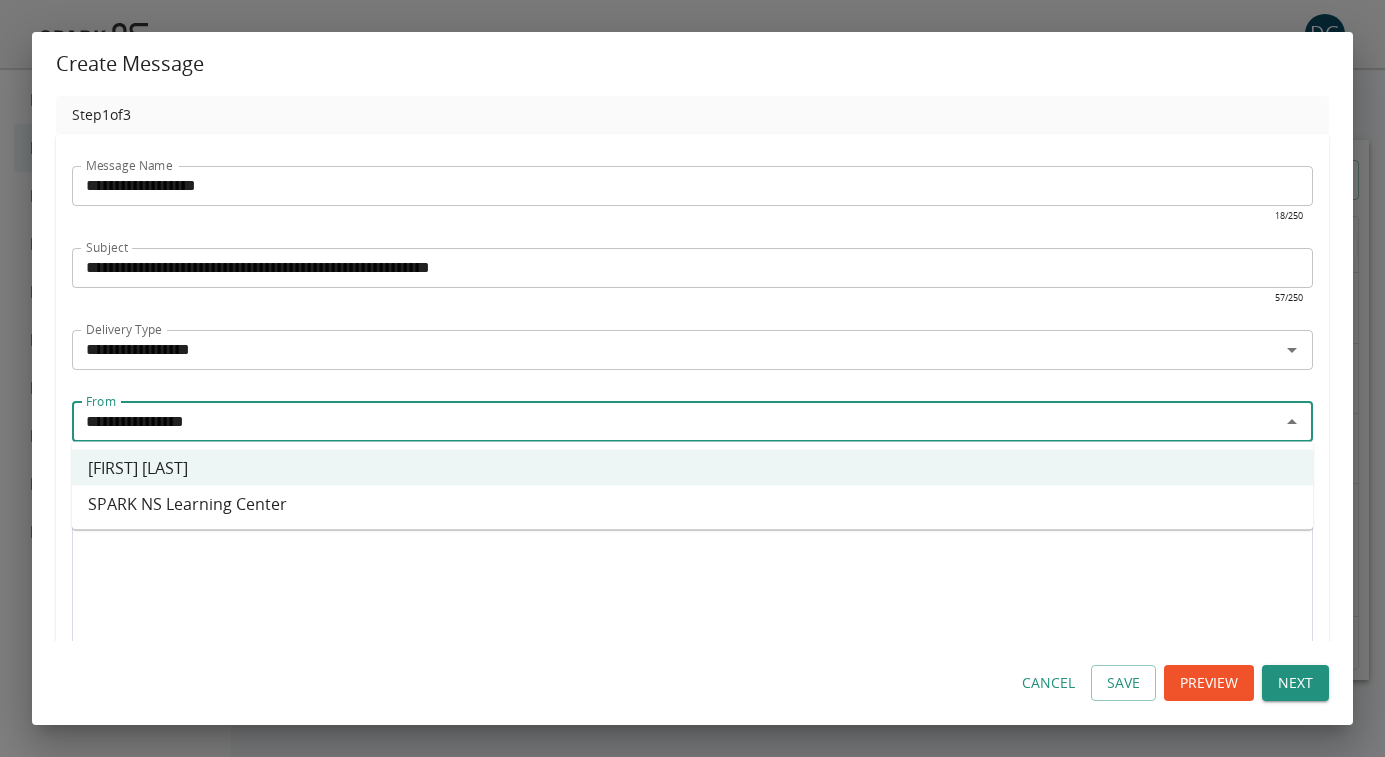 click on "SPARK NS Learning Center" at bounding box center [692, 504] 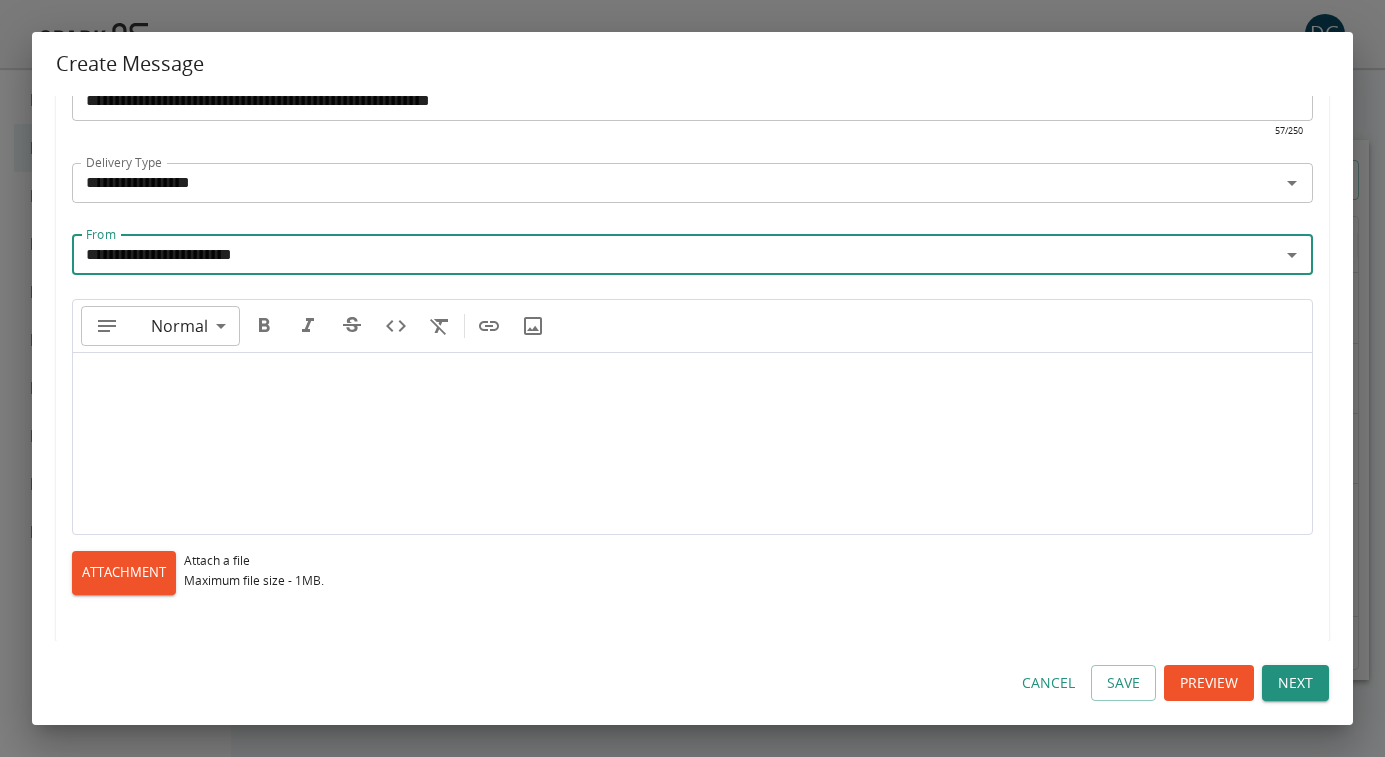 scroll, scrollTop: 189, scrollLeft: 0, axis: vertical 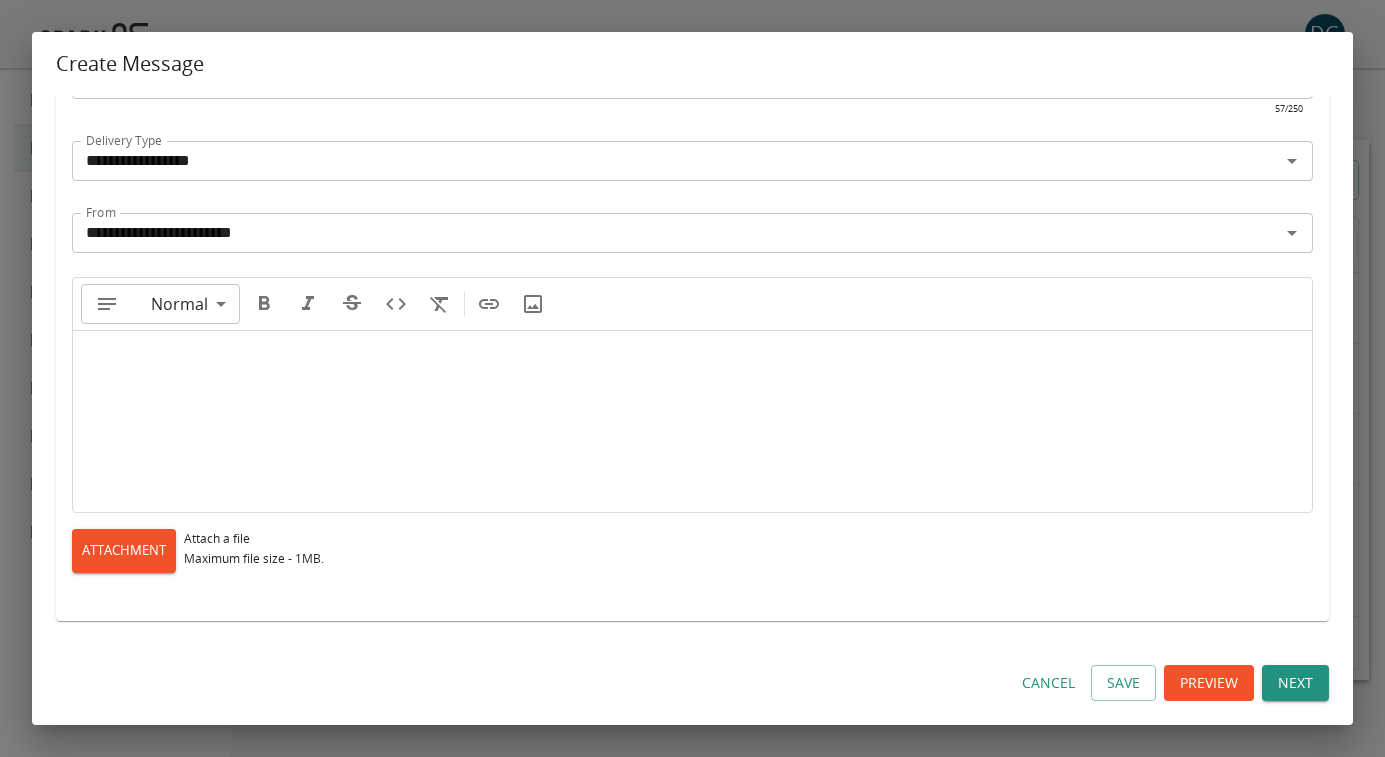 click at bounding box center [692, 412] 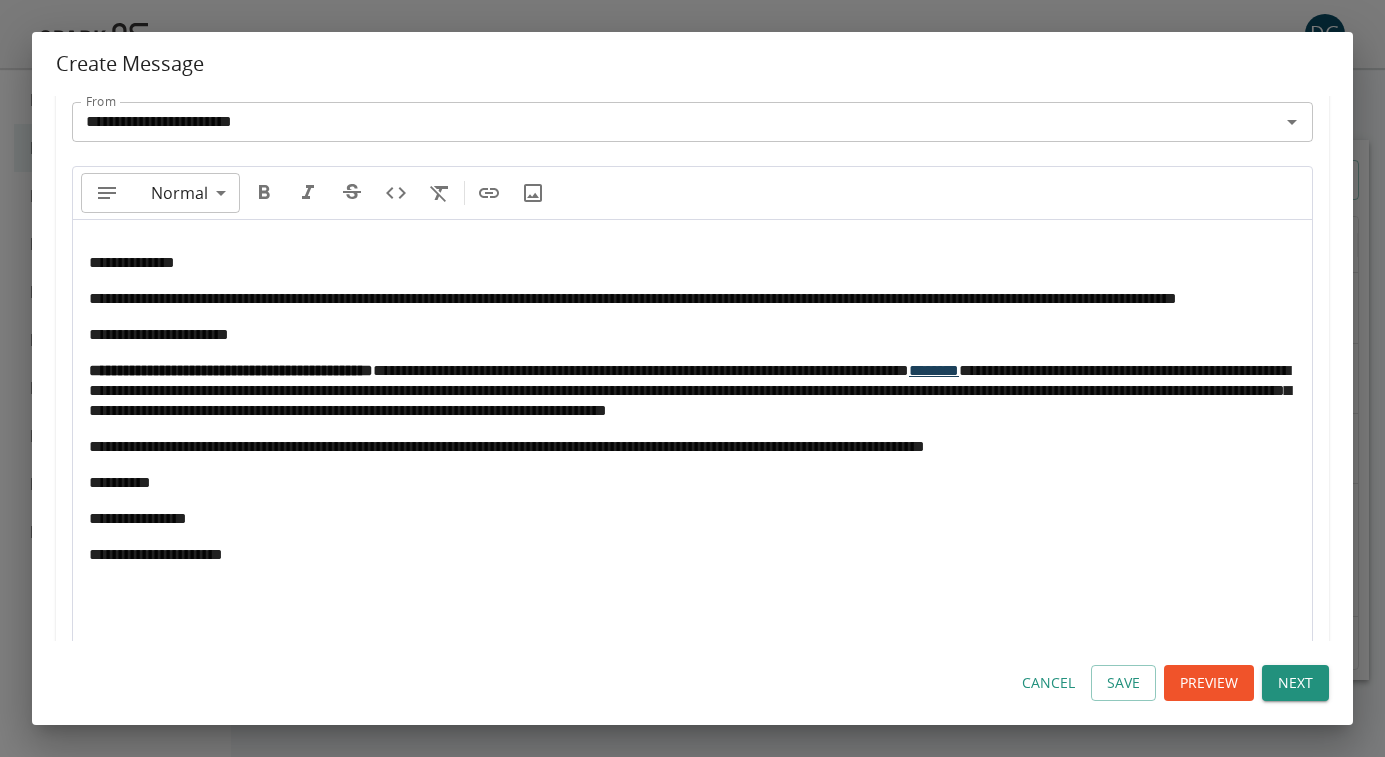 scroll, scrollTop: 252, scrollLeft: 0, axis: vertical 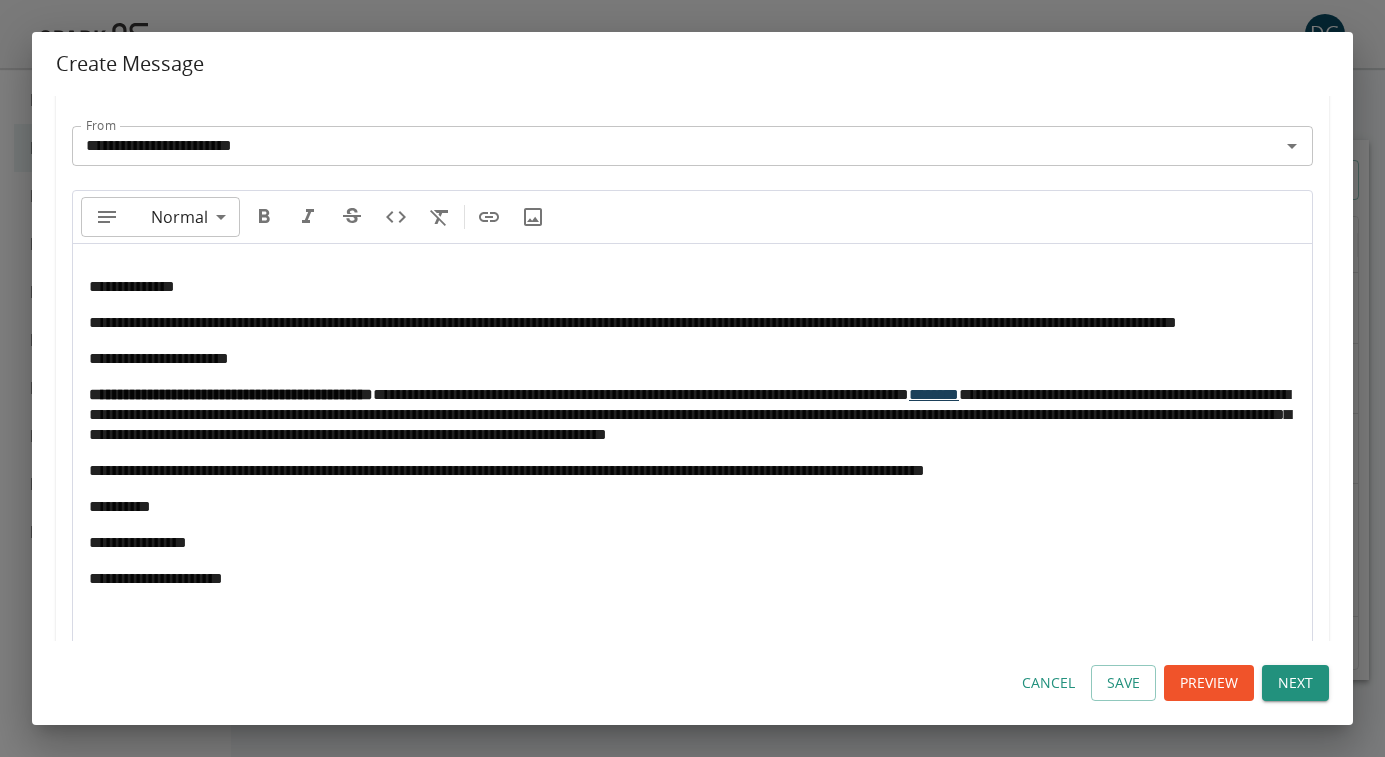 click on "**********" at bounding box center [692, 323] 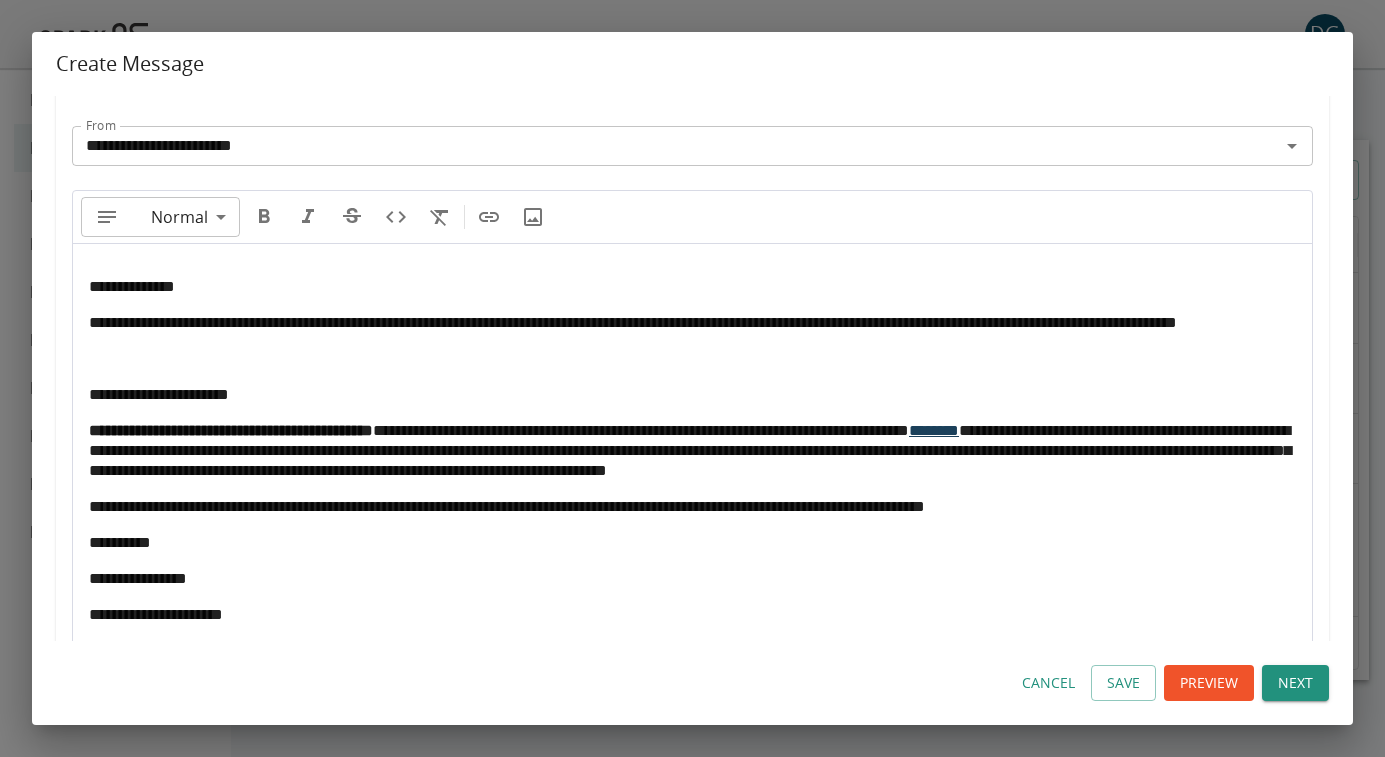 click 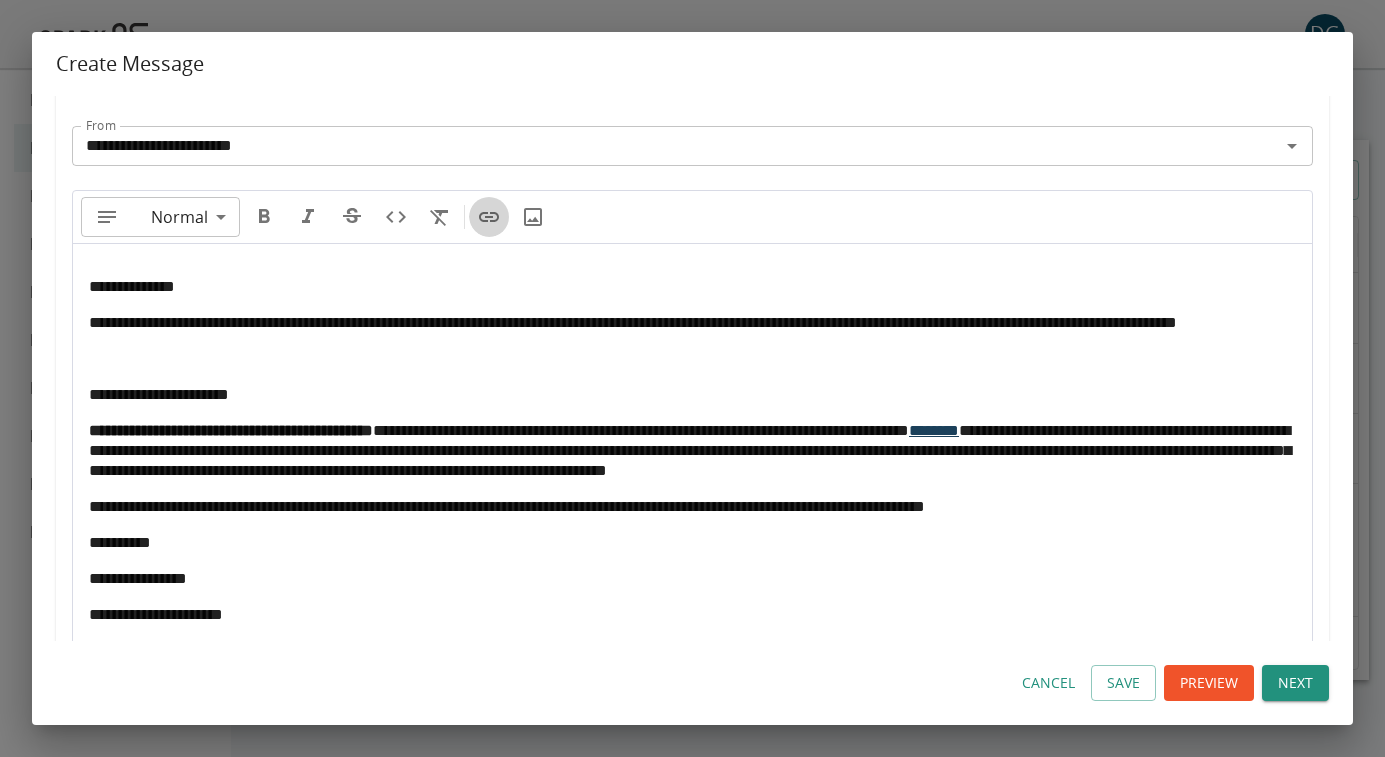 click 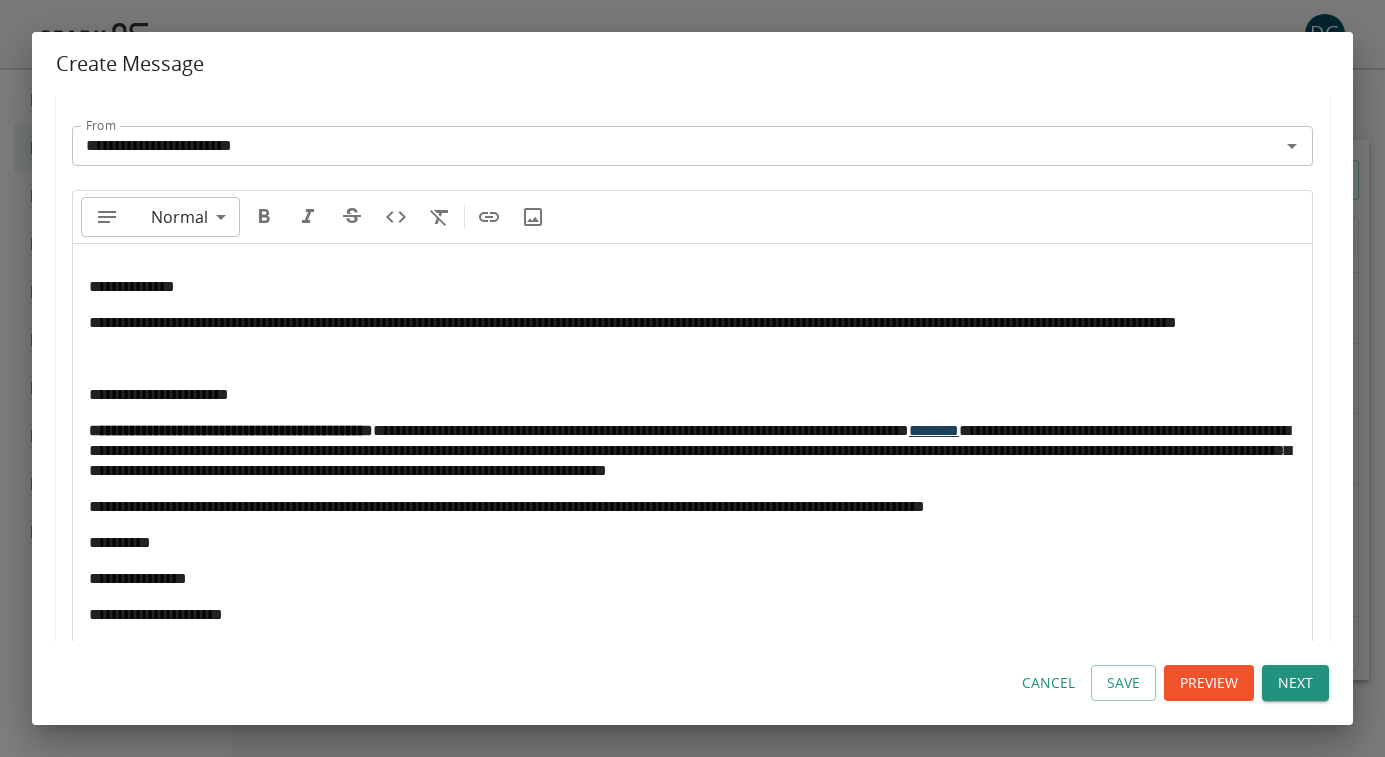 click on "**********" at bounding box center [692, 469] 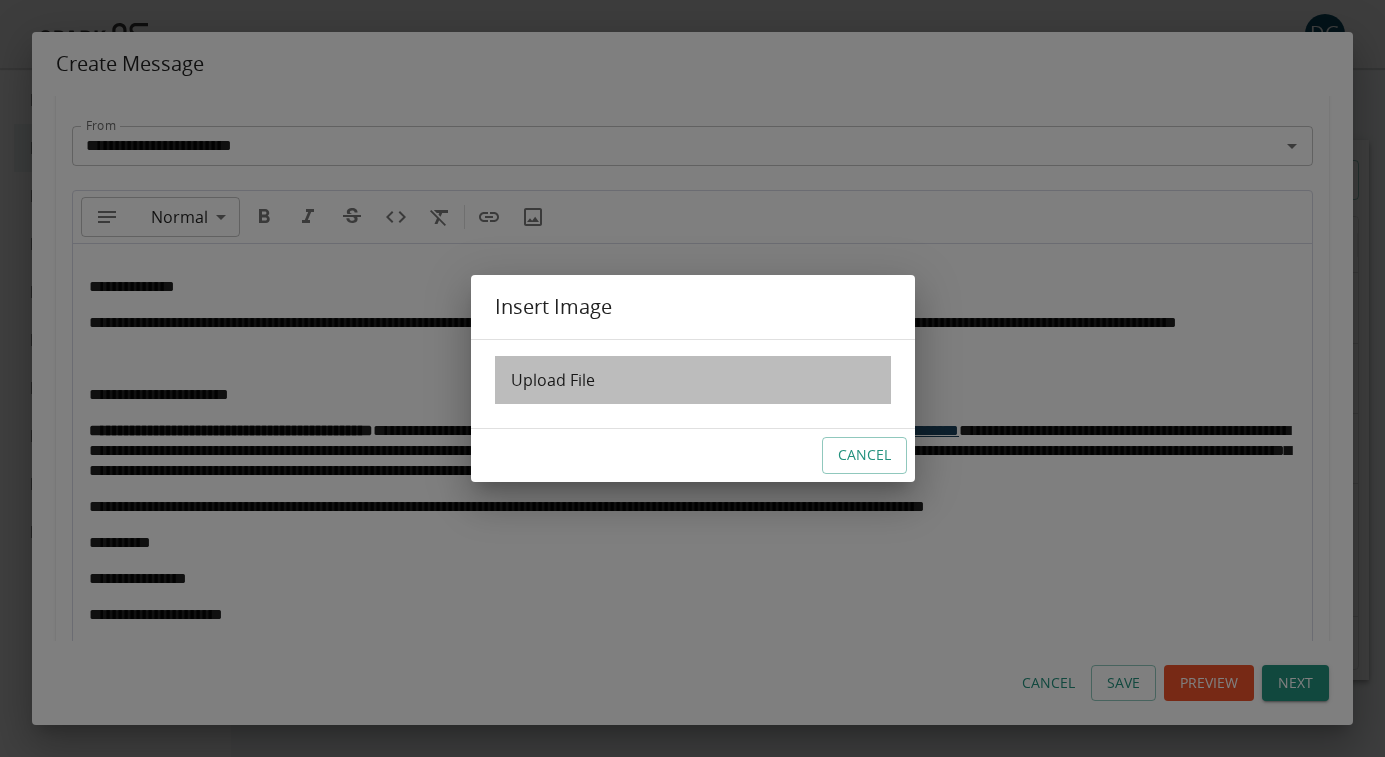 click on "Upload File" at bounding box center [693, 380] 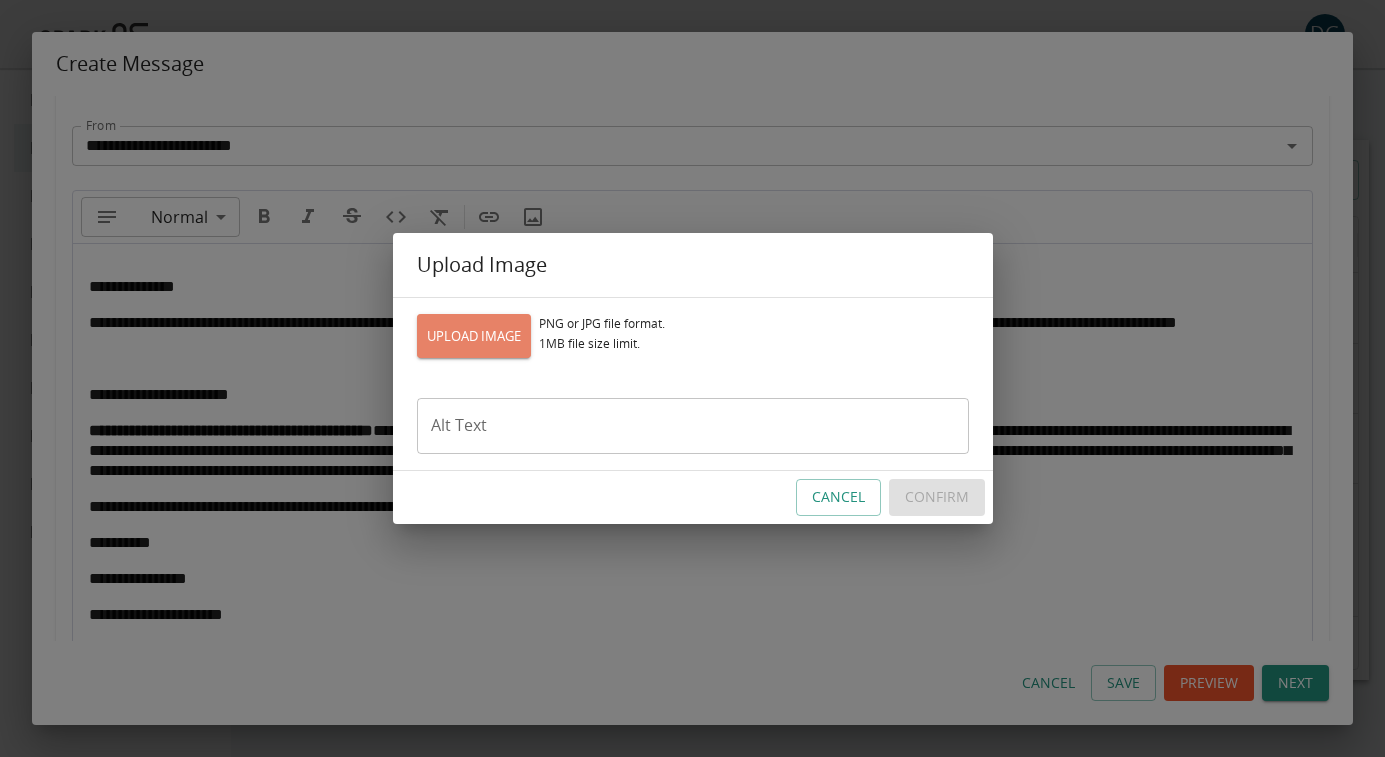 click on "UPLOAD IMAGE" at bounding box center (474, 336) 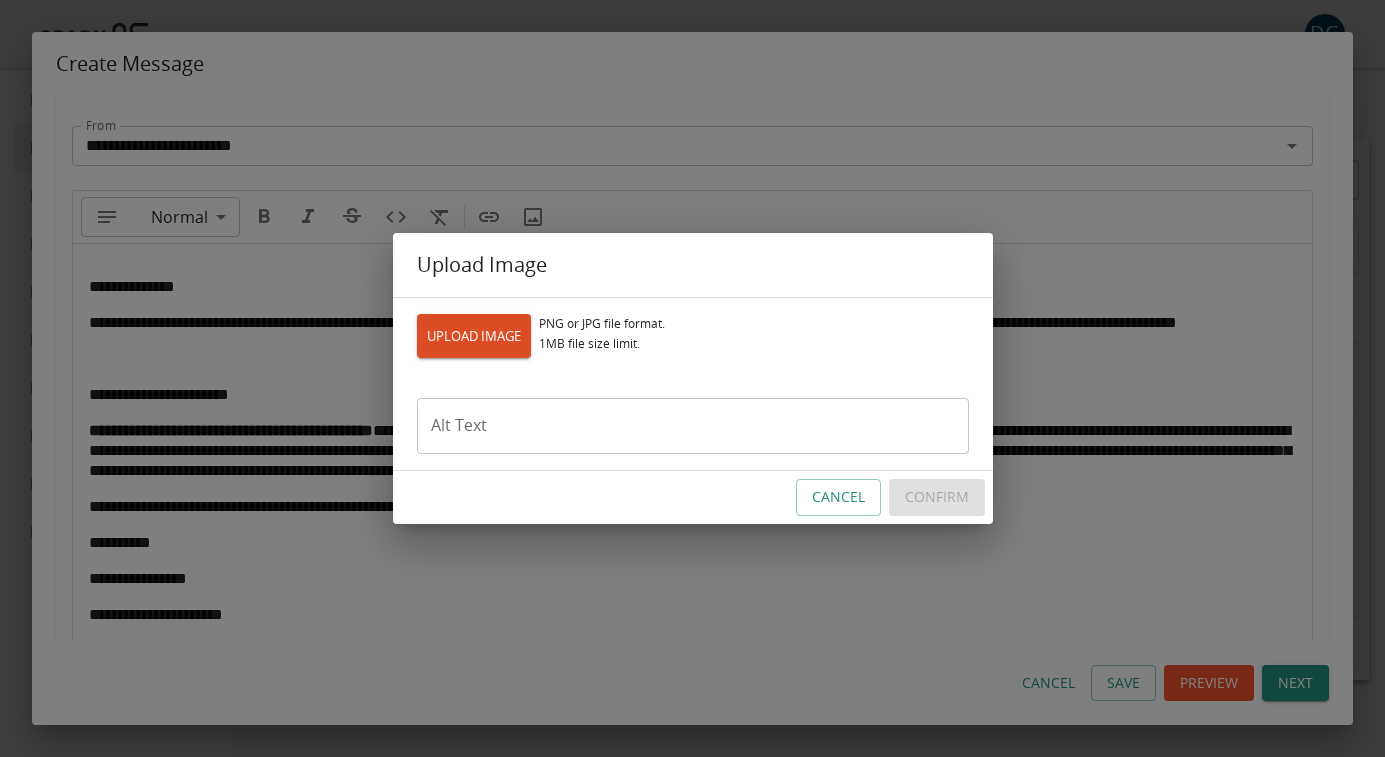 type on "**********" 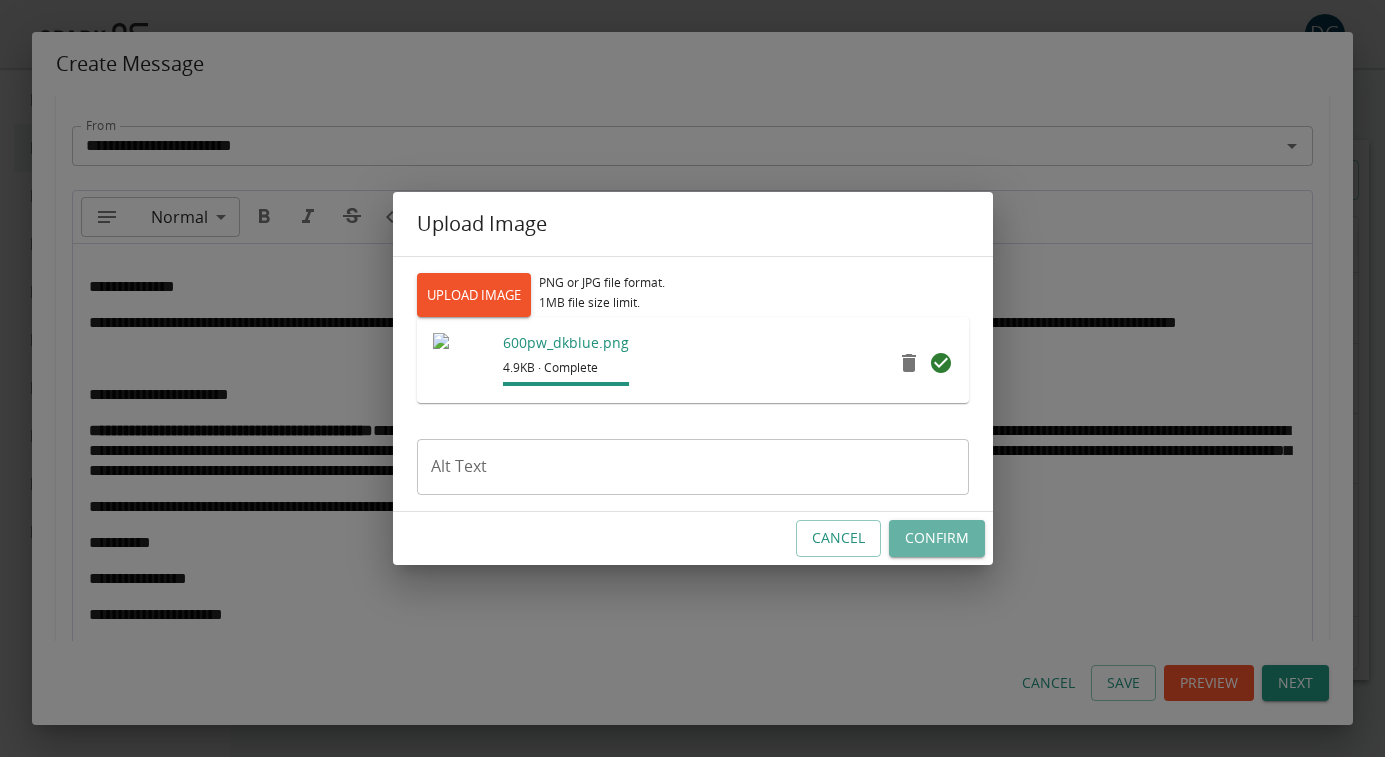 click on "Confirm" at bounding box center (937, 538) 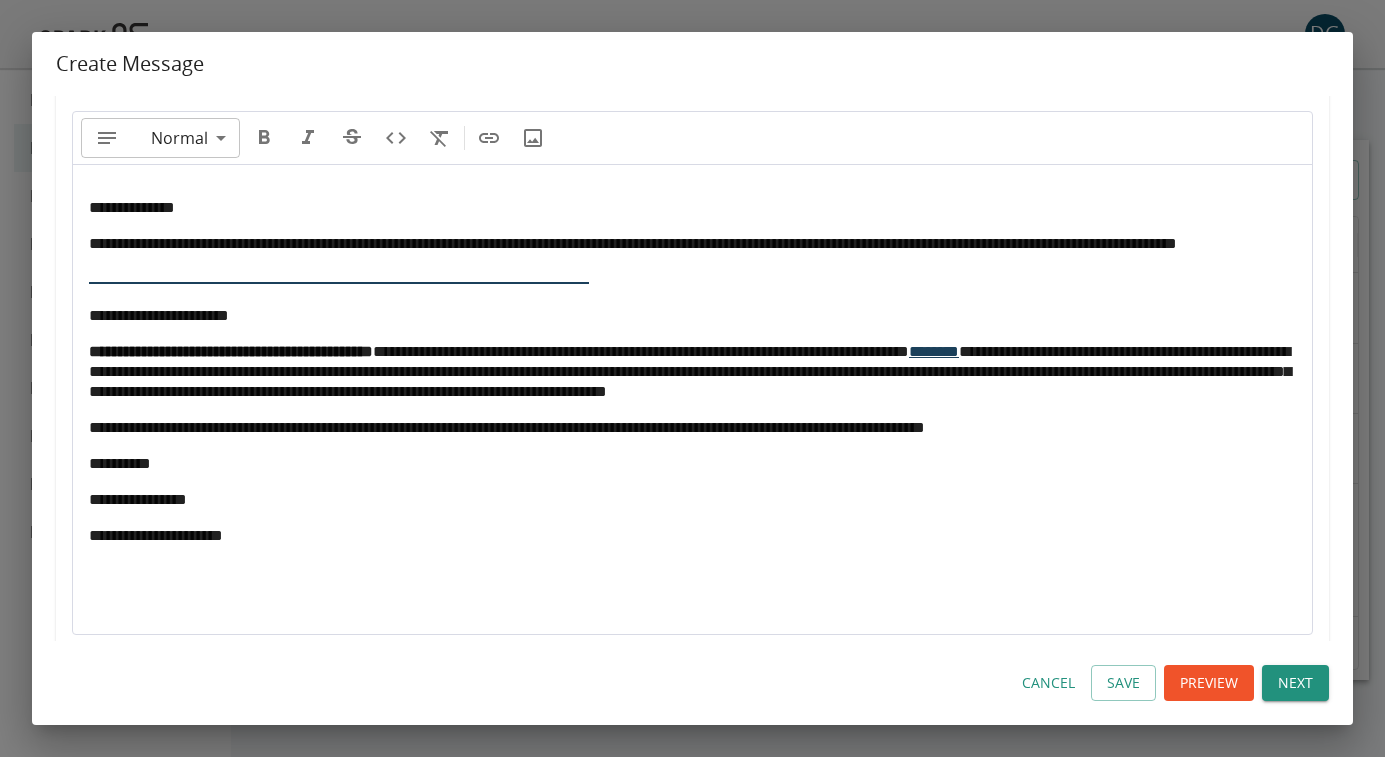 scroll, scrollTop: 374, scrollLeft: 0, axis: vertical 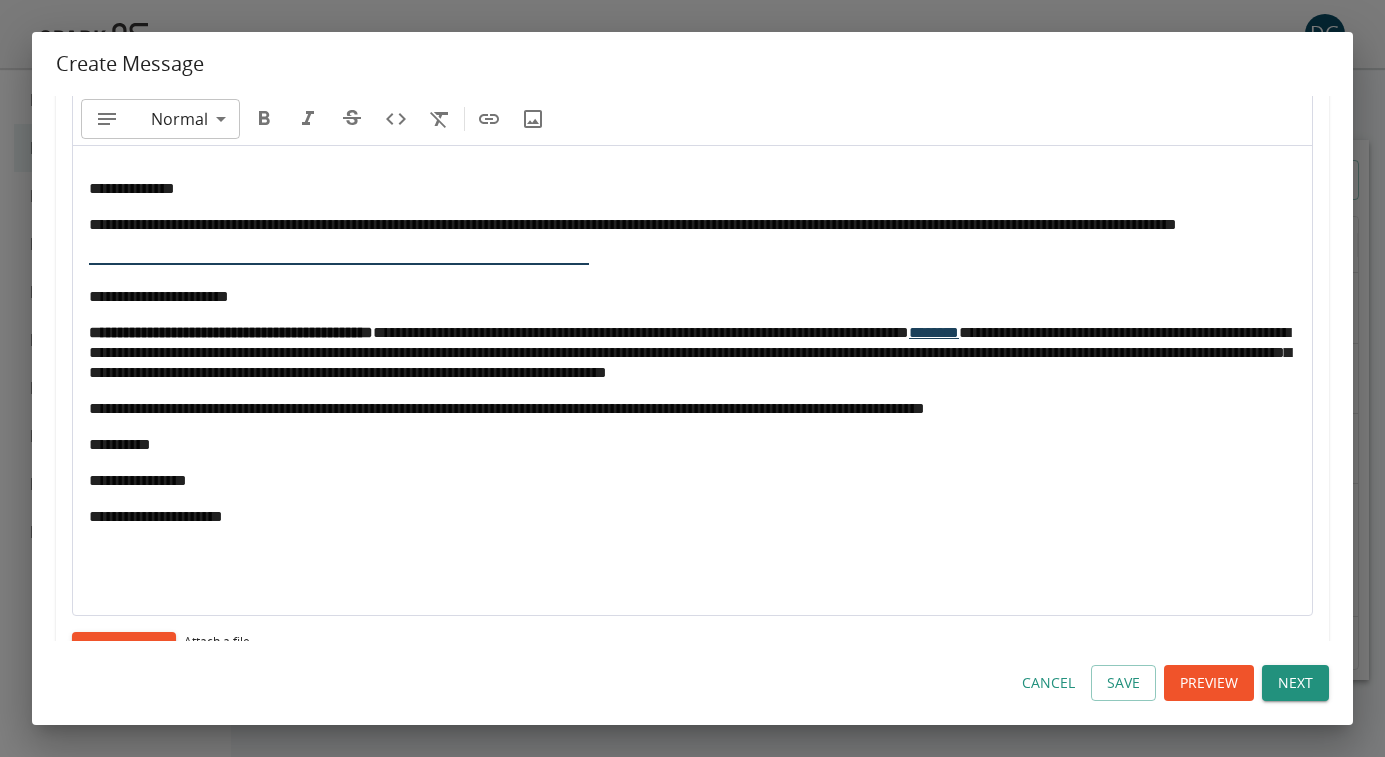 click on "**********" at bounding box center [692, 353] 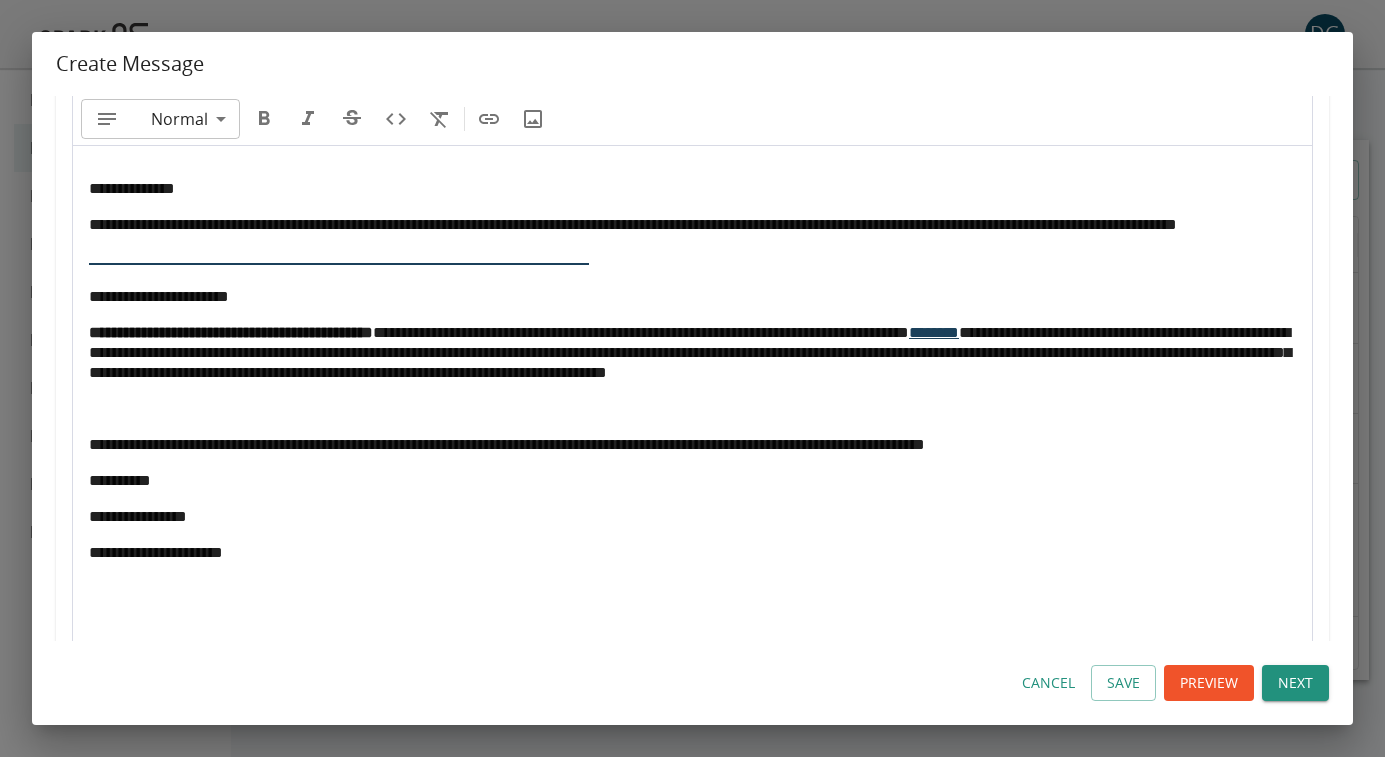 click 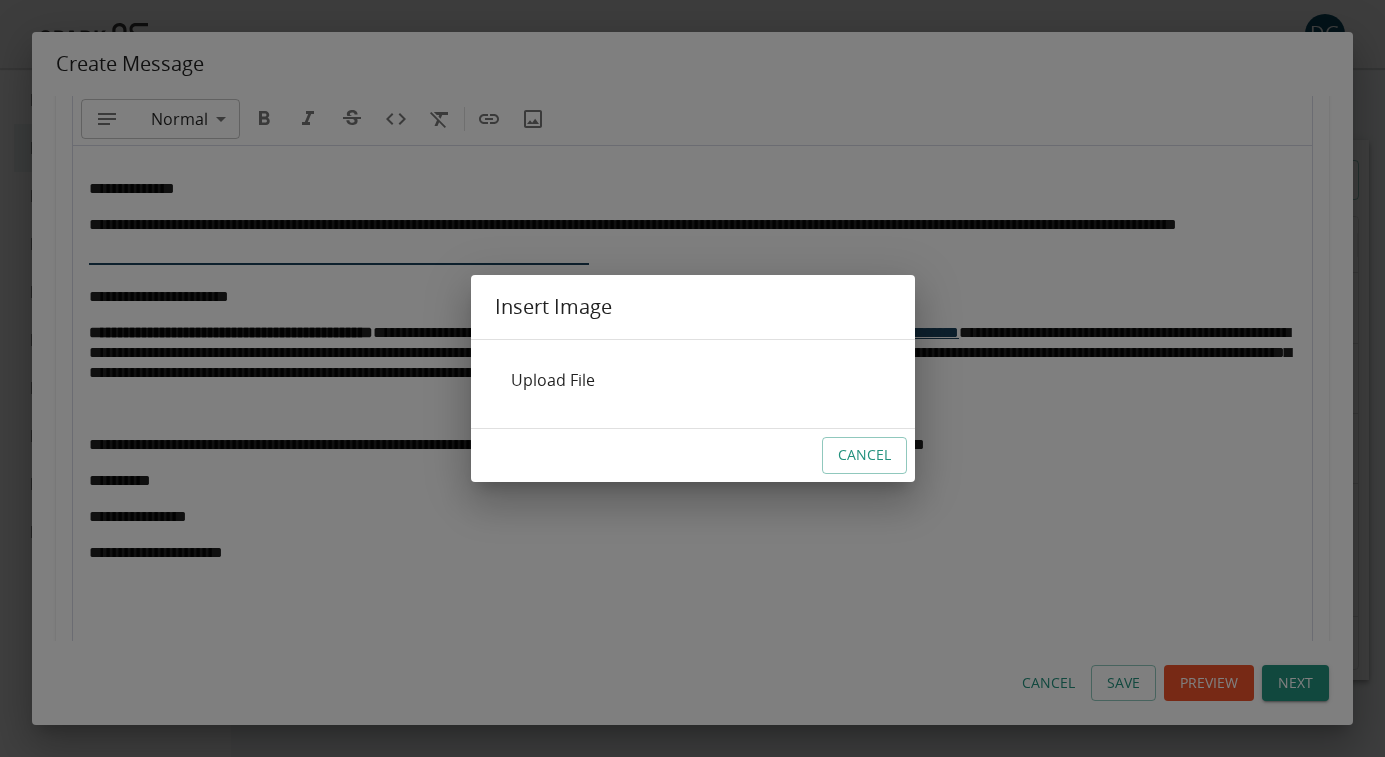 click on "Upload File" at bounding box center [693, 380] 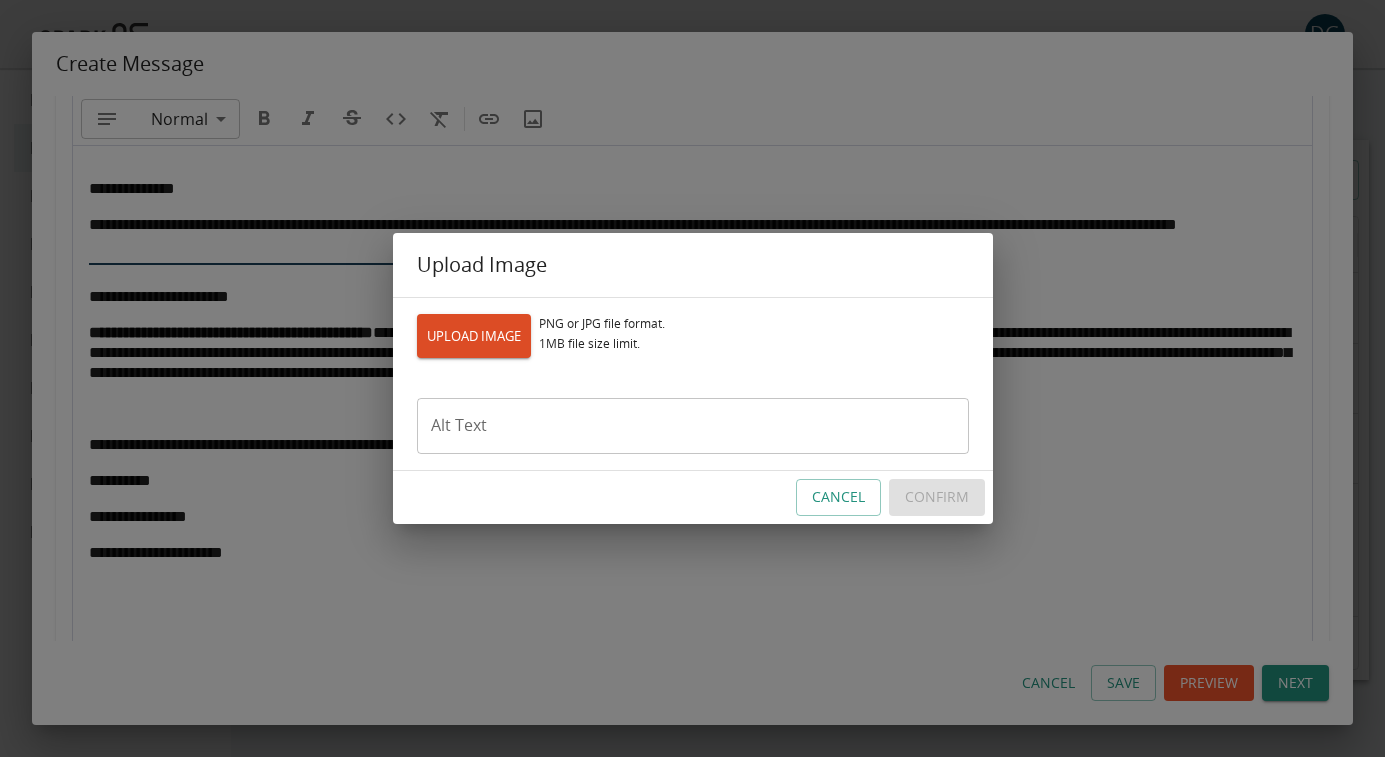 click on "UPLOAD IMAGE" at bounding box center (474, 336) 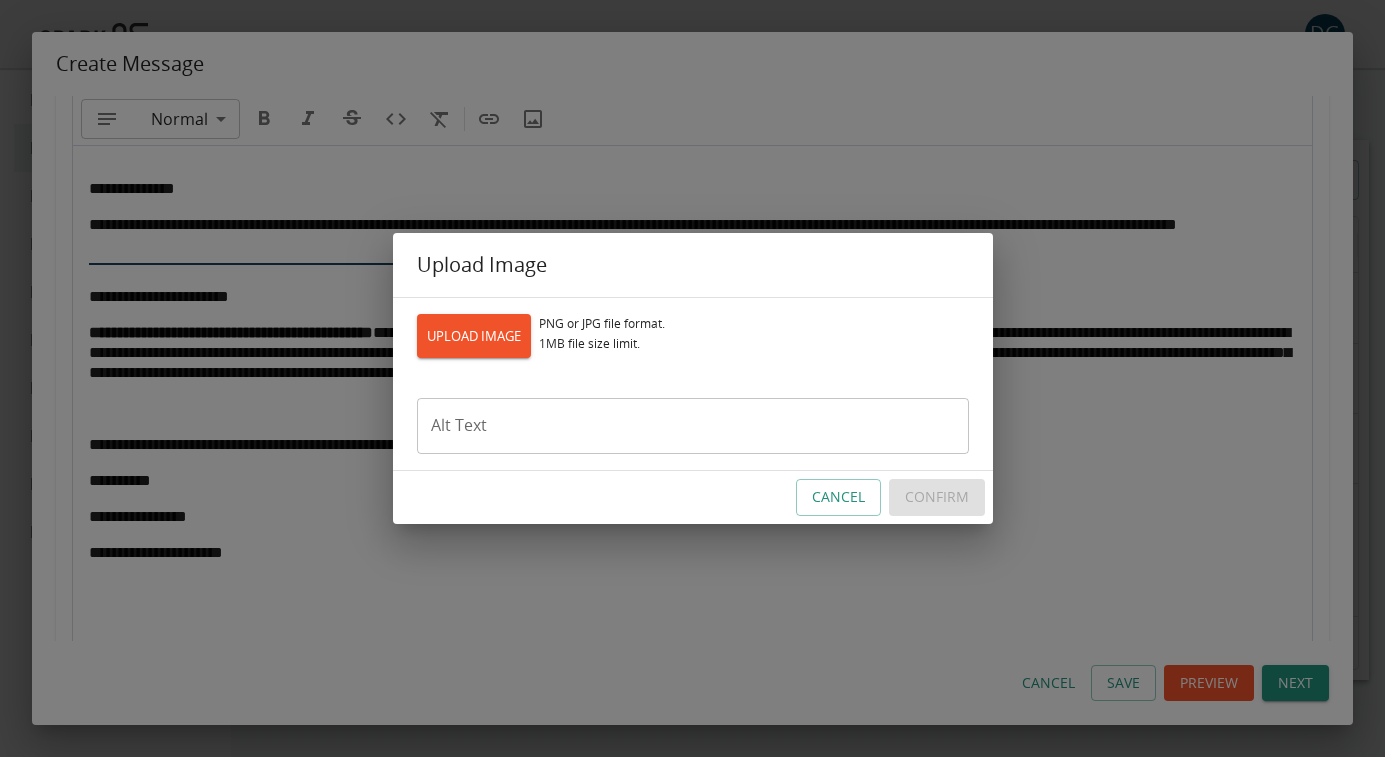 type on "**********" 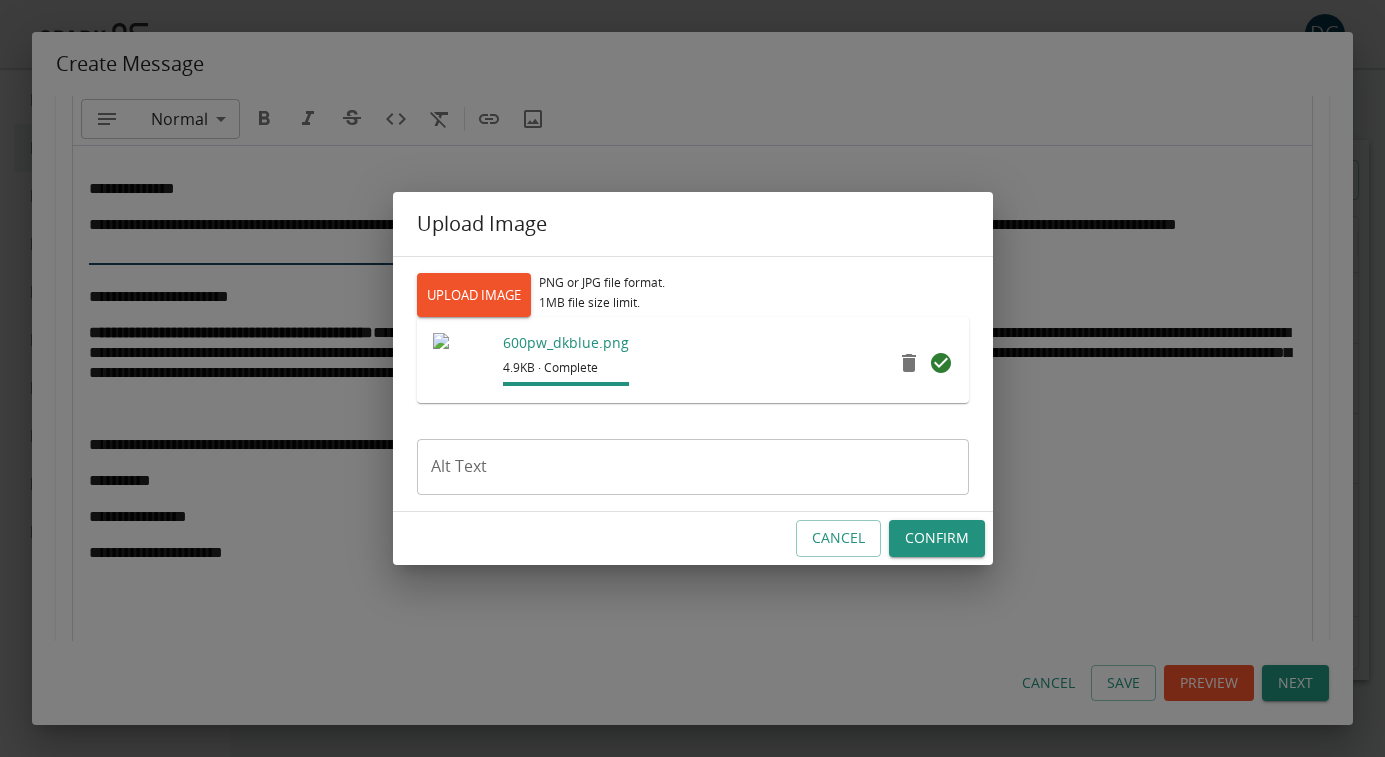 click on "Confirm" at bounding box center (937, 538) 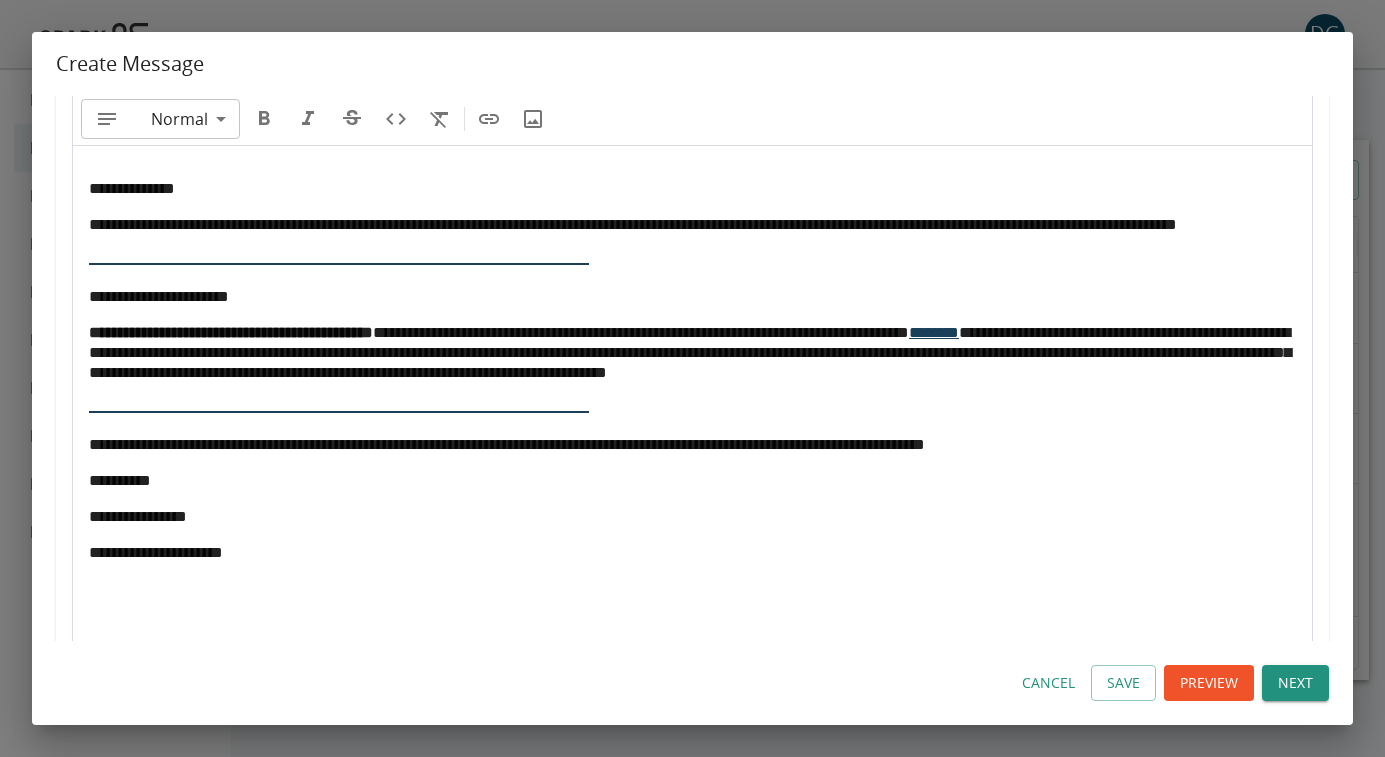 click on "**********" at bounding box center (692, 412) 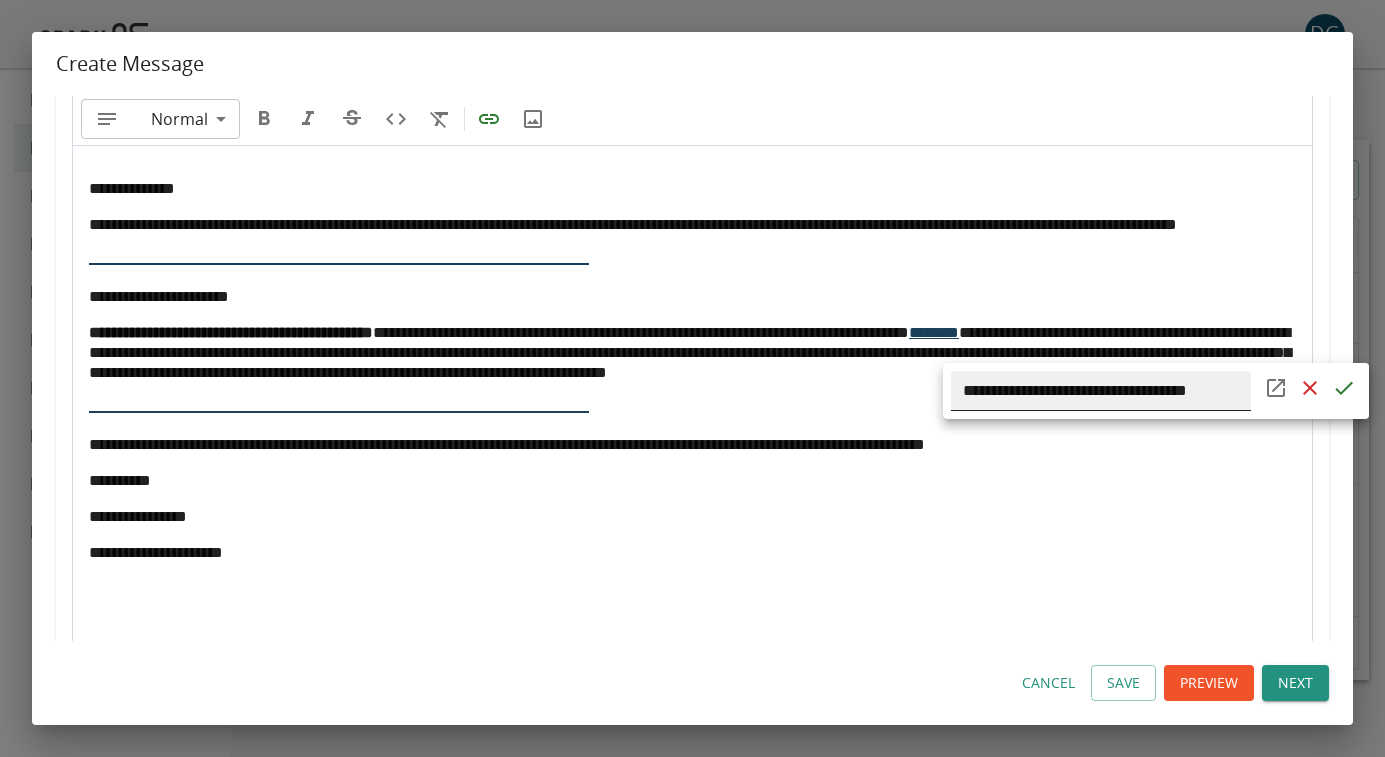 click on "**********" at bounding box center (1101, 391) 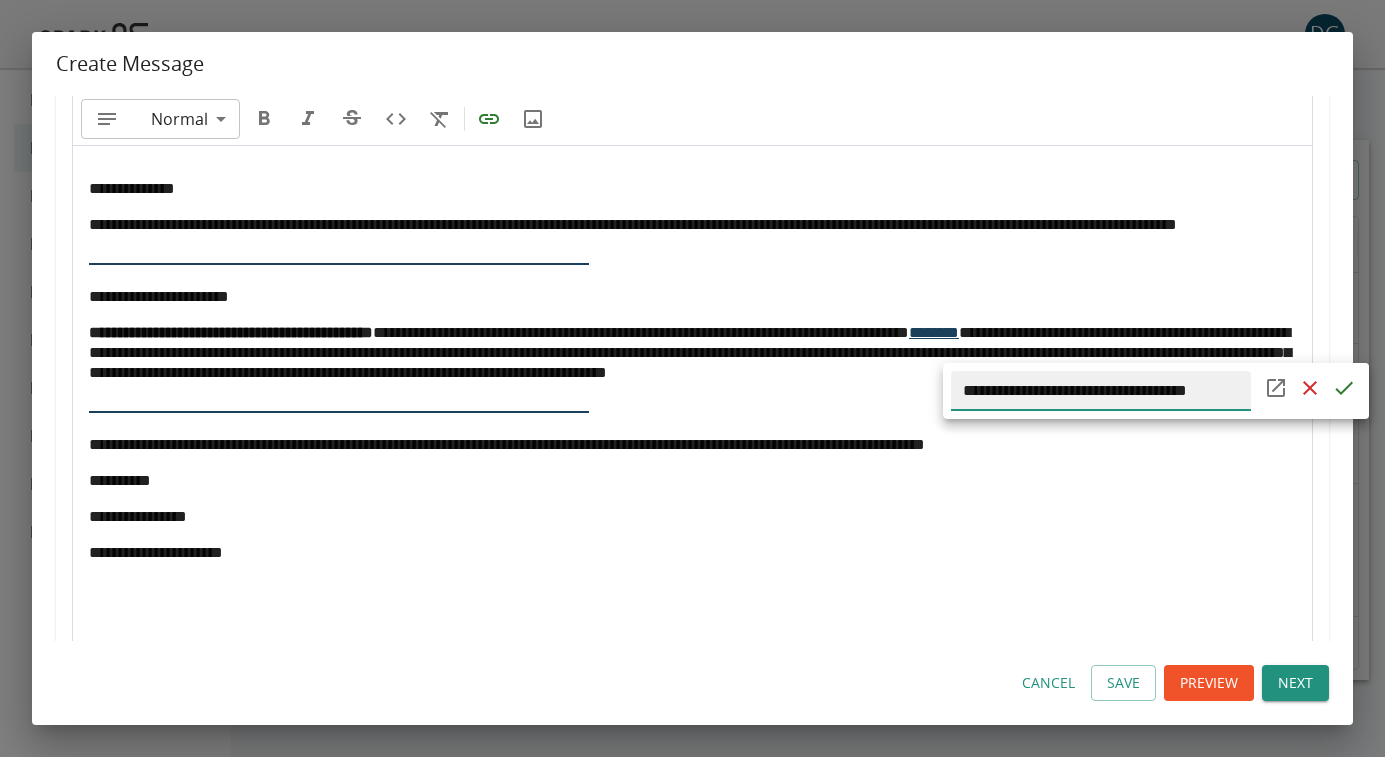 click on "**********" at bounding box center (1101, 391) 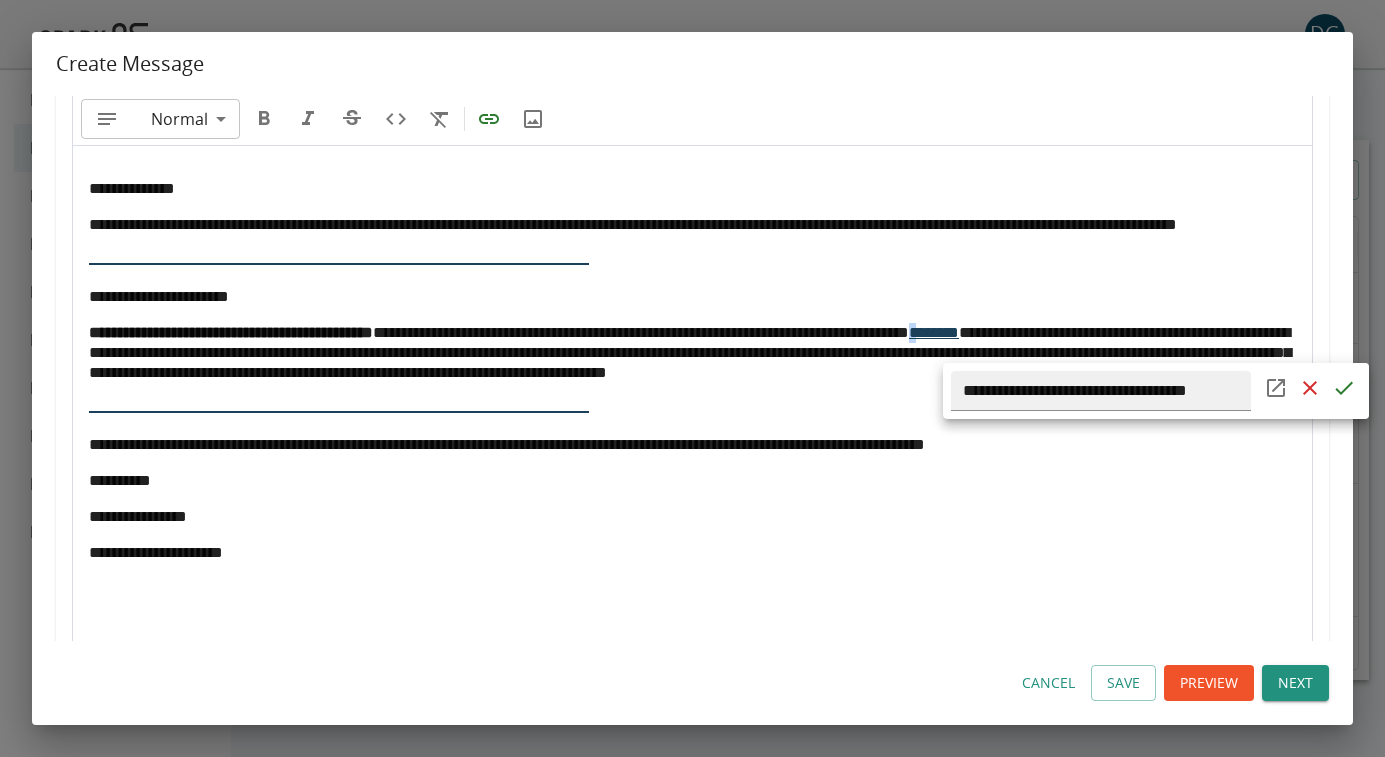 click on "**********" at bounding box center (692, 412) 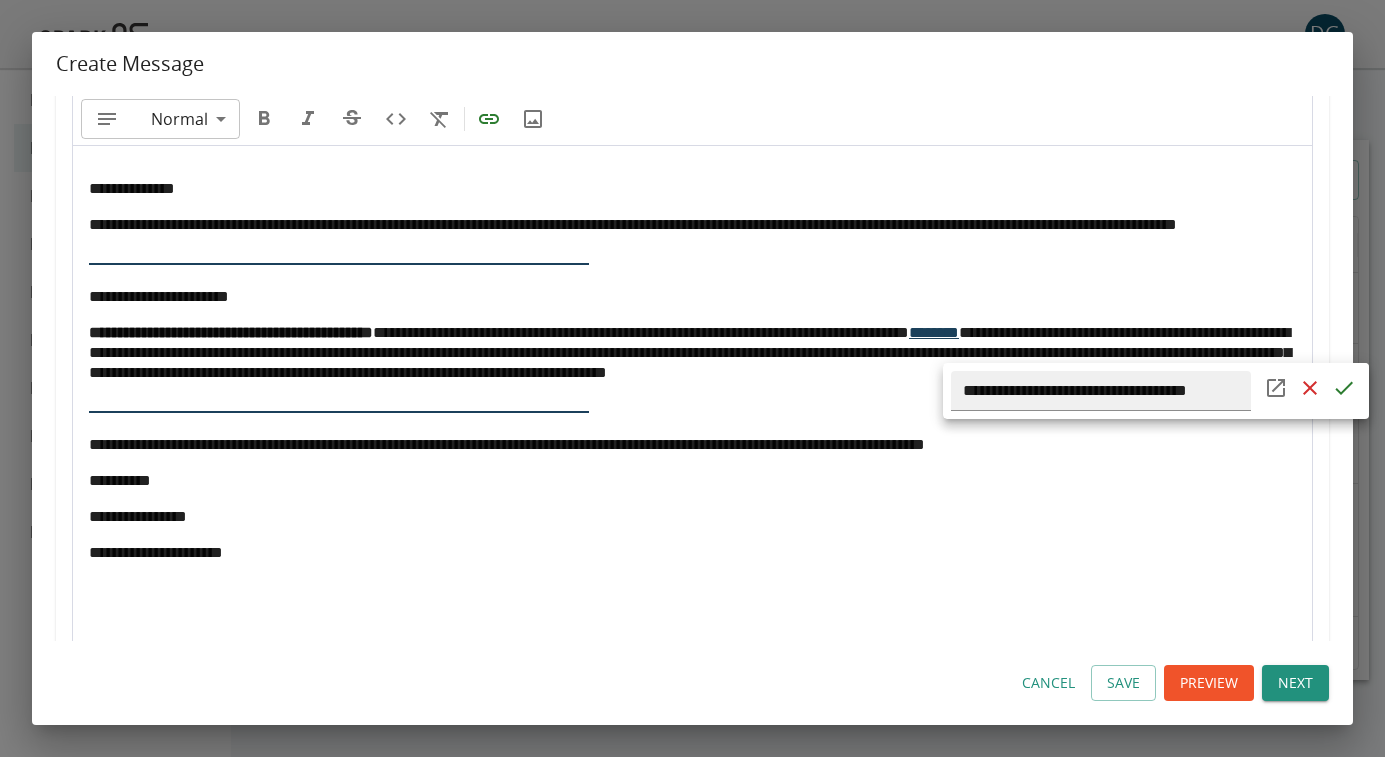 click at bounding box center (692, 378) 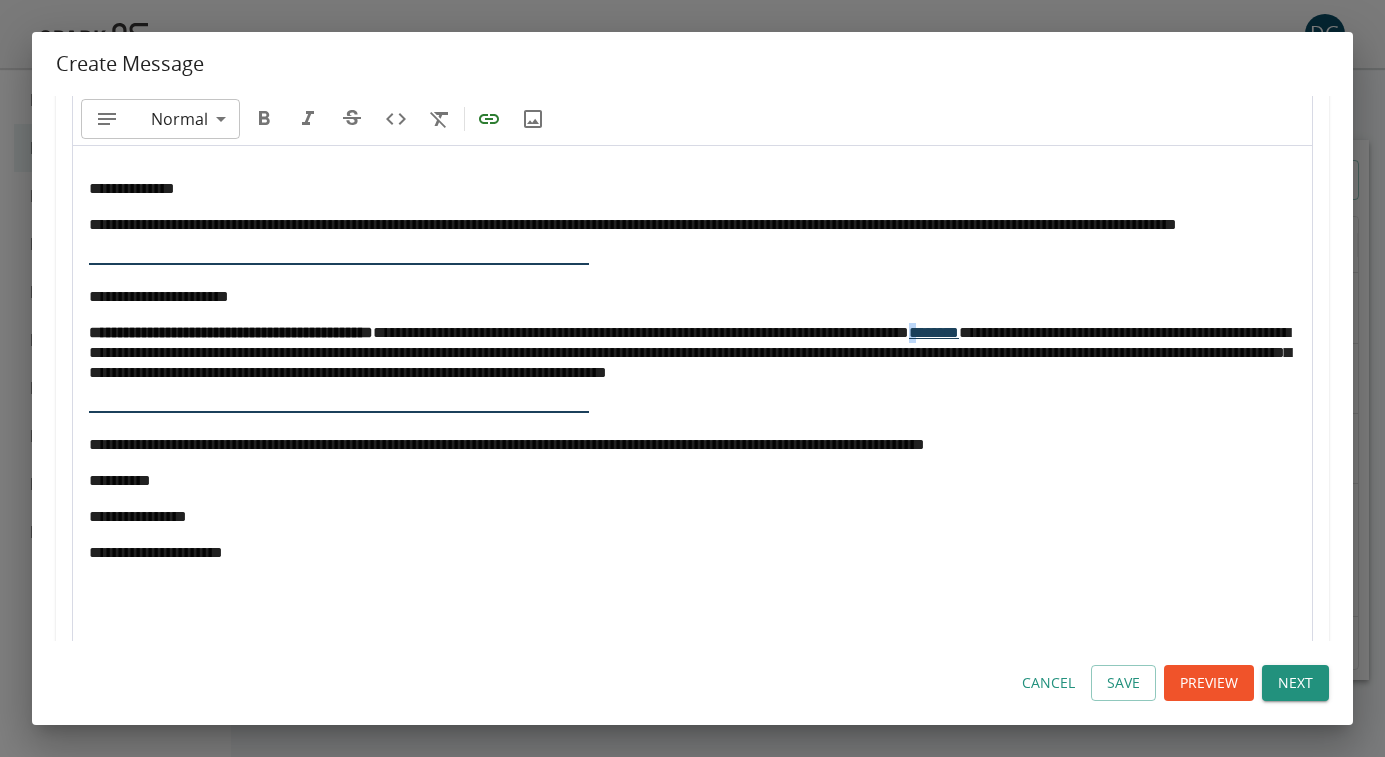 click on "********" at bounding box center (934, 332) 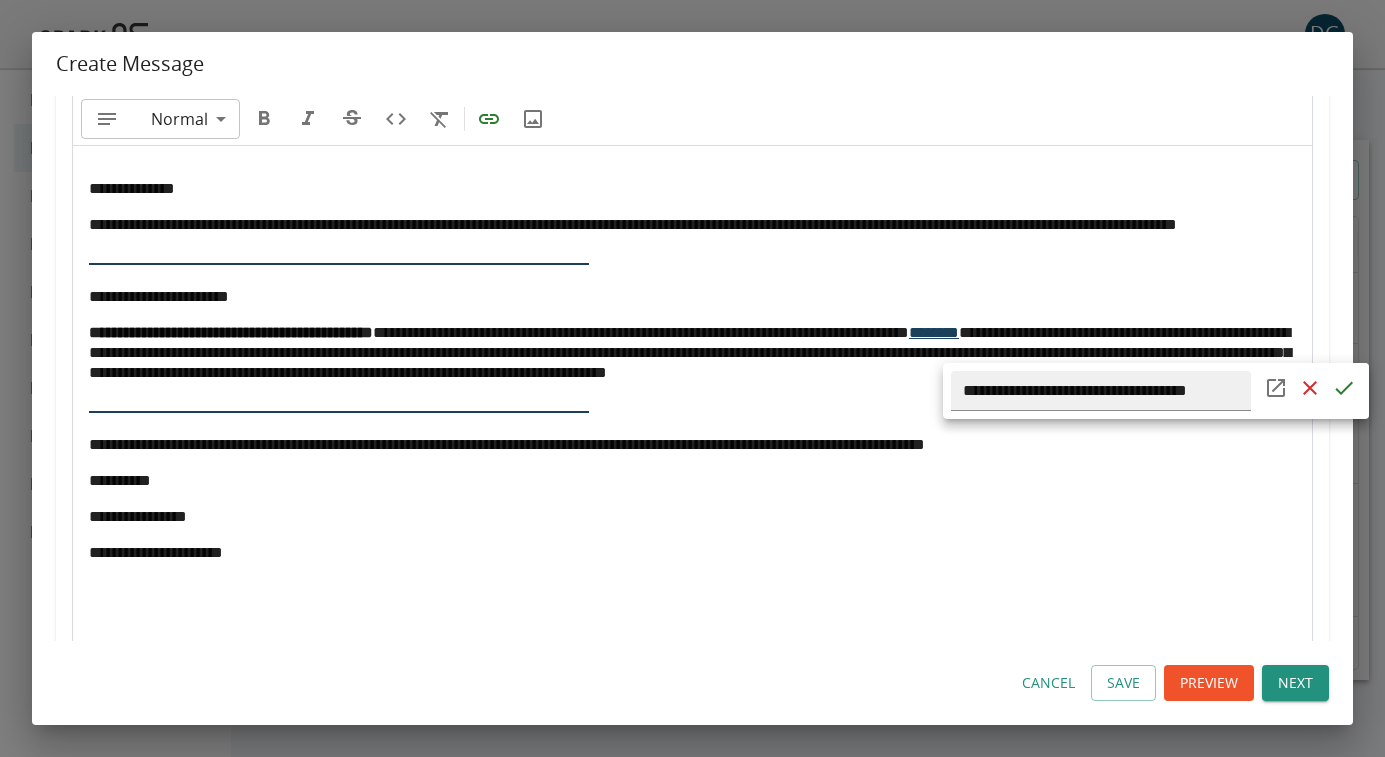 click at bounding box center (692, 378) 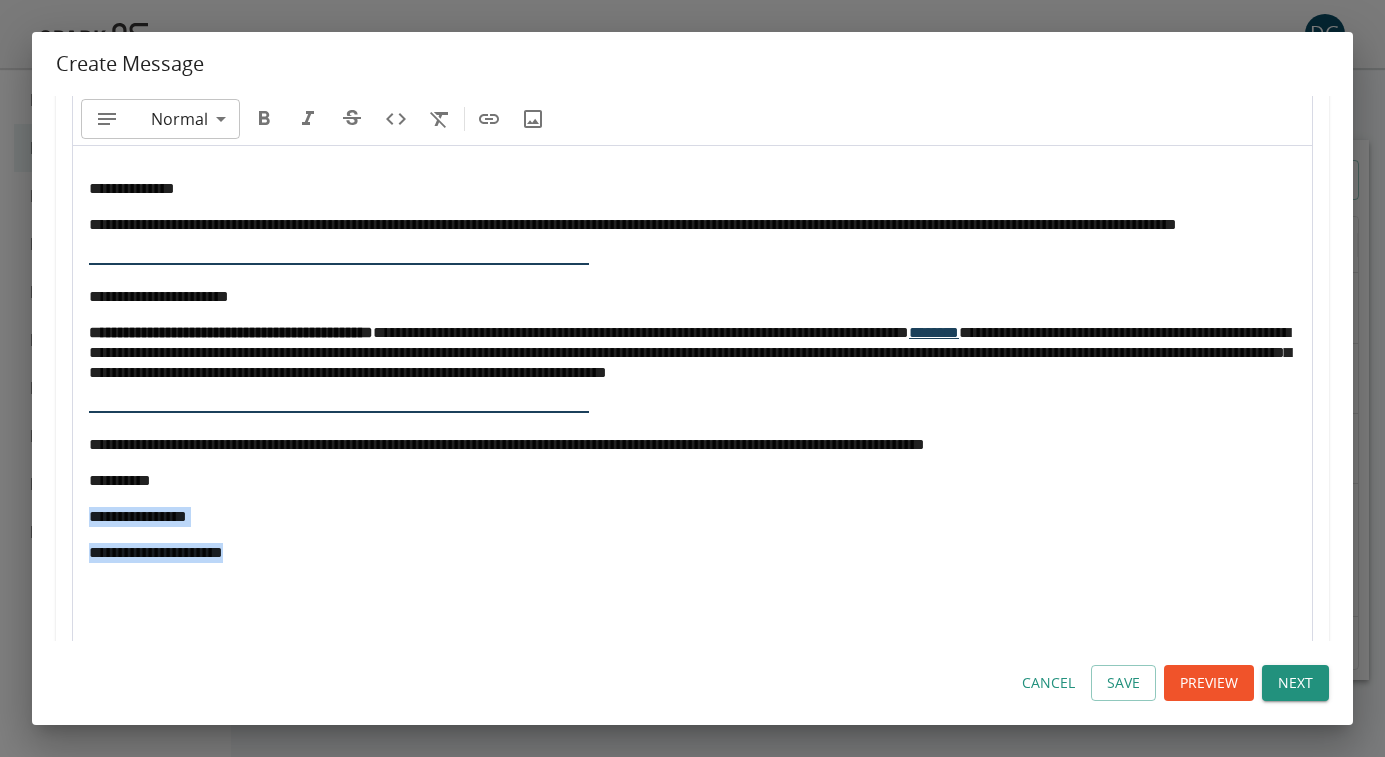 drag, startPoint x: 257, startPoint y: 590, endPoint x: 78, endPoint y: 558, distance: 181.83784 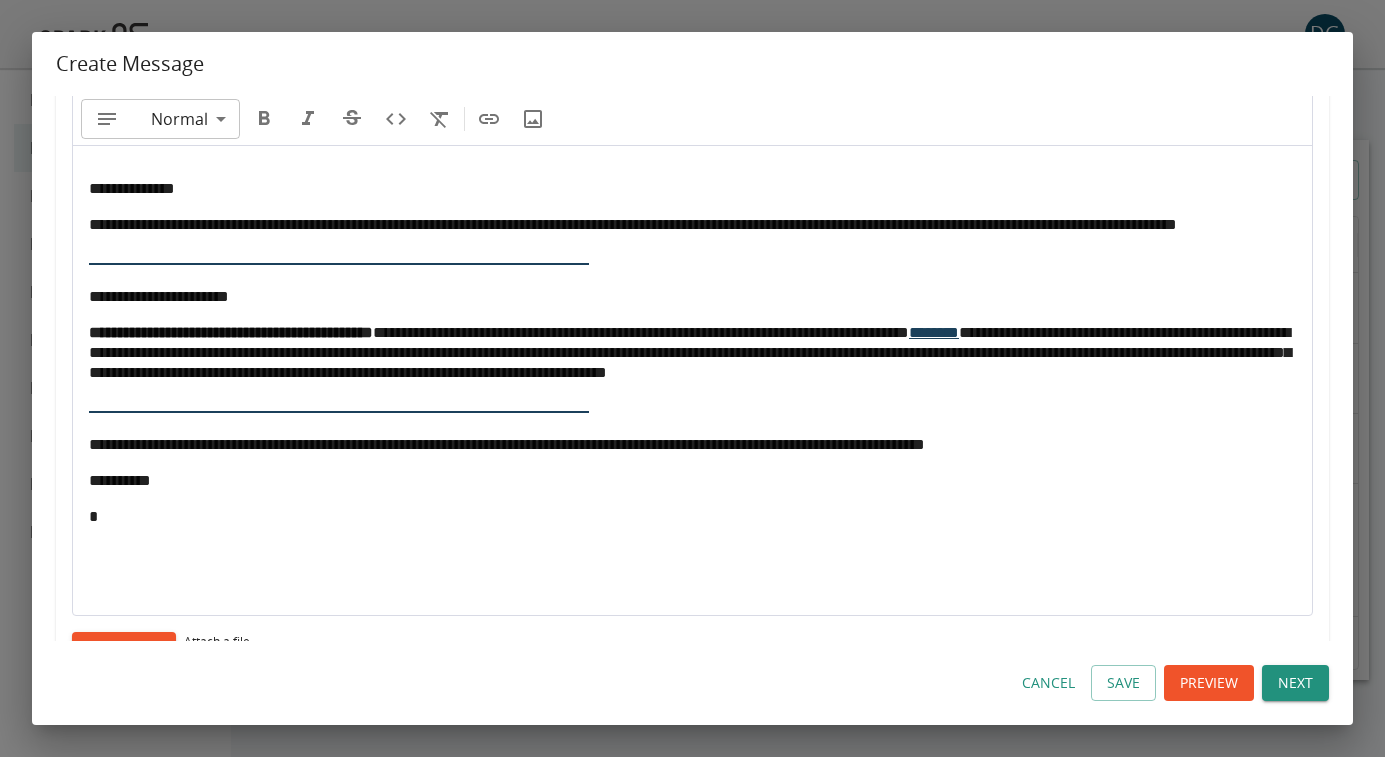 type 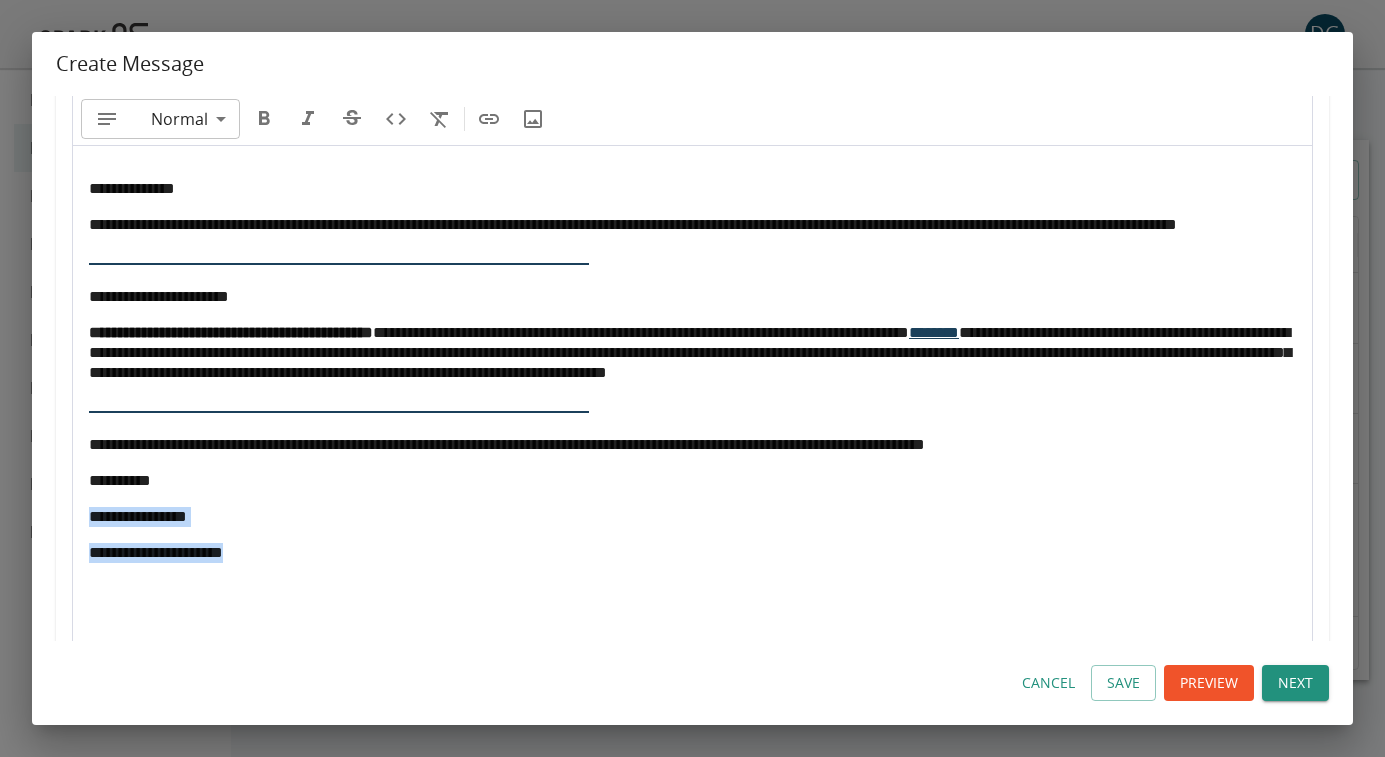 drag, startPoint x: 290, startPoint y: 600, endPoint x: 83, endPoint y: 564, distance: 210.10712 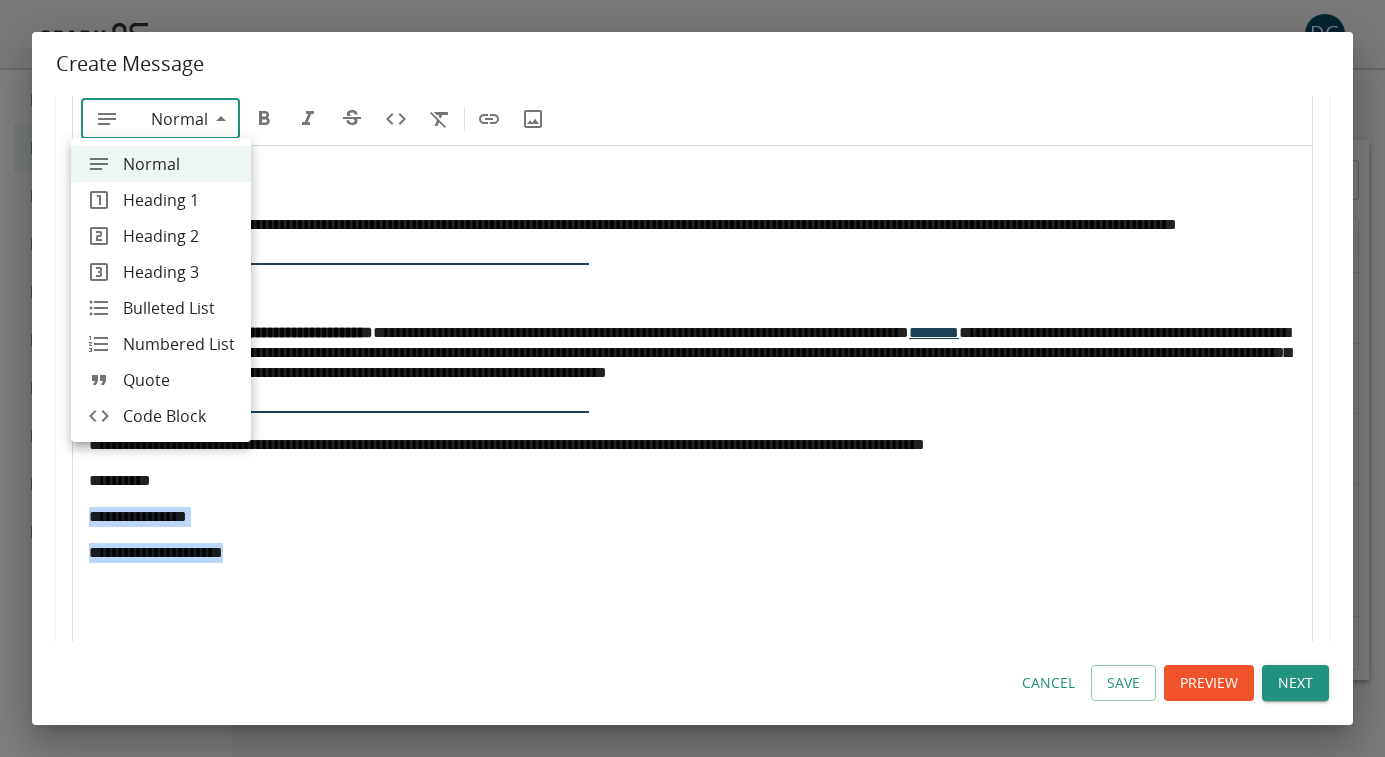 click on "Normal" at bounding box center (179, 164) 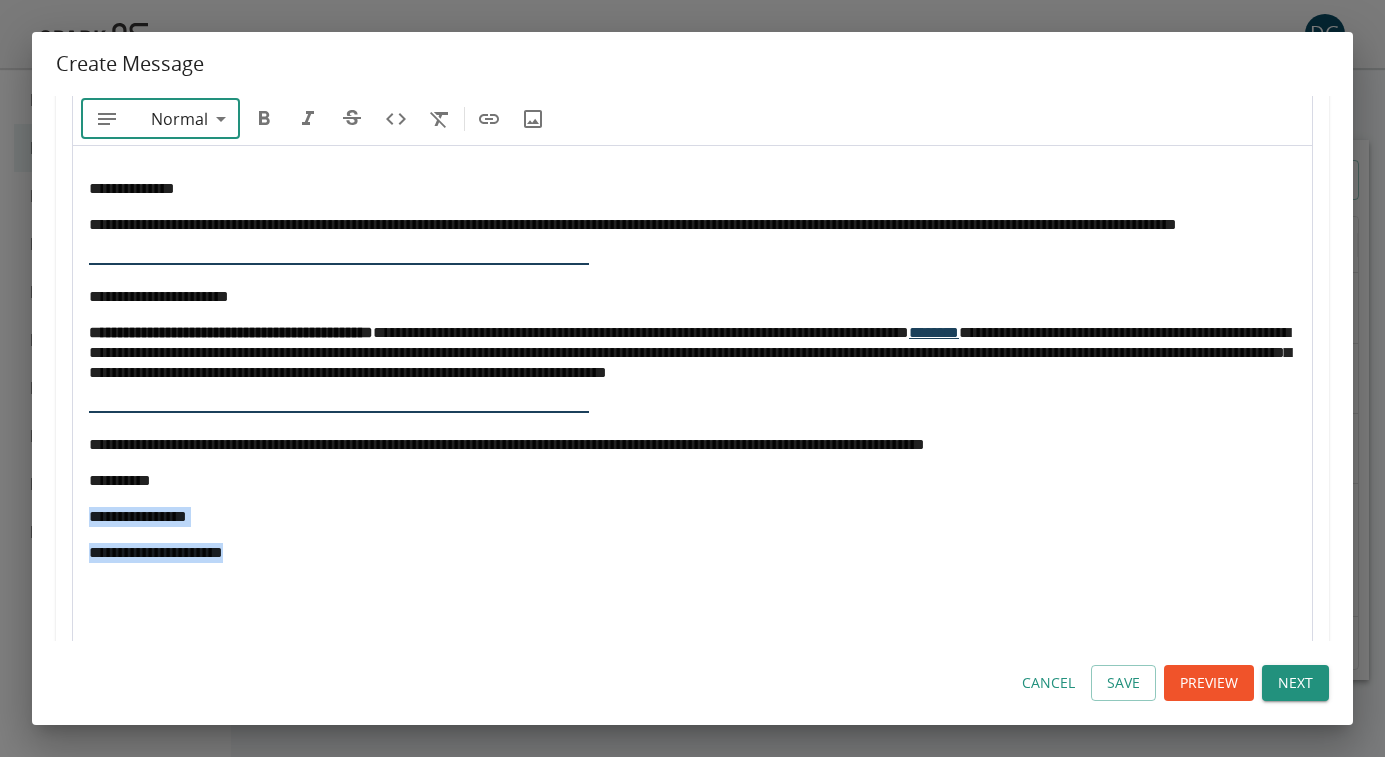 click on "**********" at bounding box center (692, 412) 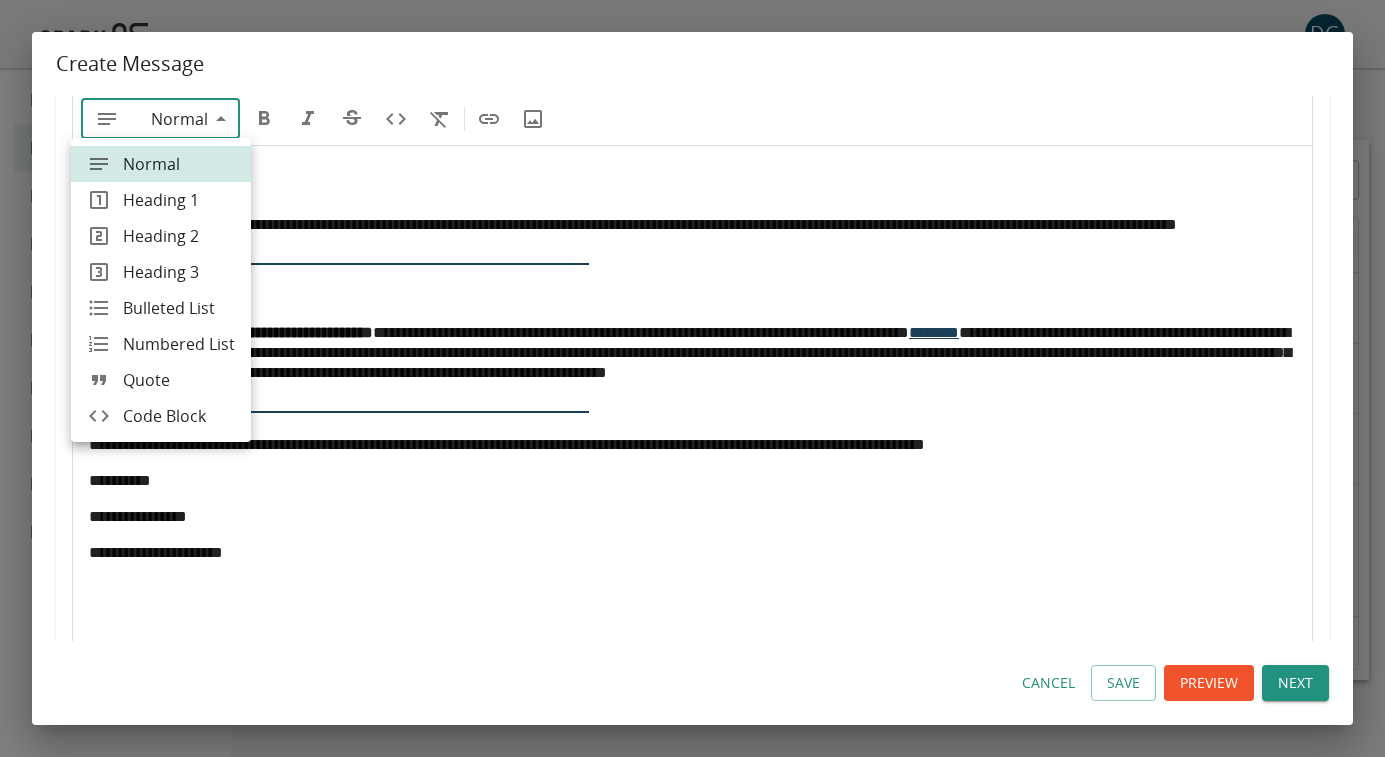click at bounding box center [692, 378] 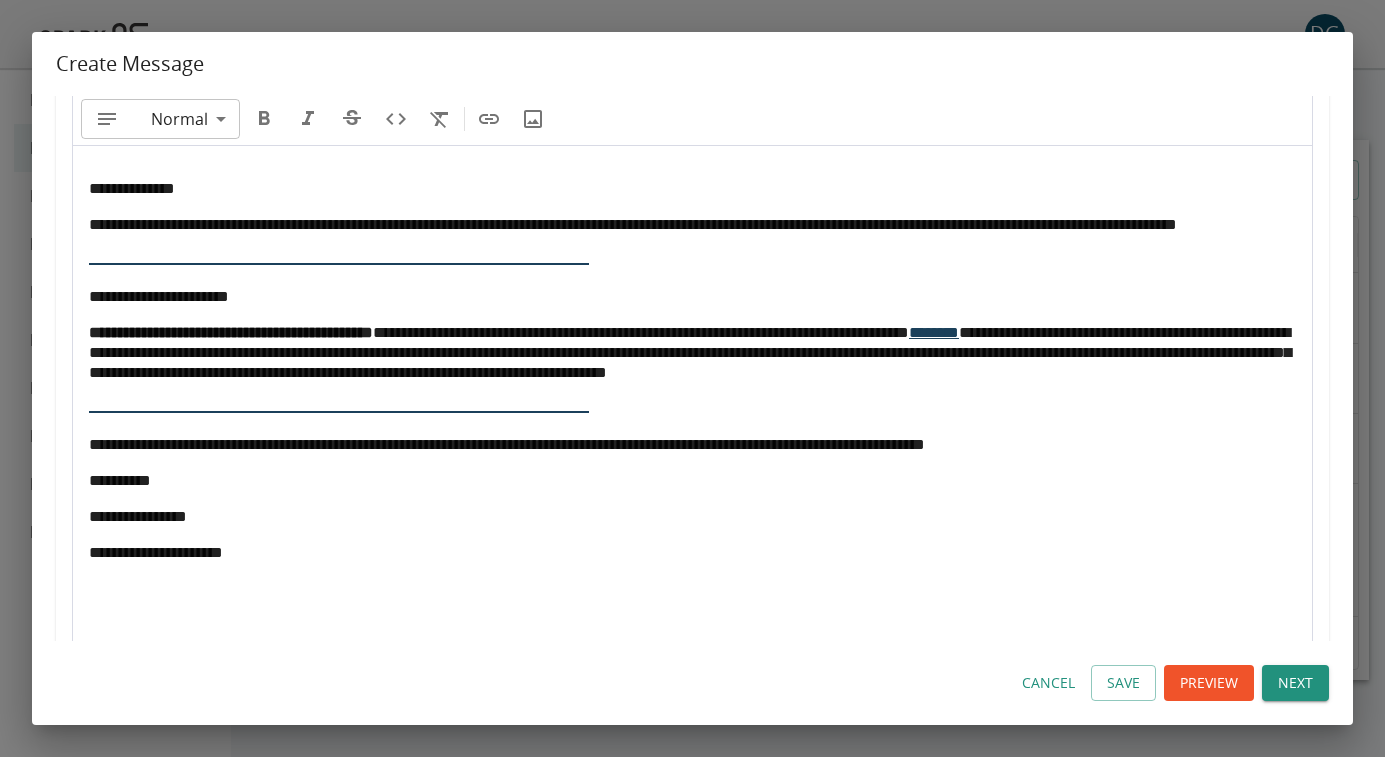 click on "**********" at bounding box center (692, 389) 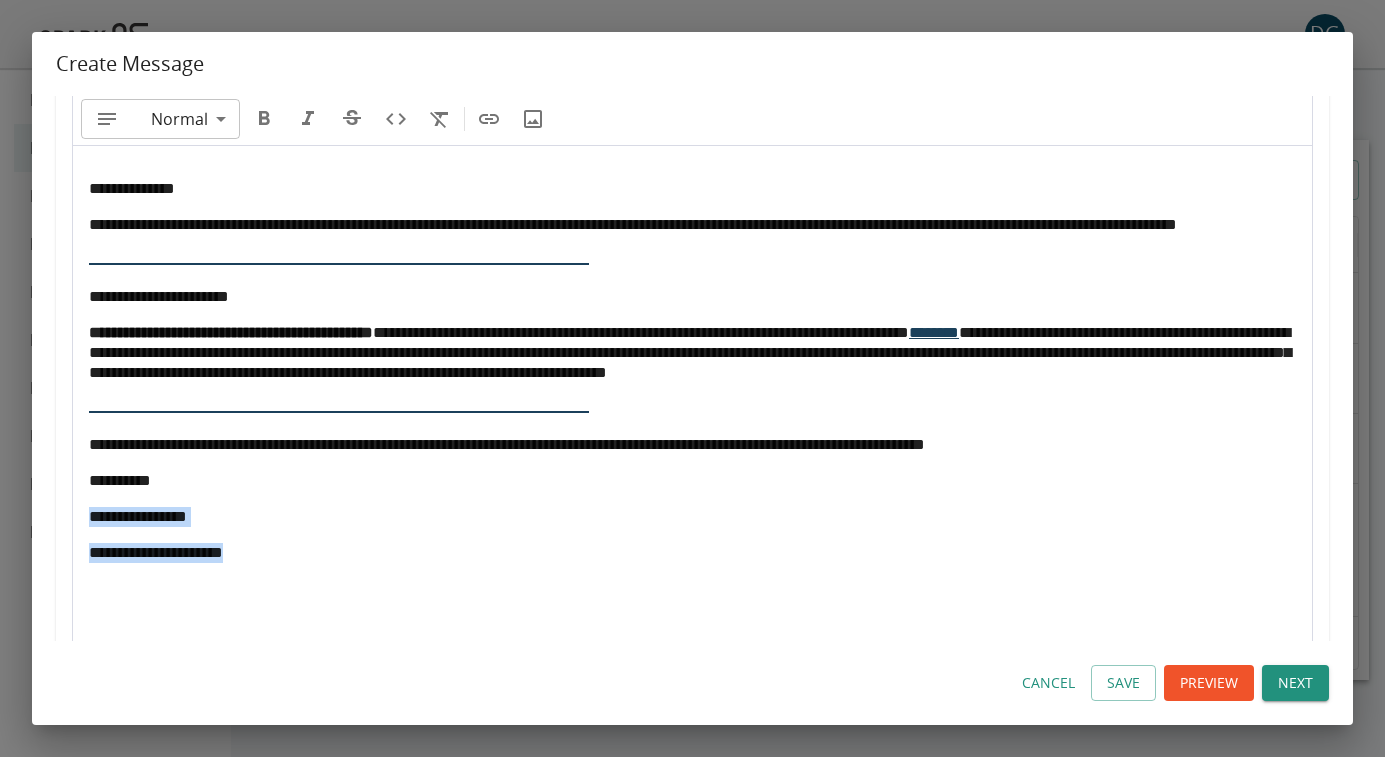 drag, startPoint x: 91, startPoint y: 565, endPoint x: 284, endPoint y: 600, distance: 196.1479 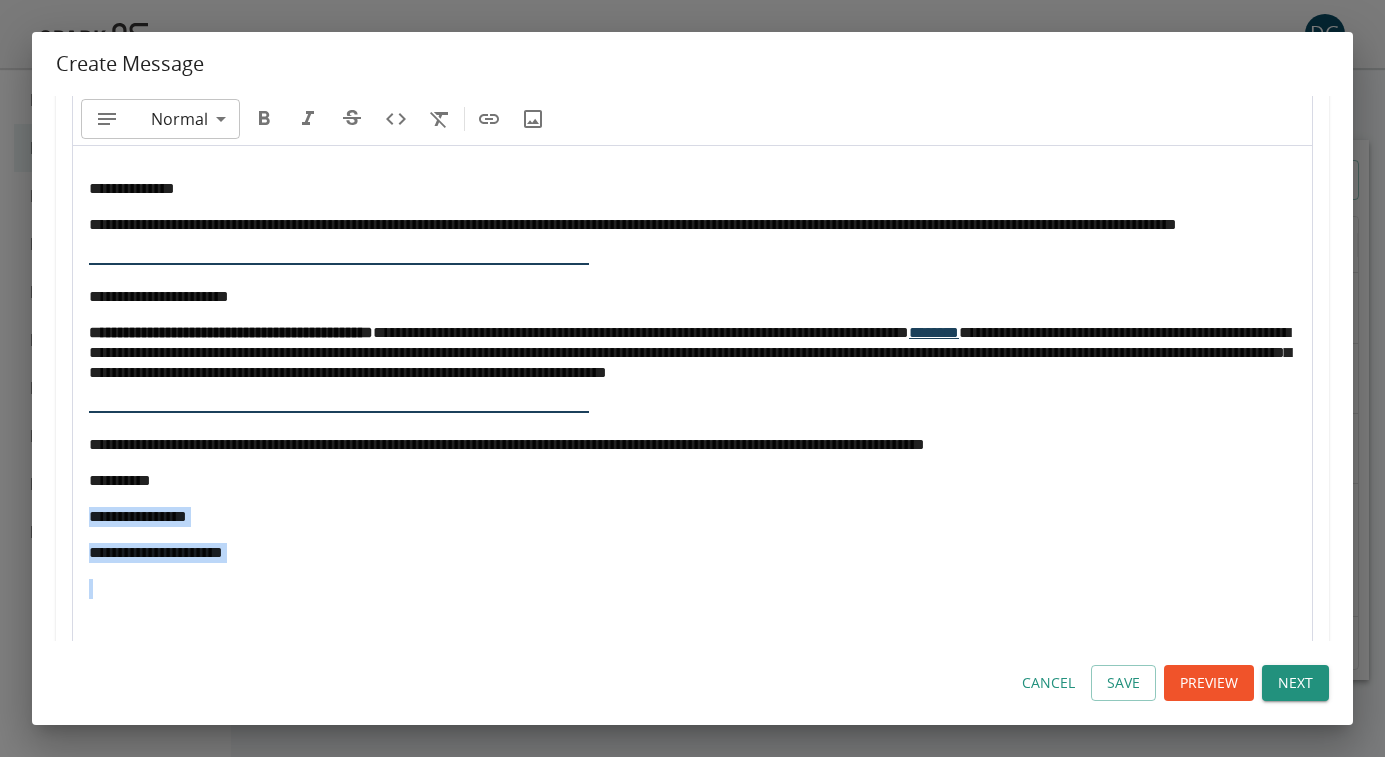 drag, startPoint x: 276, startPoint y: 603, endPoint x: 82, endPoint y: 561, distance: 198.49434 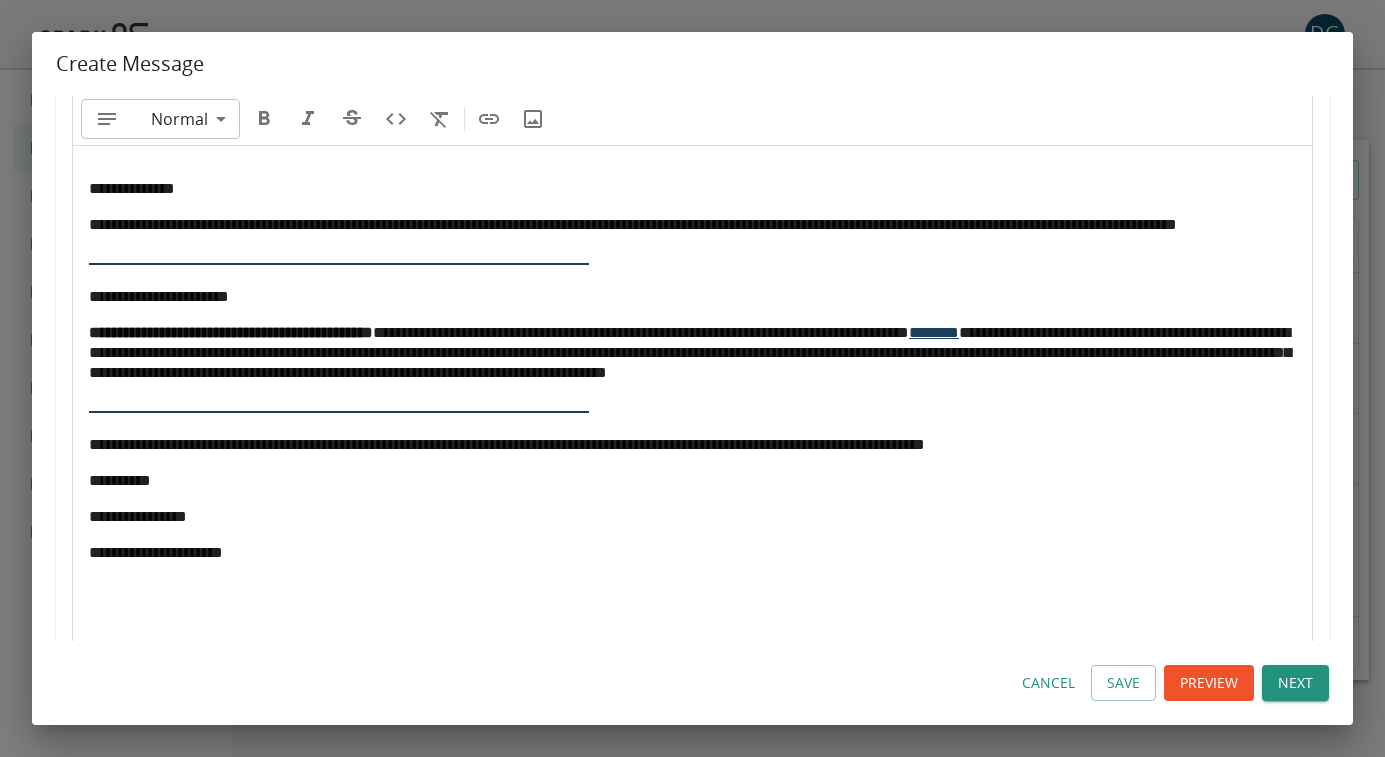 click on "**********" at bounding box center (692, 517) 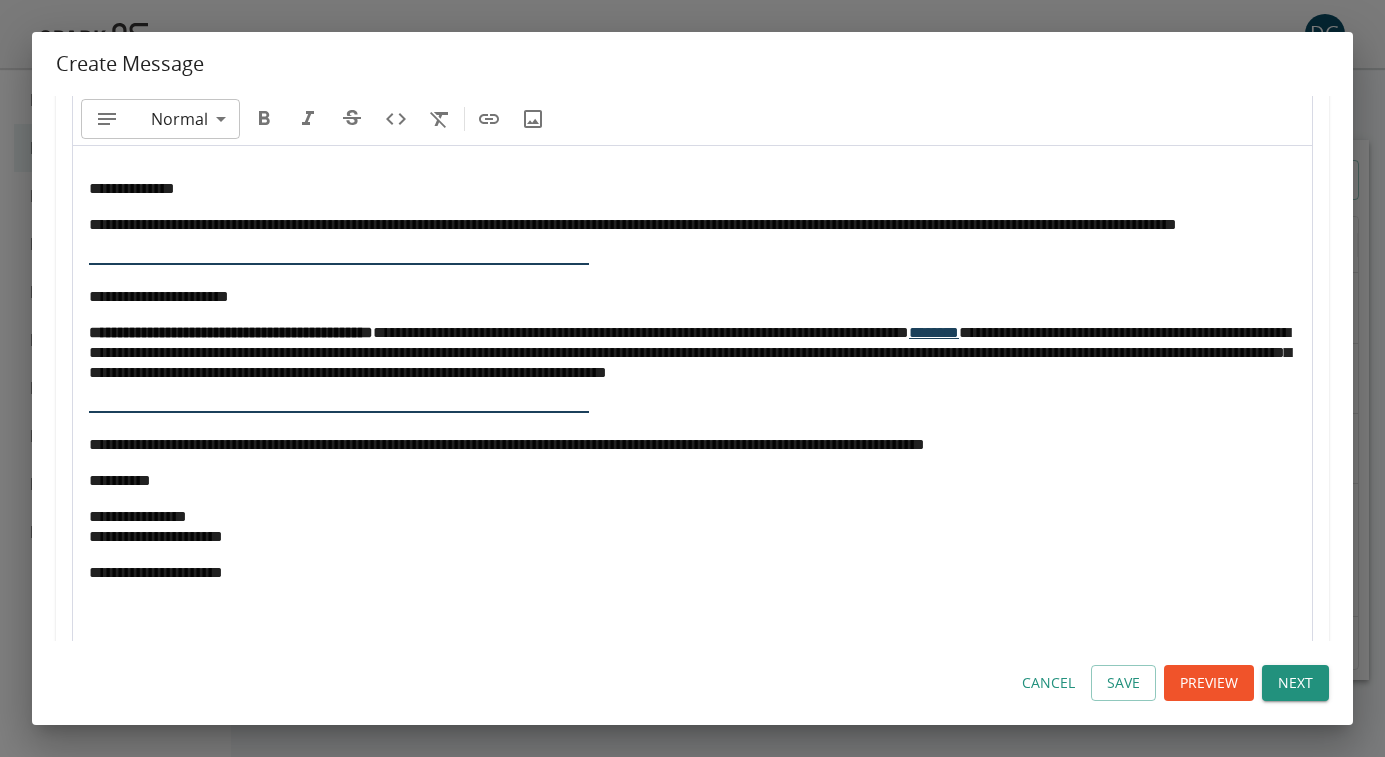 click on "**********" at bounding box center [156, 572] 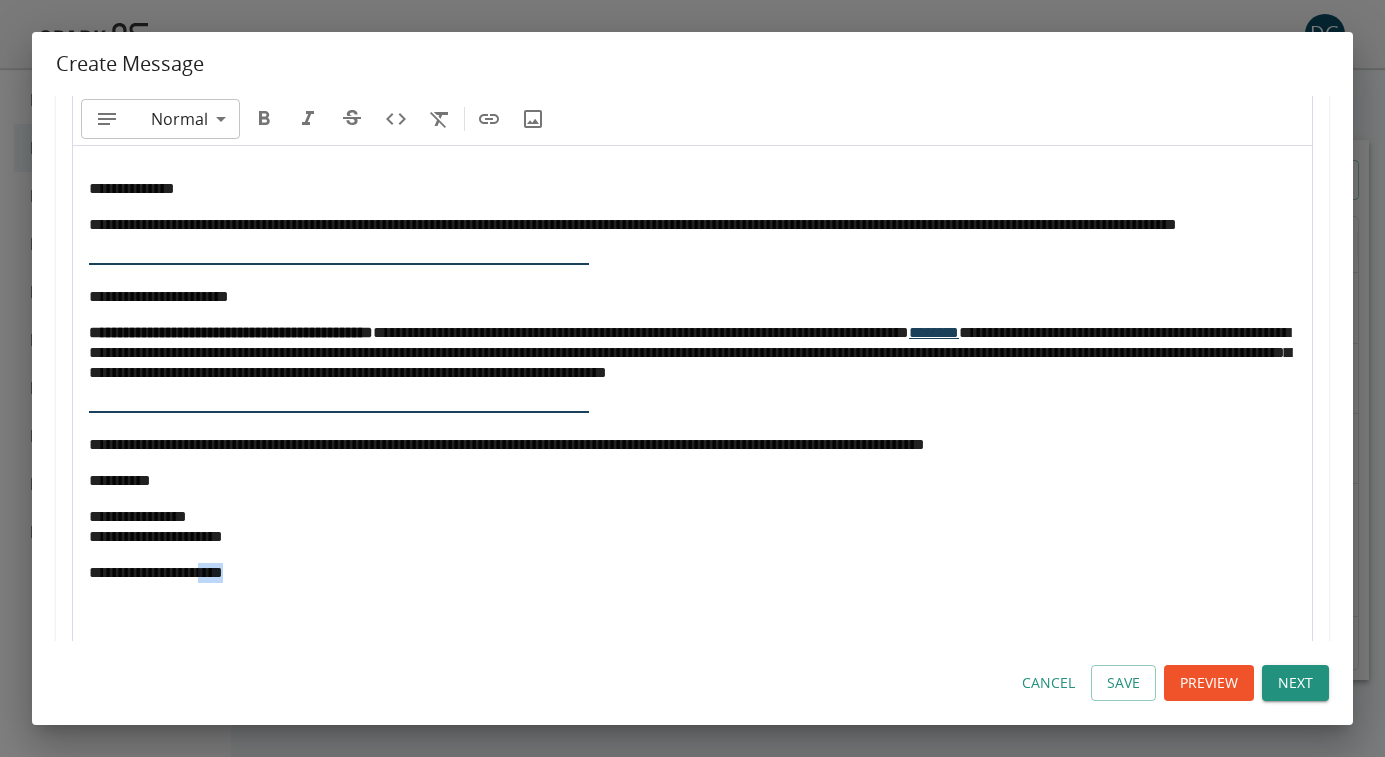 click on "**********" at bounding box center [156, 572] 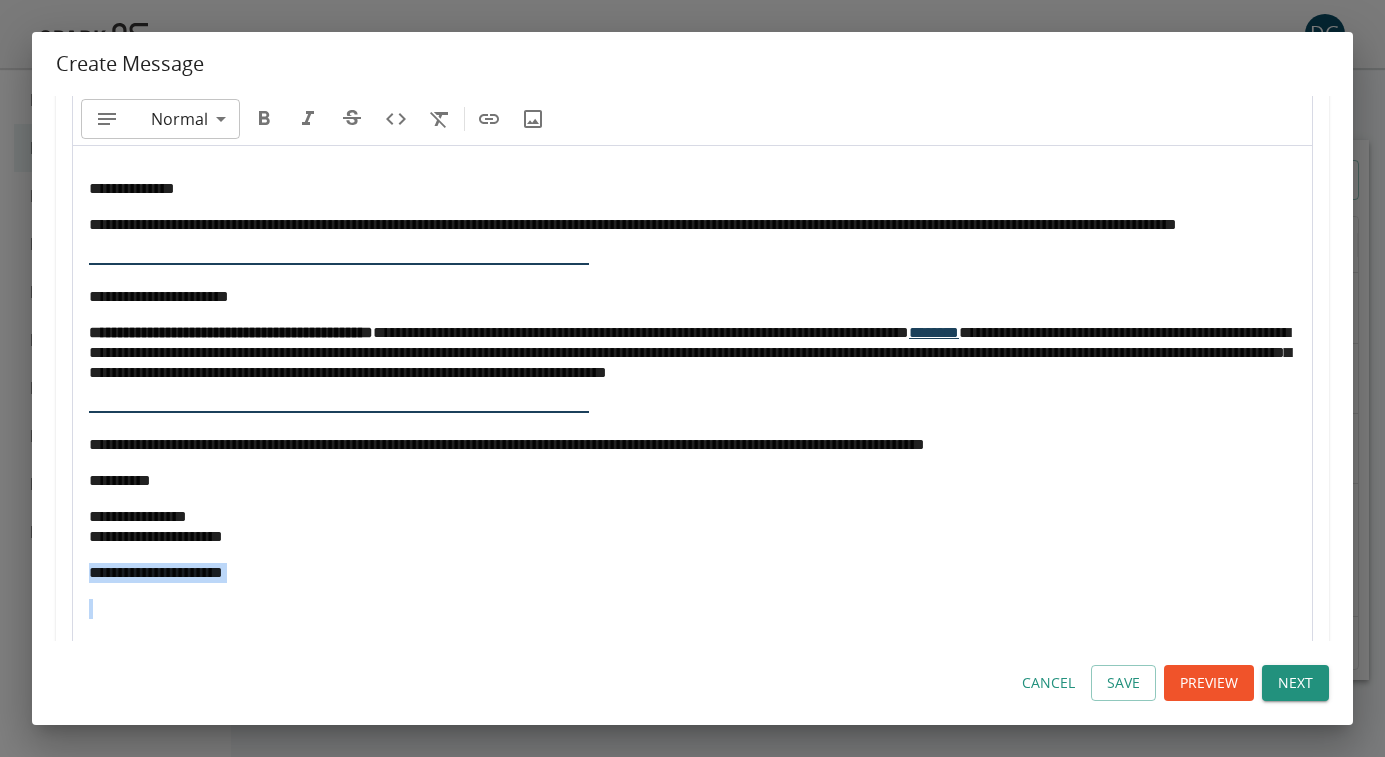 click on "**********" at bounding box center (156, 572) 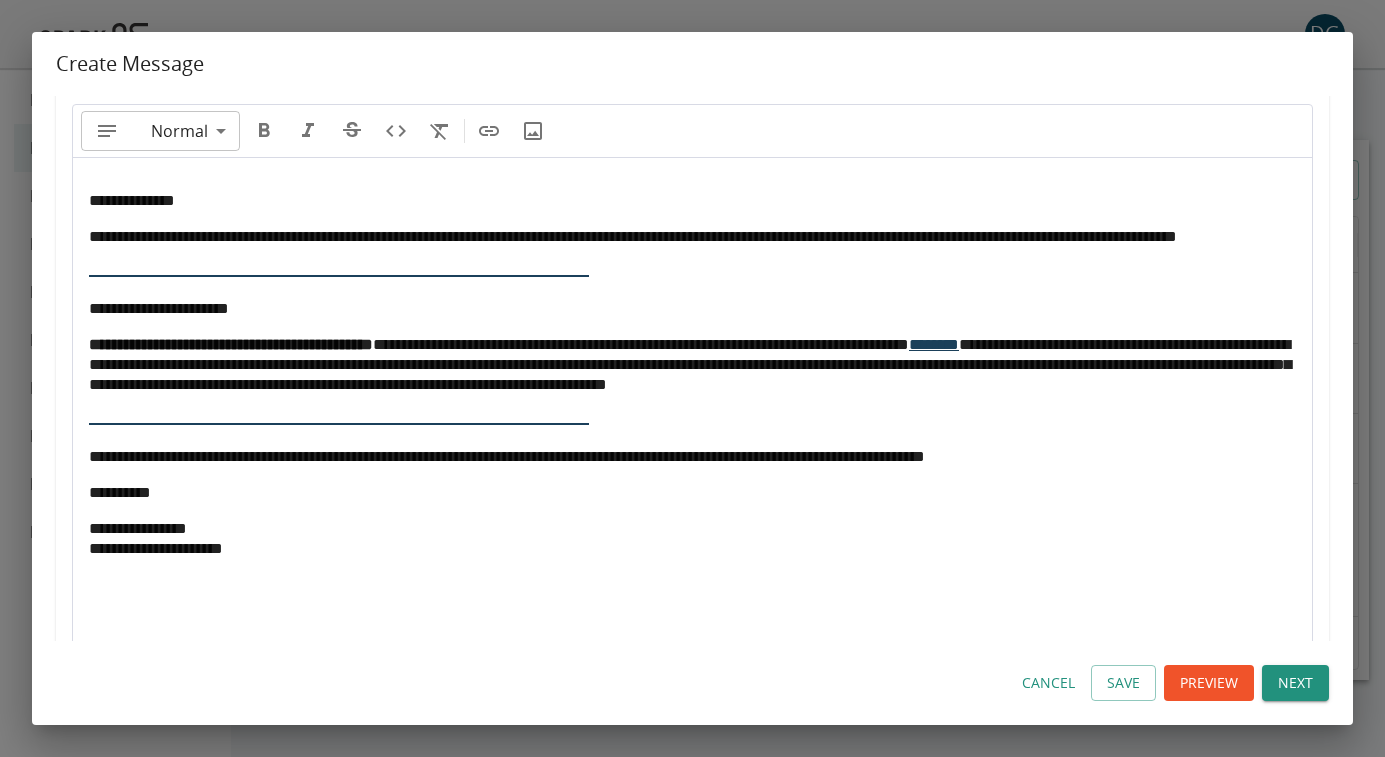 scroll, scrollTop: 336, scrollLeft: 0, axis: vertical 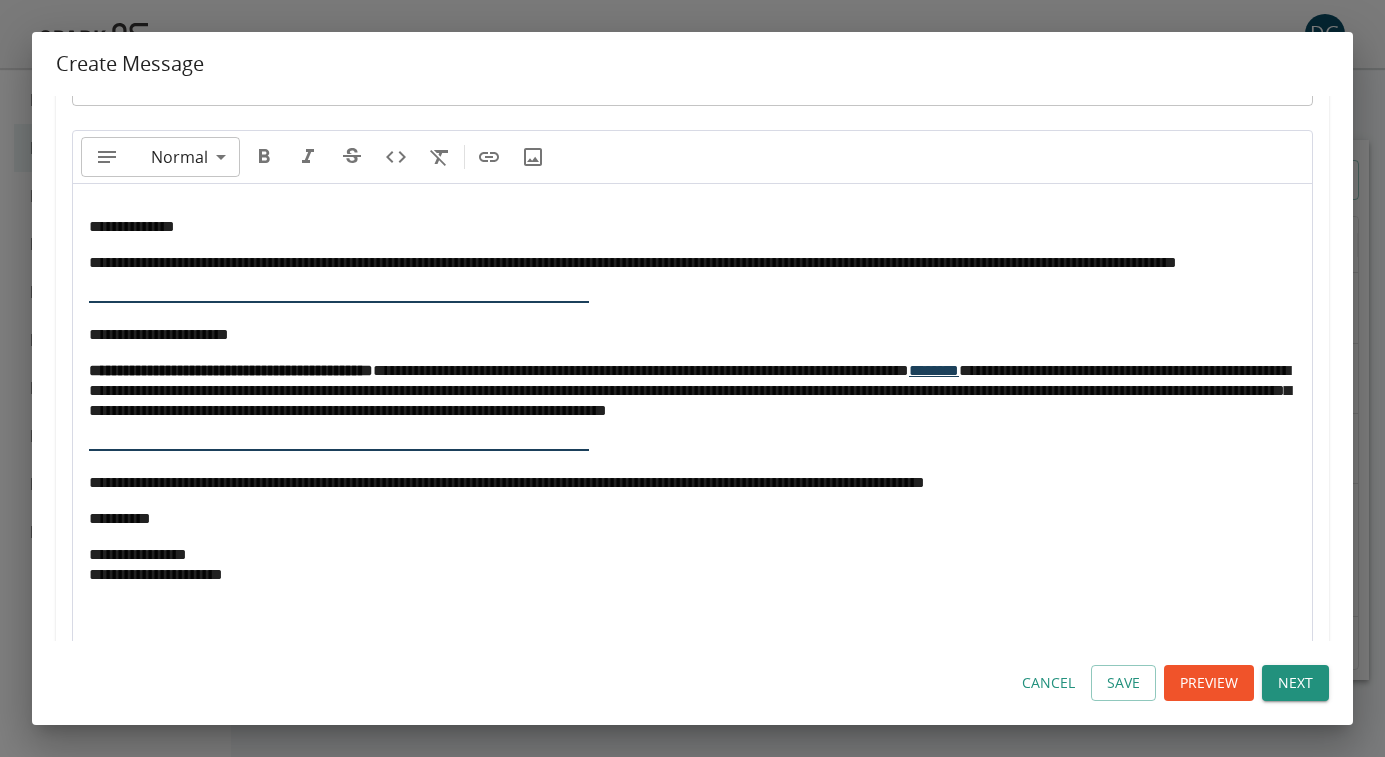 click on "**********" at bounding box center (692, 412) 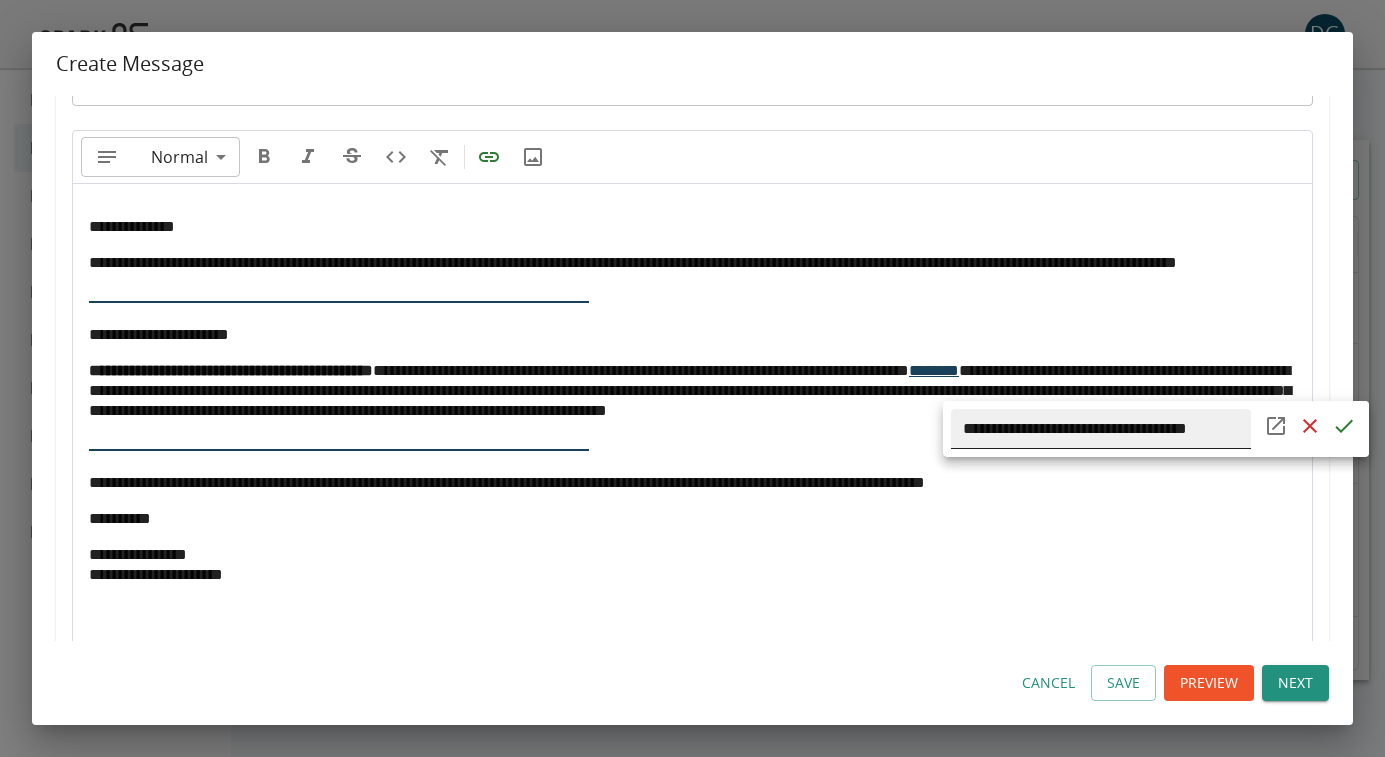 click on "**********" at bounding box center [1101, 429] 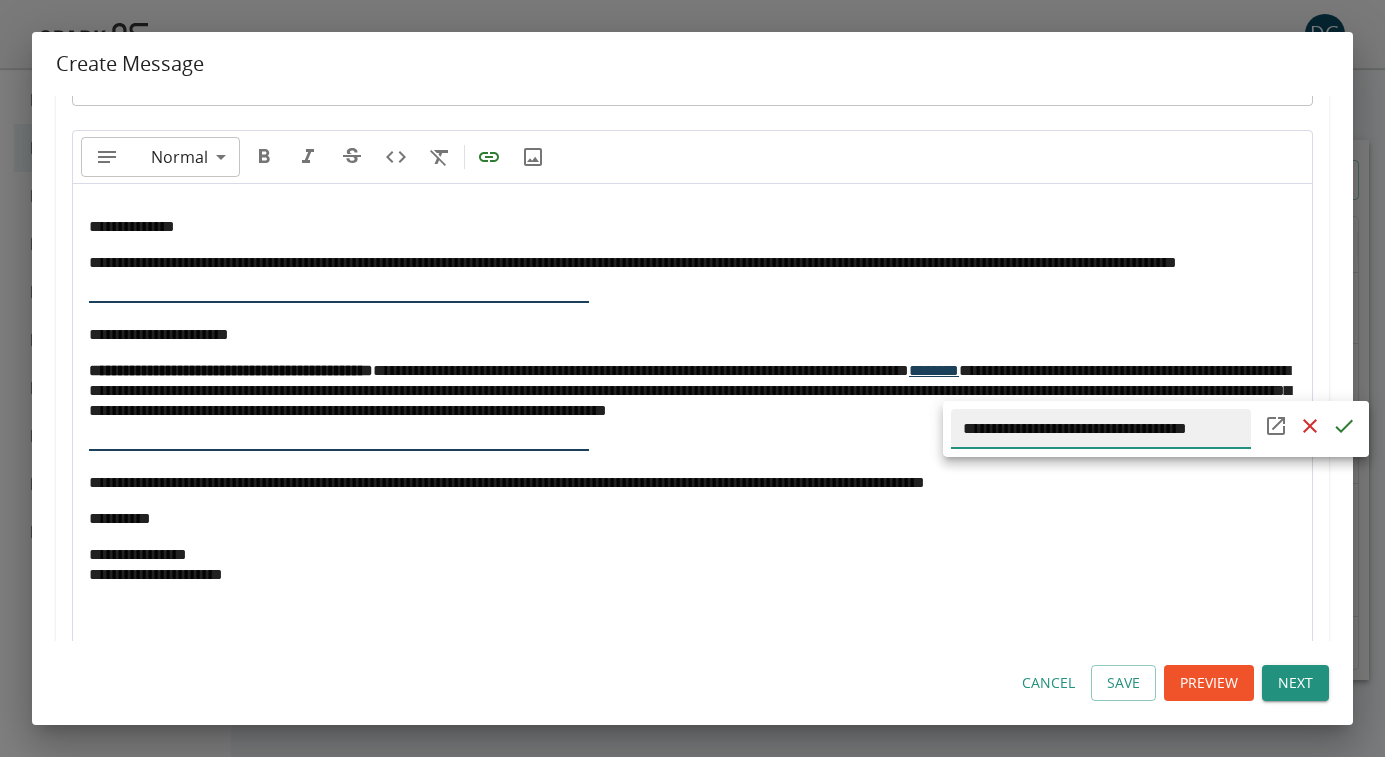 click on "**********" at bounding box center (1101, 429) 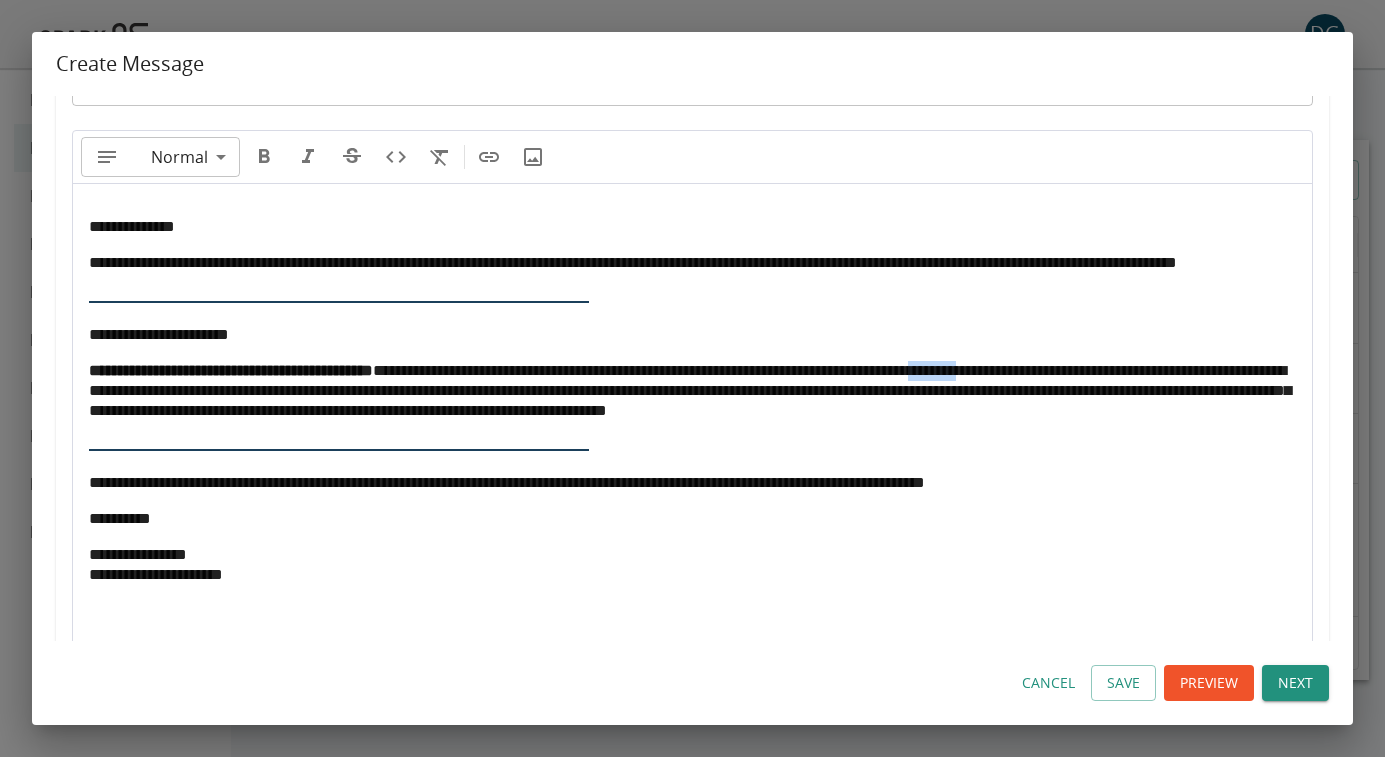 drag, startPoint x: 1150, startPoint y: 394, endPoint x: 1206, endPoint y: 388, distance: 56.32051 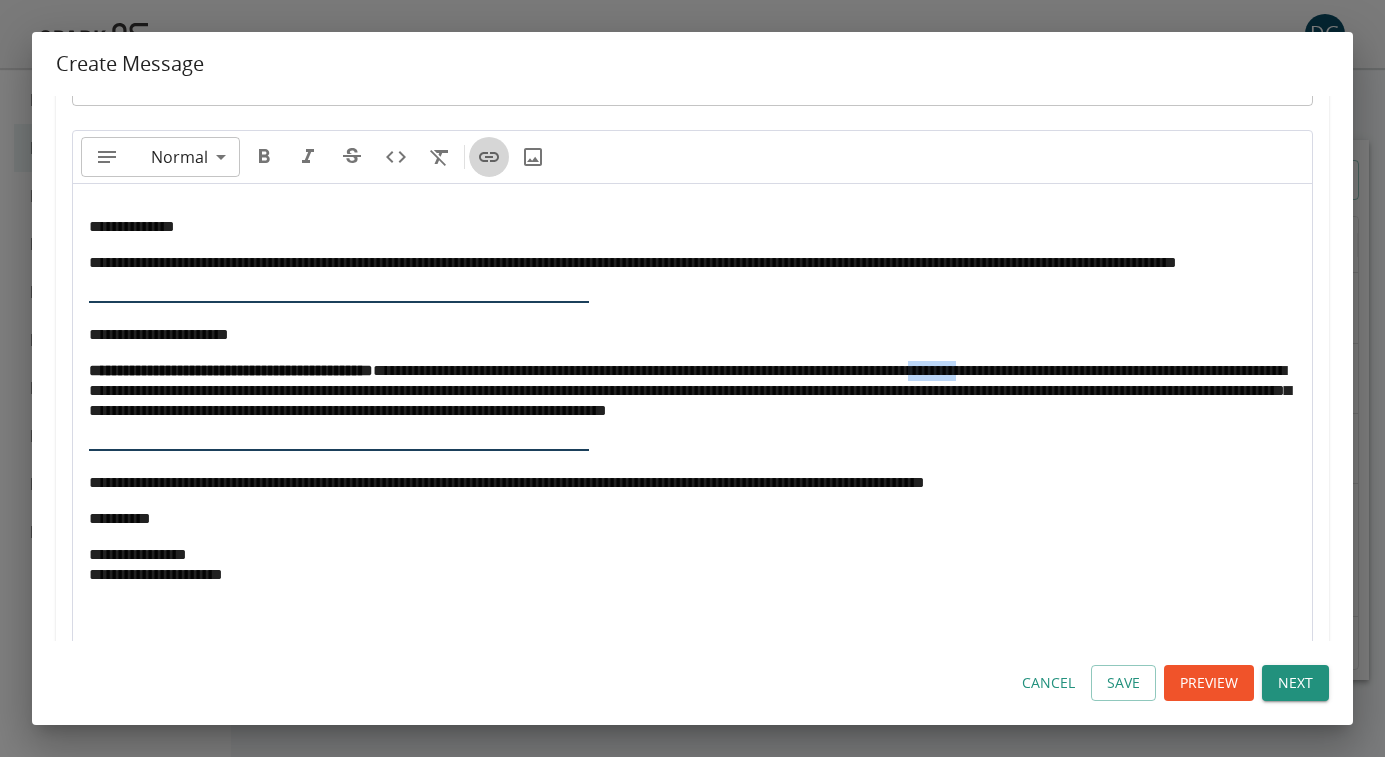 click 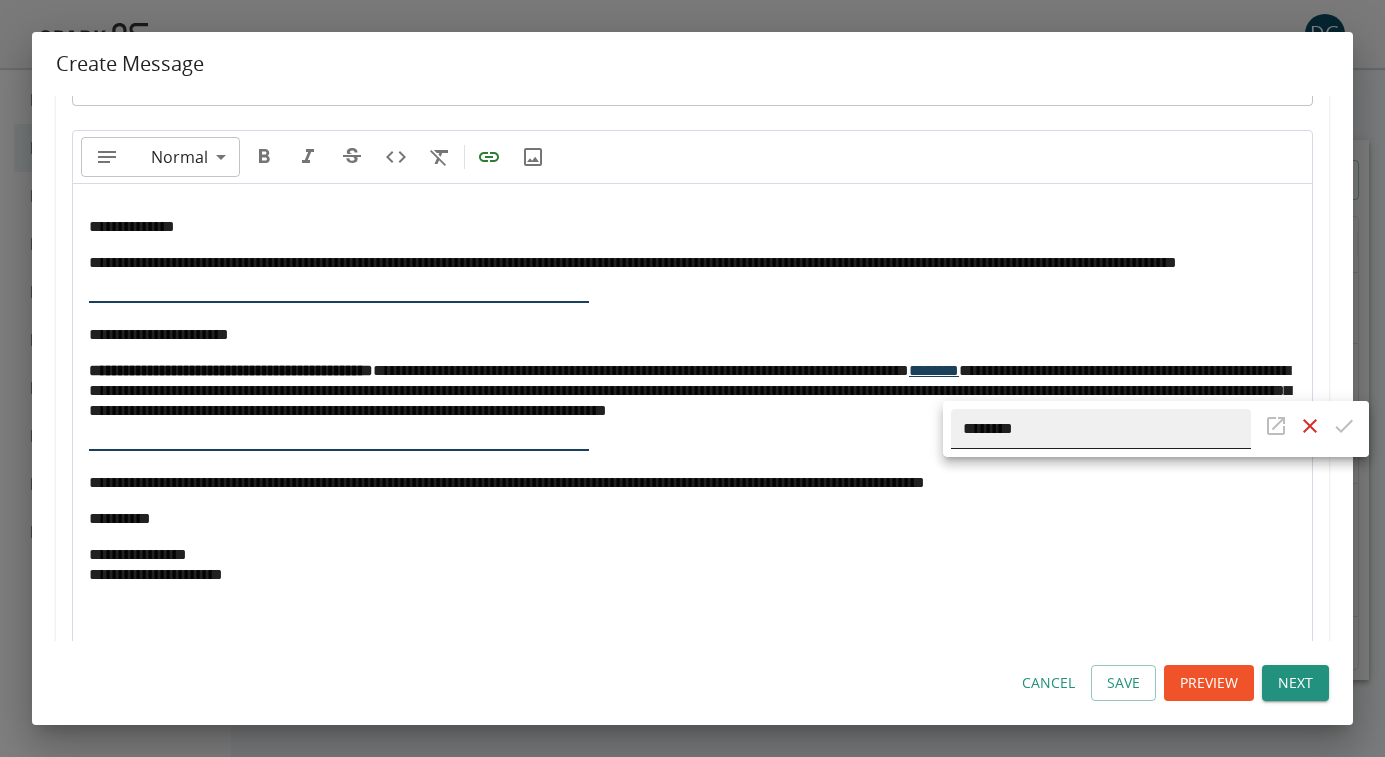 click on "********" at bounding box center [1101, 429] 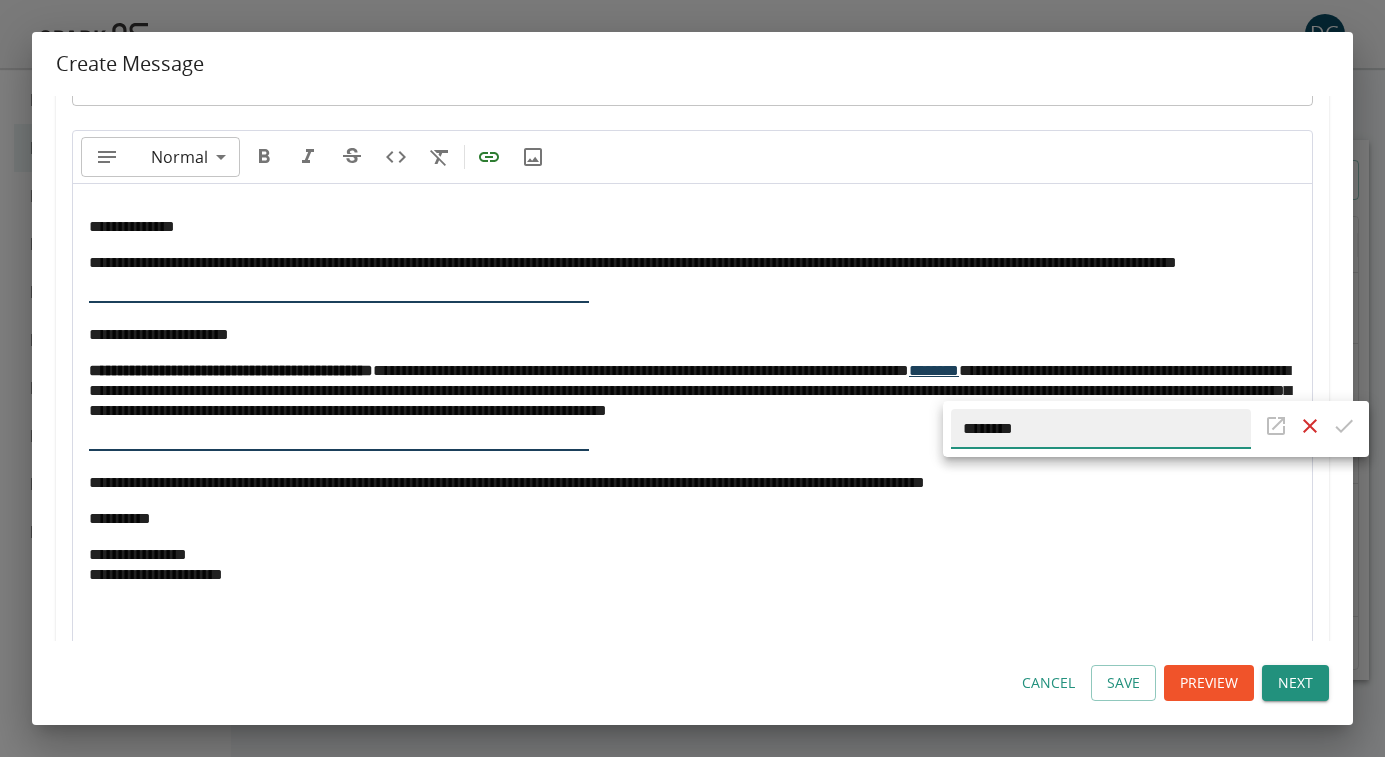 click on "********" at bounding box center [1101, 429] 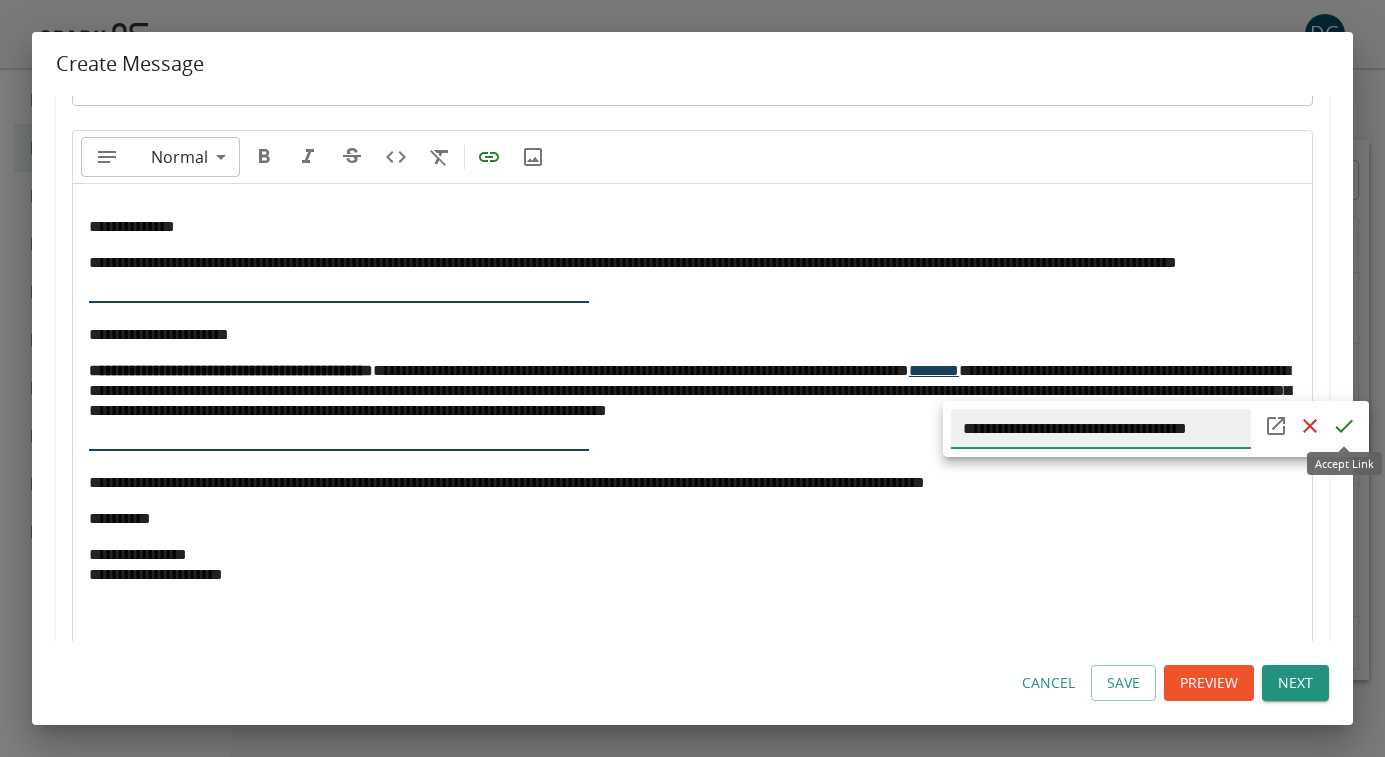 click 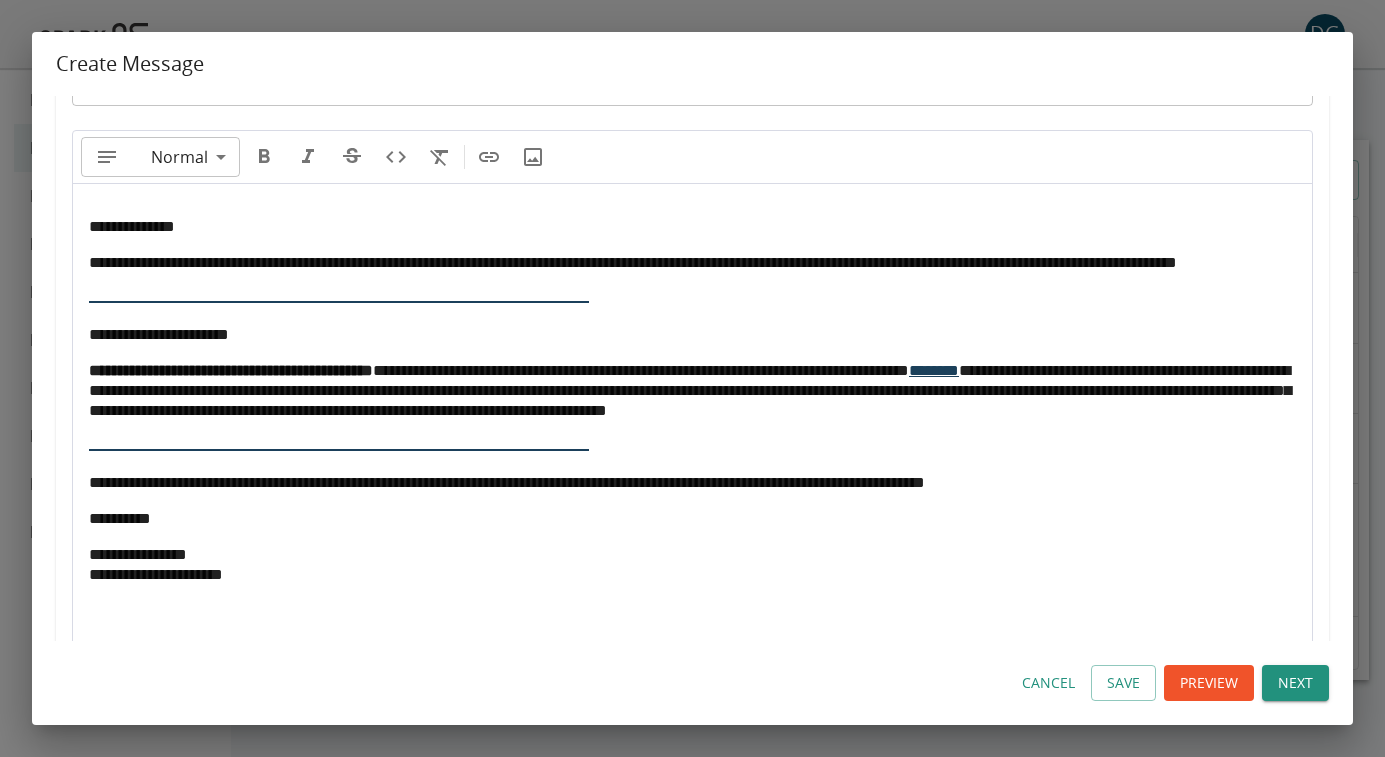 click on "Preview" at bounding box center [1209, 683] 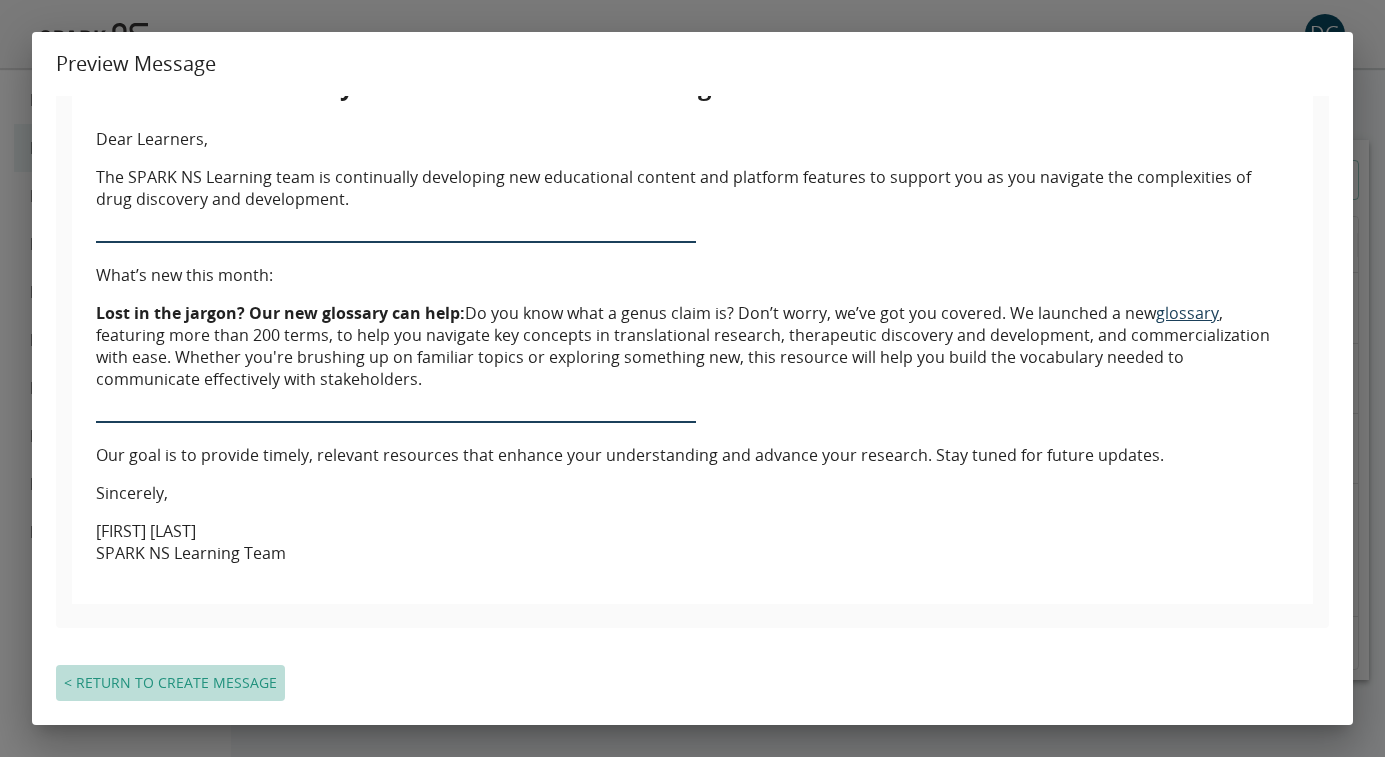 click on "< Return to Create Message" at bounding box center [170, 683] 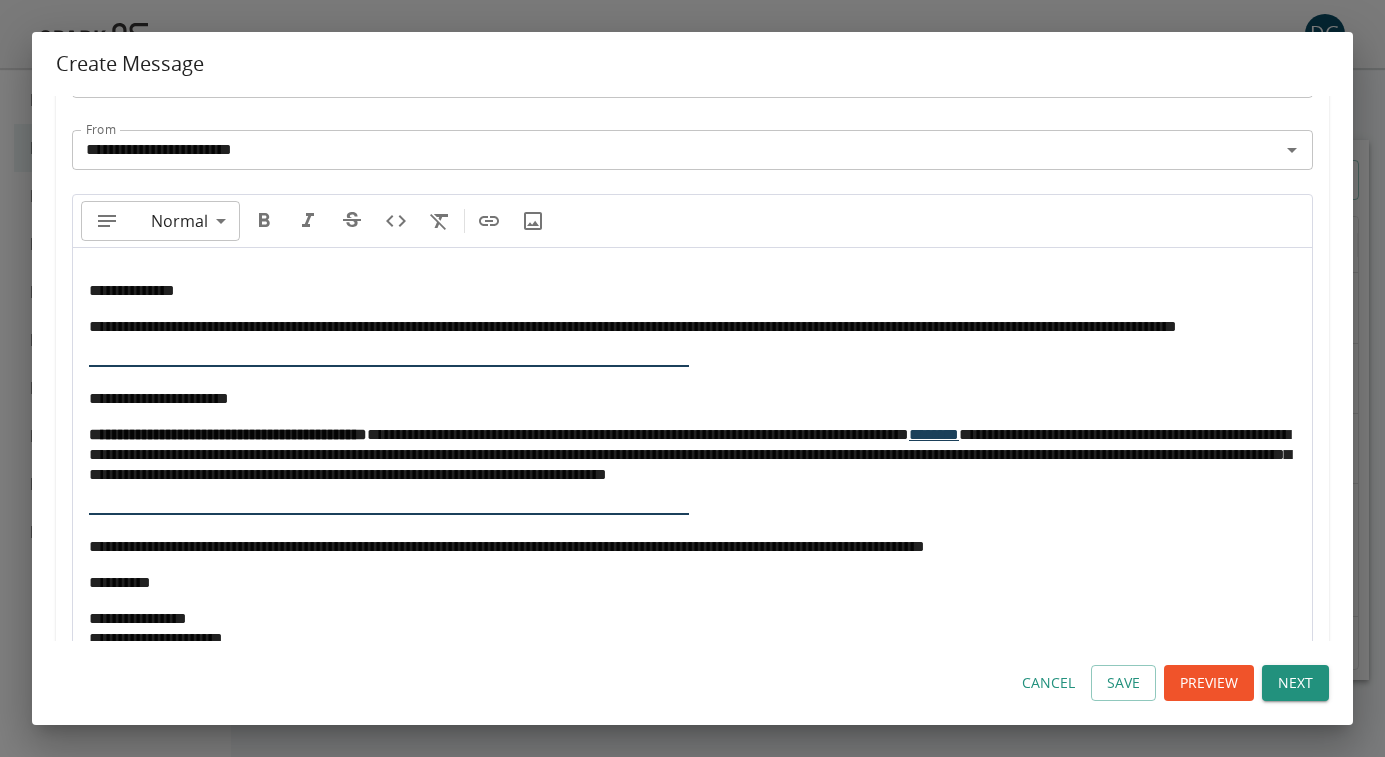 scroll, scrollTop: 322, scrollLeft: 0, axis: vertical 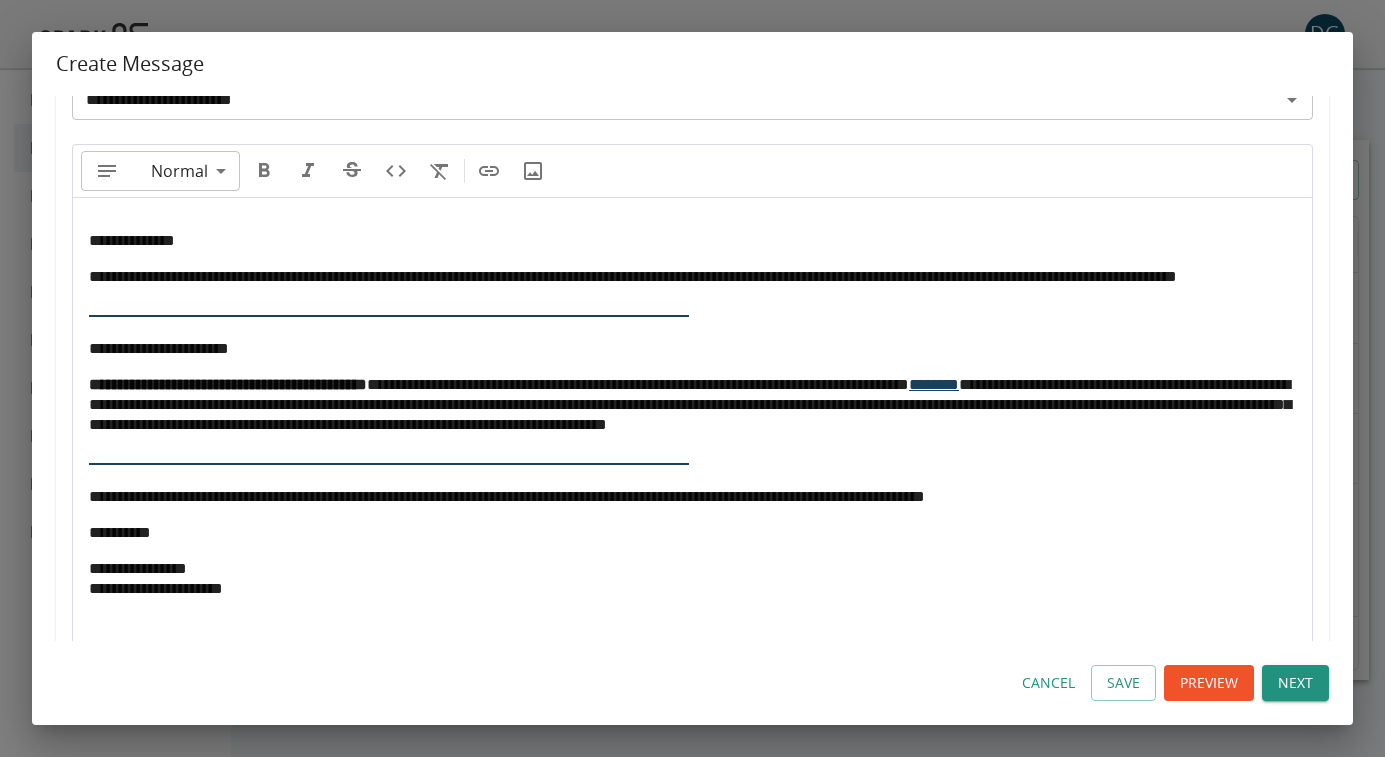 click on "Next" at bounding box center (1295, 683) 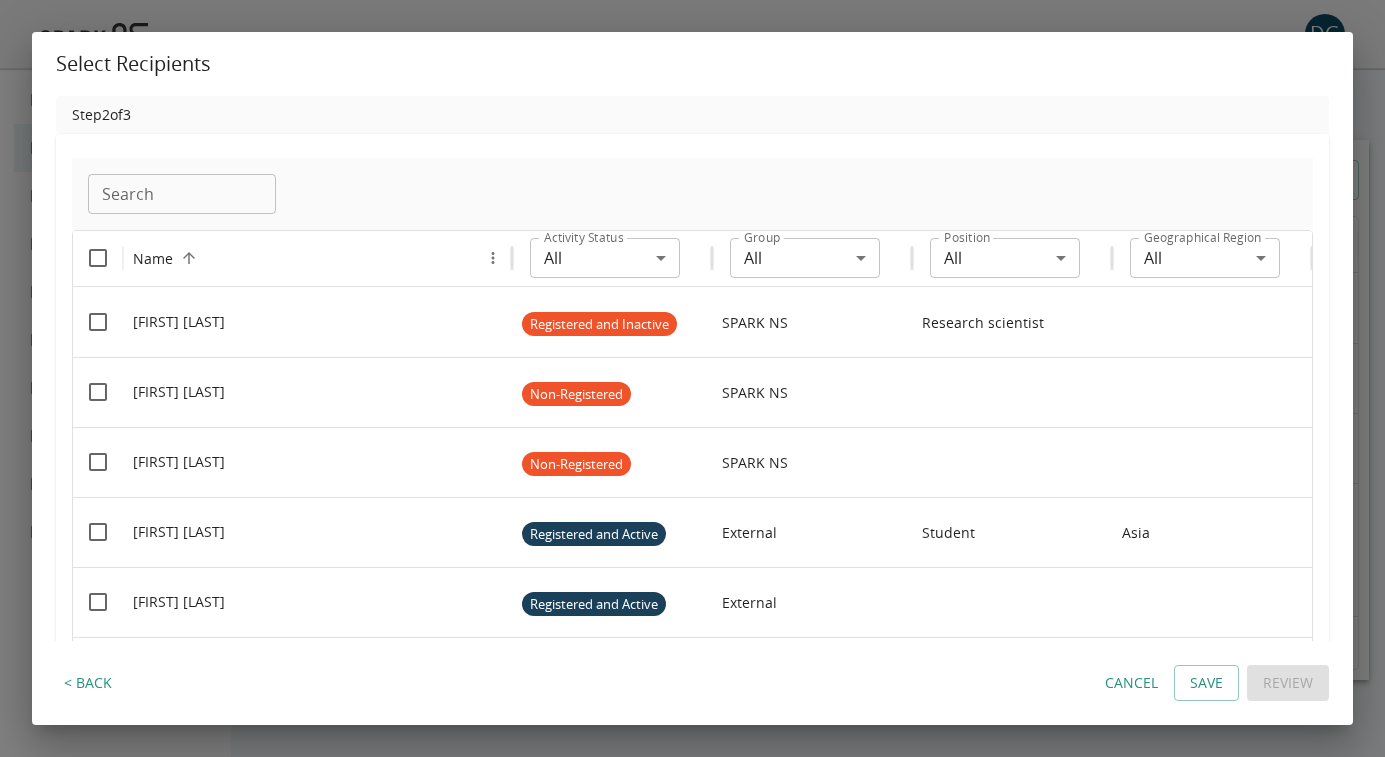 scroll, scrollTop: 0, scrollLeft: 0, axis: both 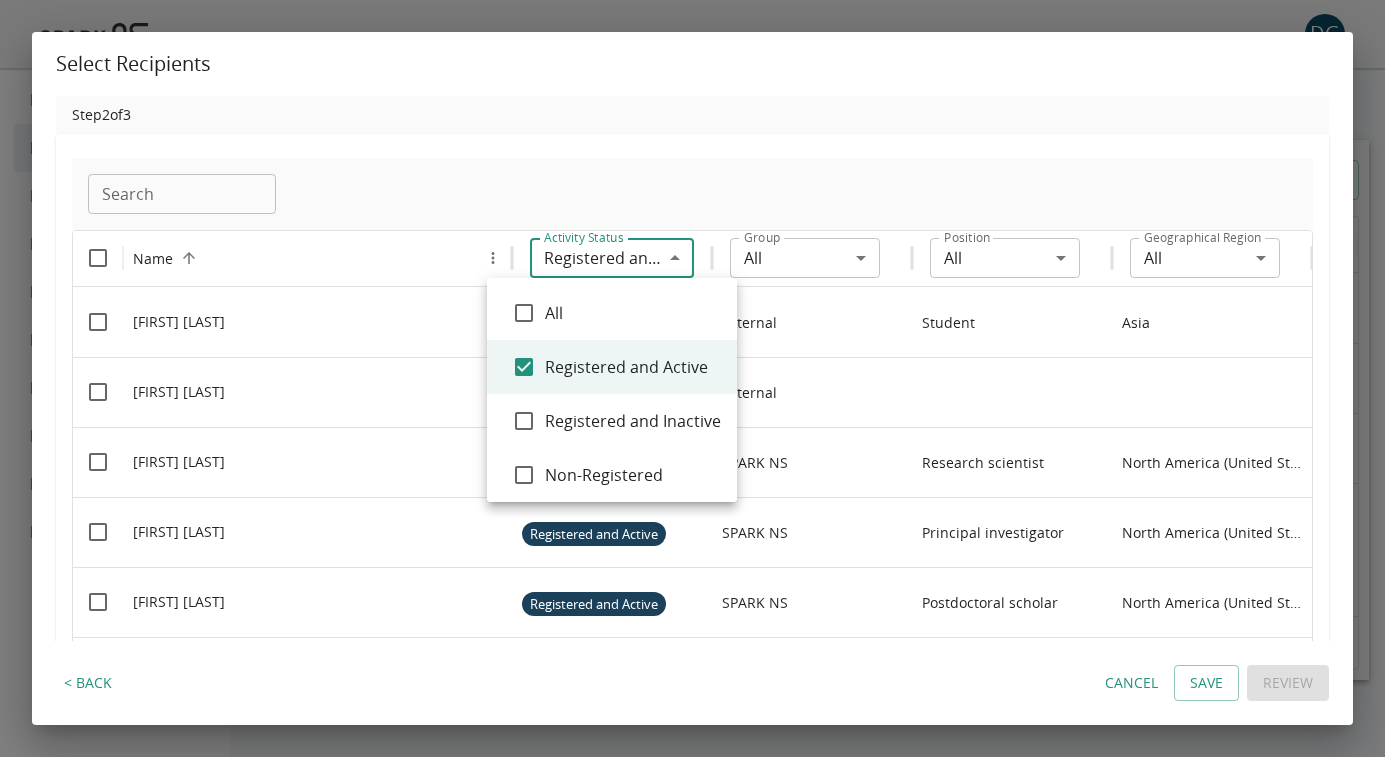 type on "**********" 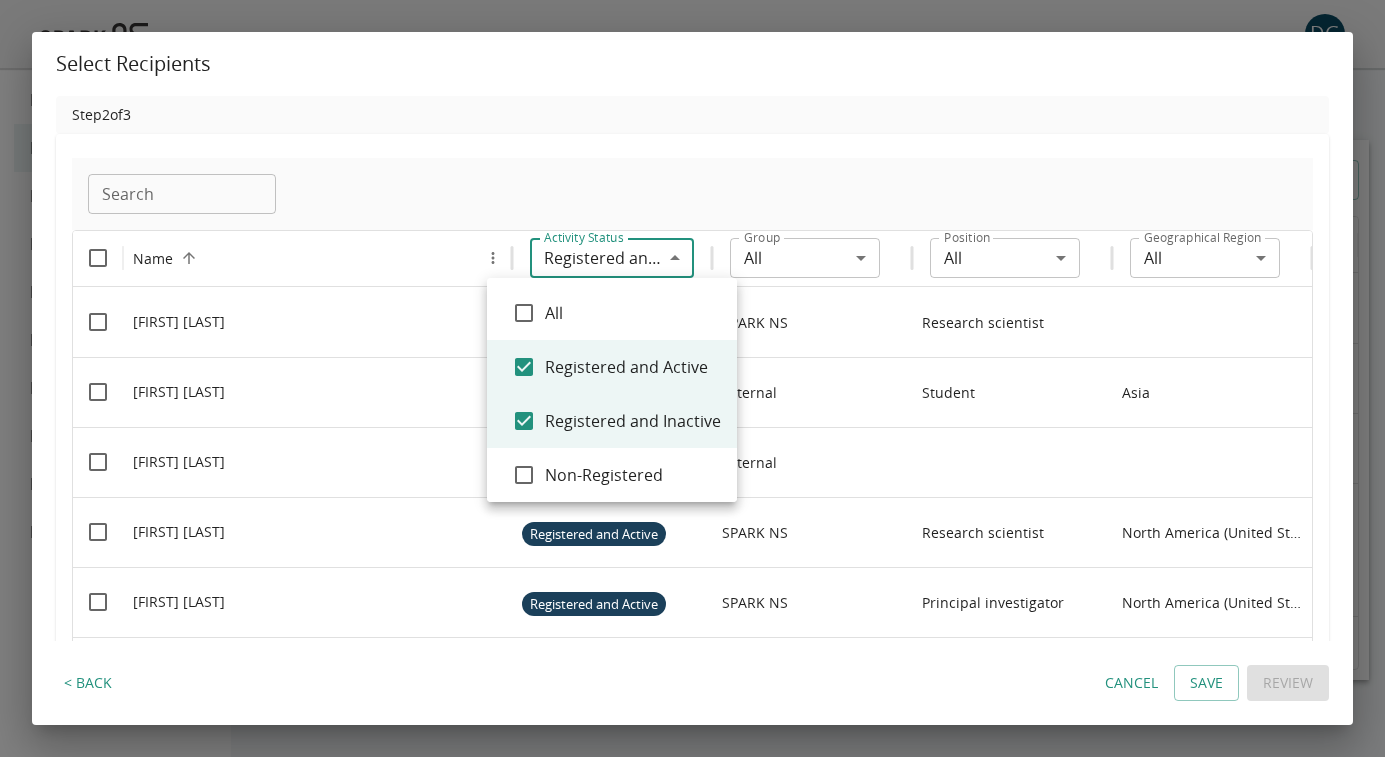click at bounding box center (692, 378) 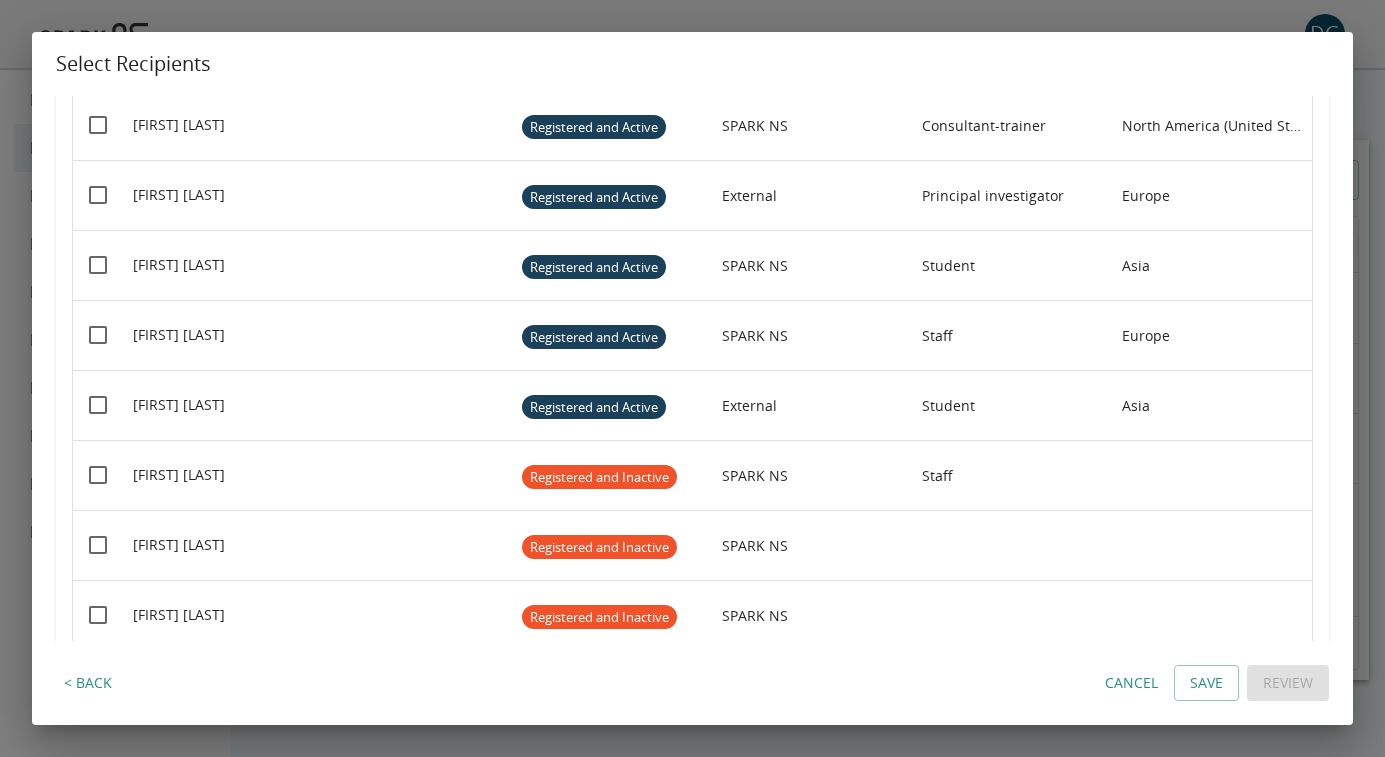 scroll, scrollTop: 5728, scrollLeft: 0, axis: vertical 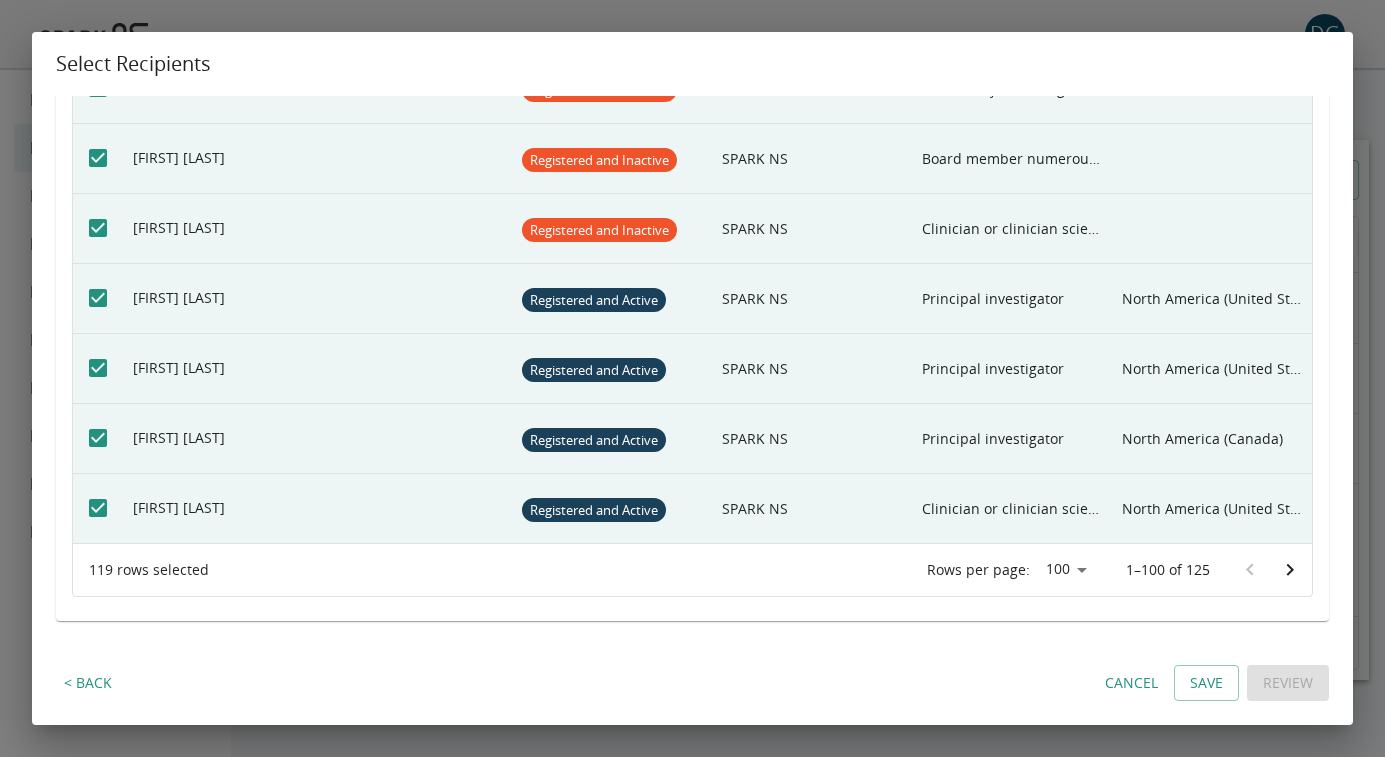click 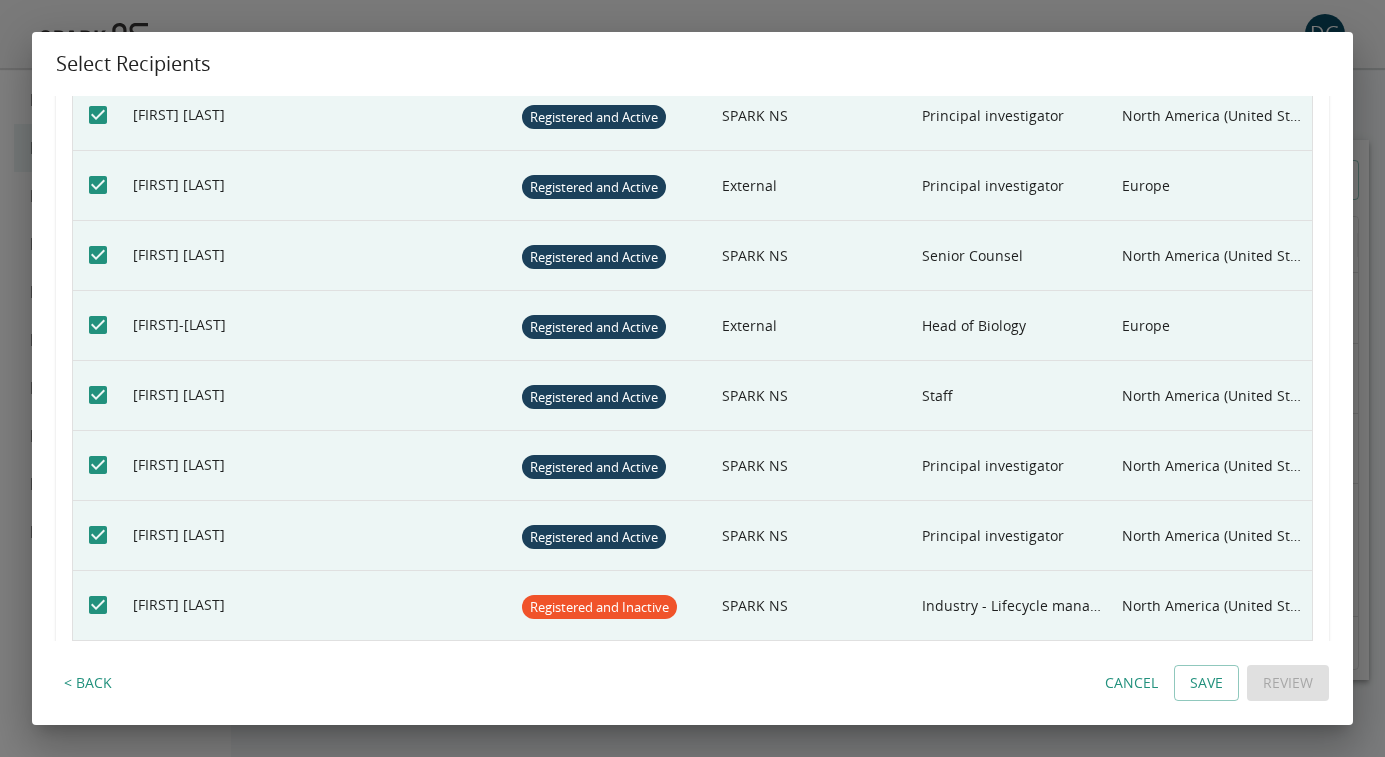 scroll, scrollTop: 1494, scrollLeft: 0, axis: vertical 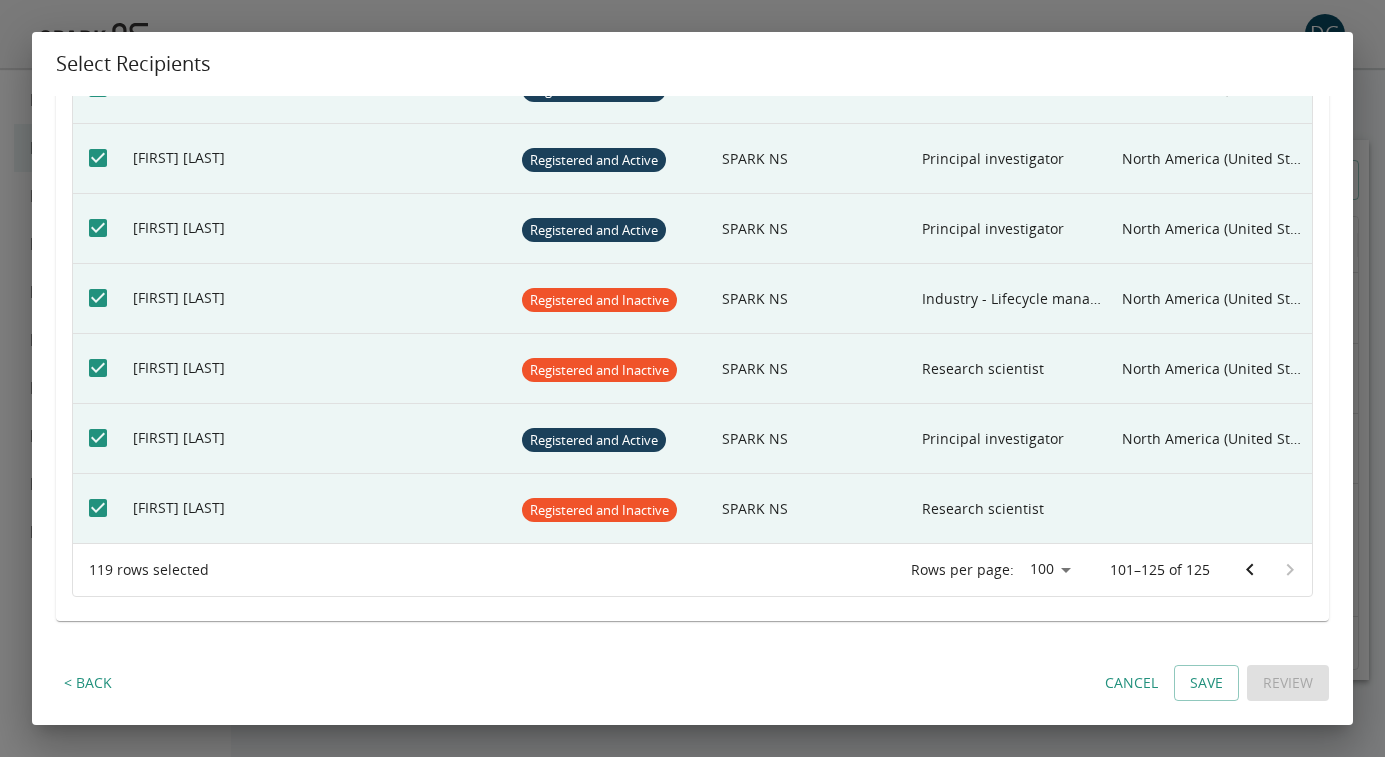 click 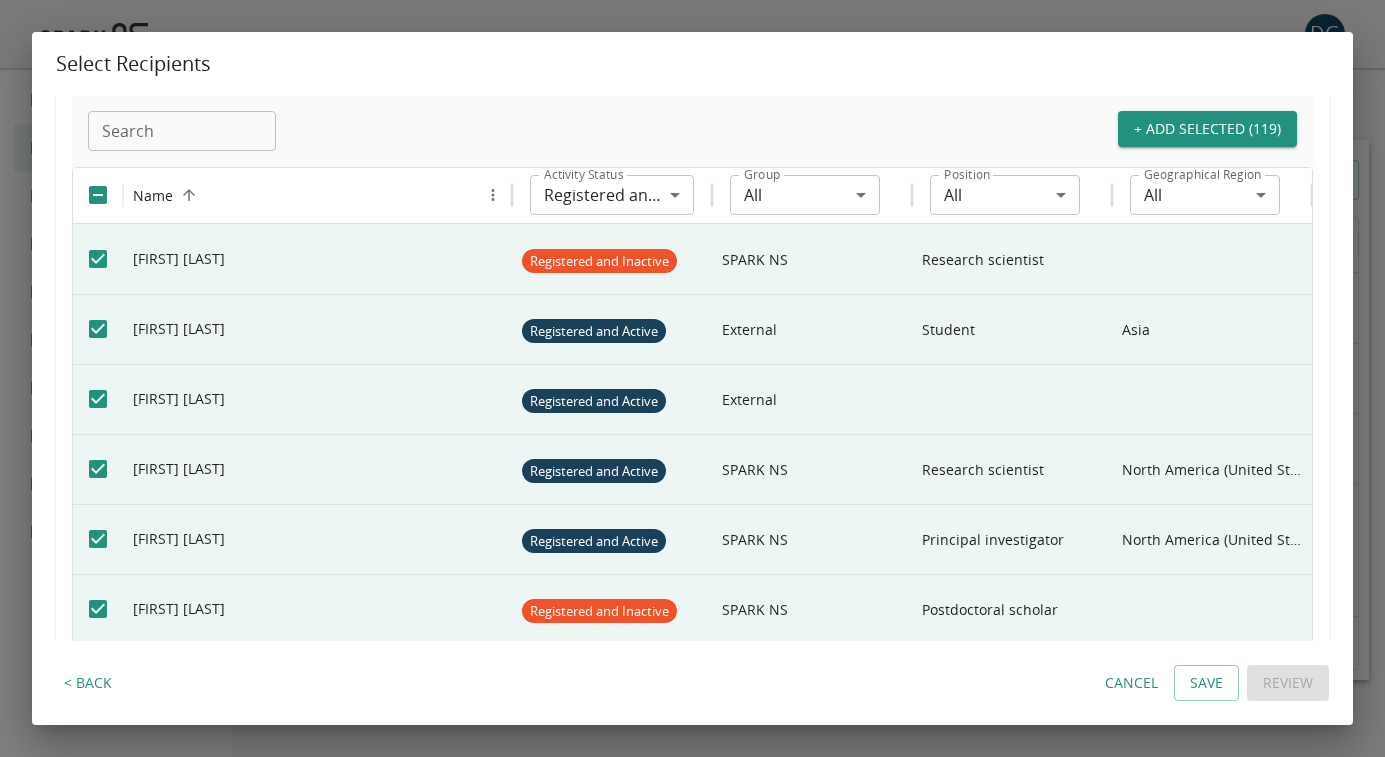 scroll, scrollTop: 0, scrollLeft: 0, axis: both 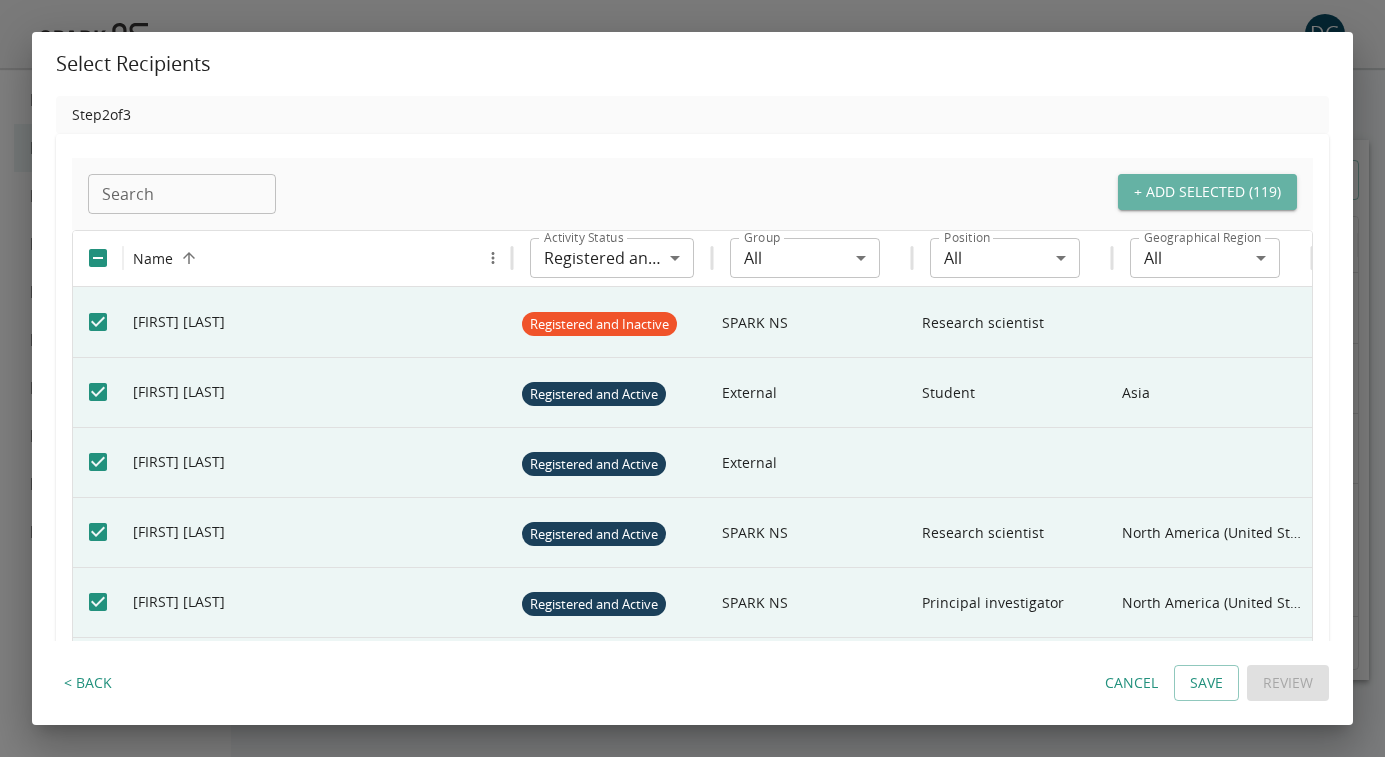 click on "+ Add Selected (119)" at bounding box center (1207, 192) 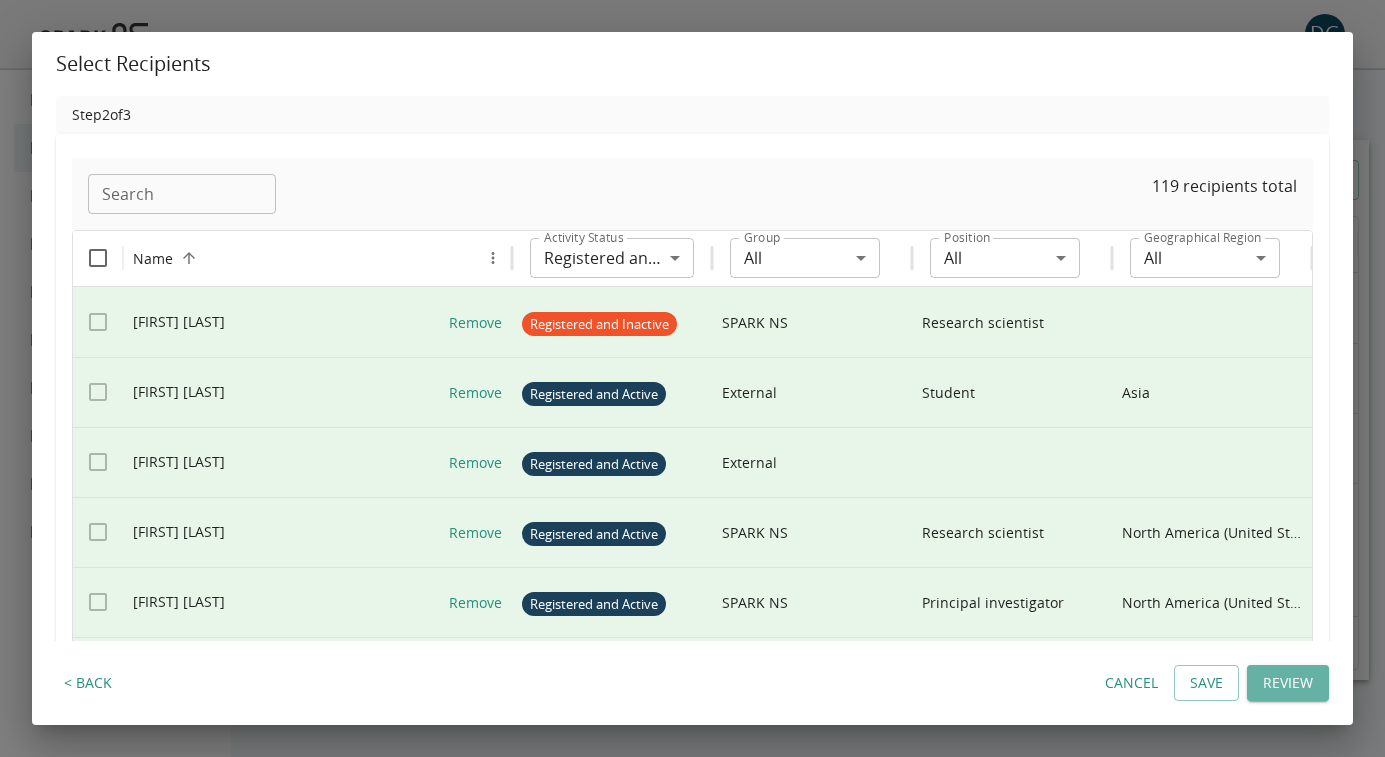 click on "Review" at bounding box center [1288, 683] 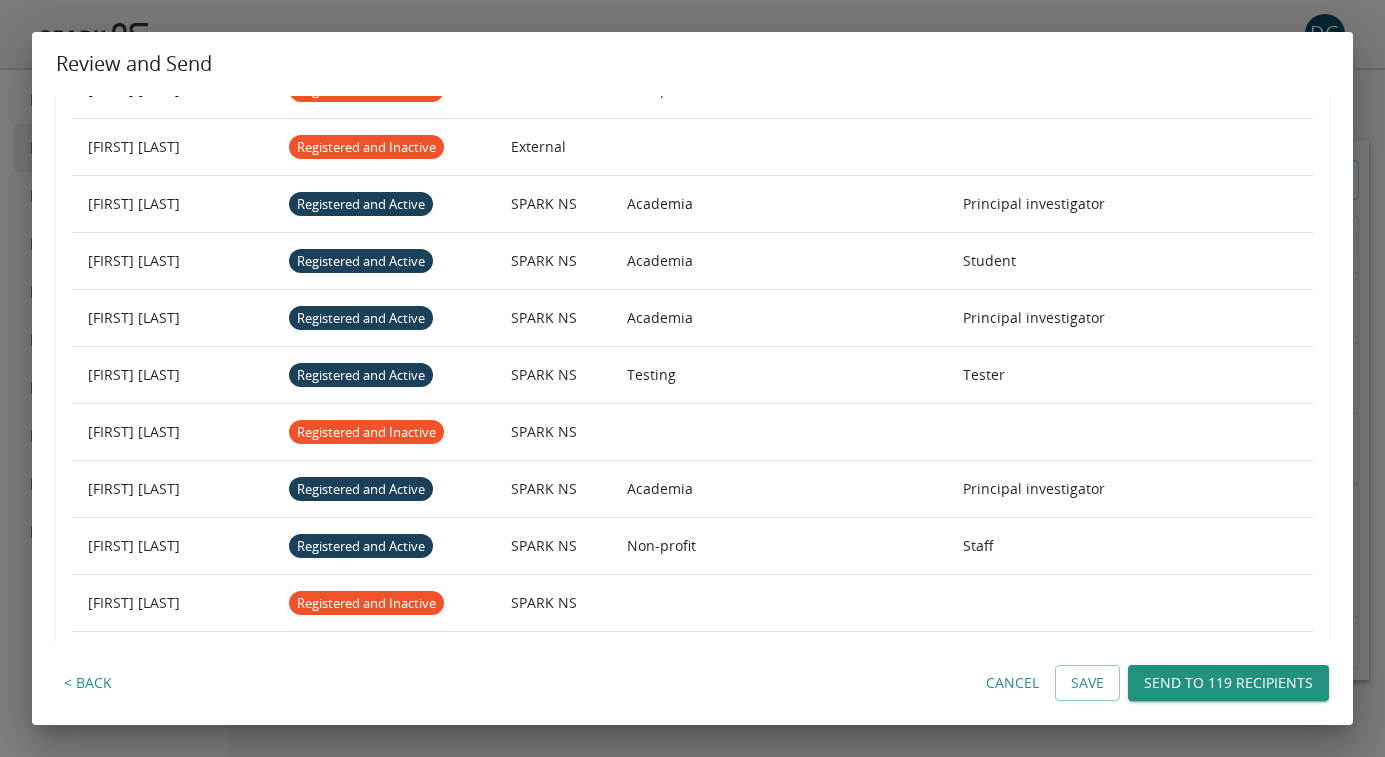scroll, scrollTop: 6400, scrollLeft: 0, axis: vertical 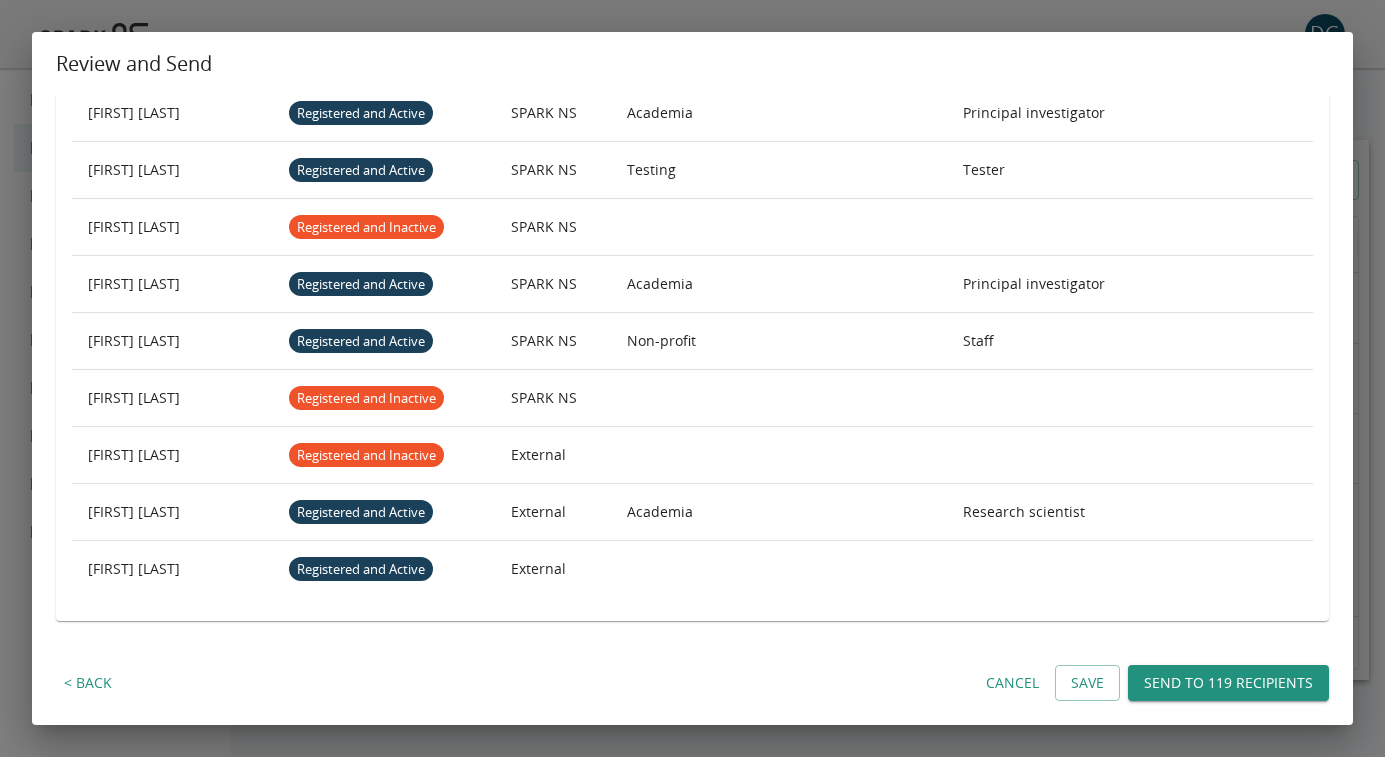 click on "Save" at bounding box center (1087, 683) 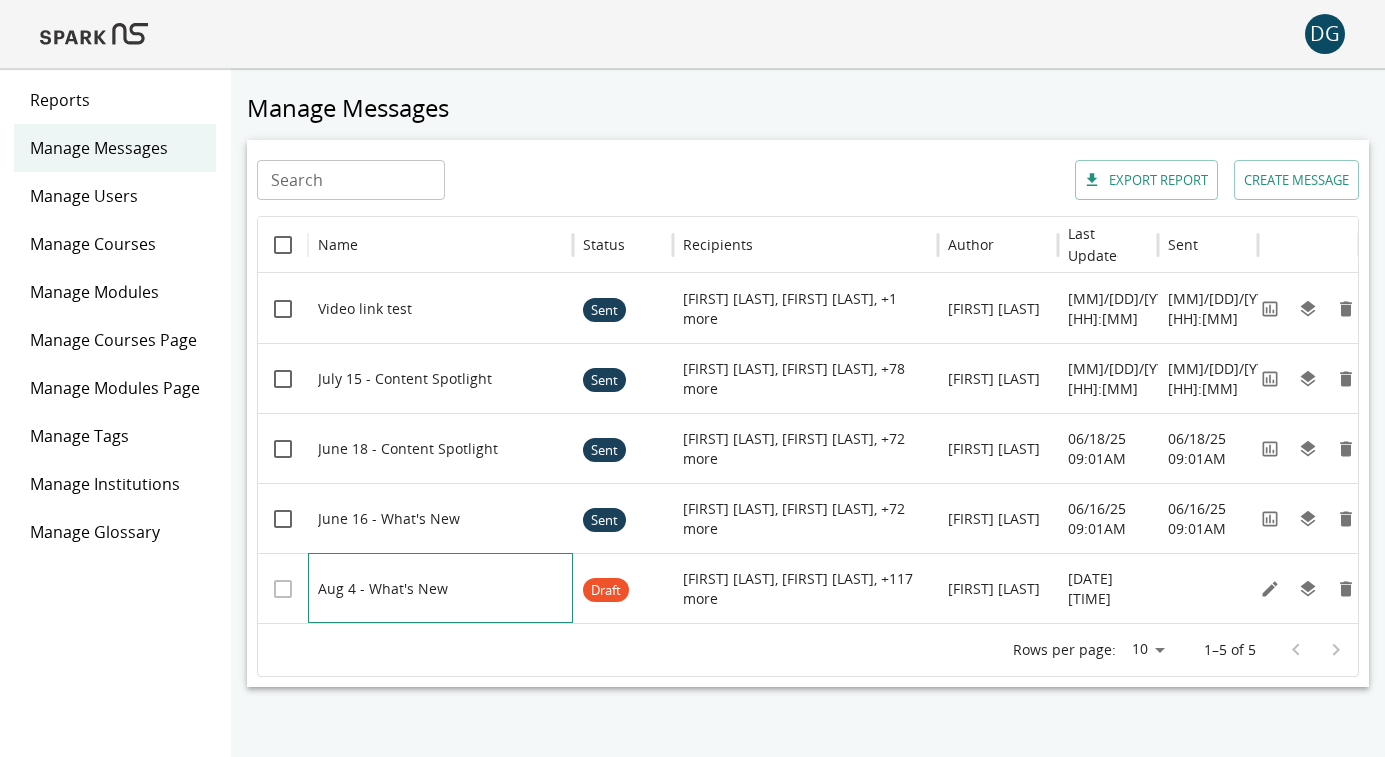 click at bounding box center (450, 588) 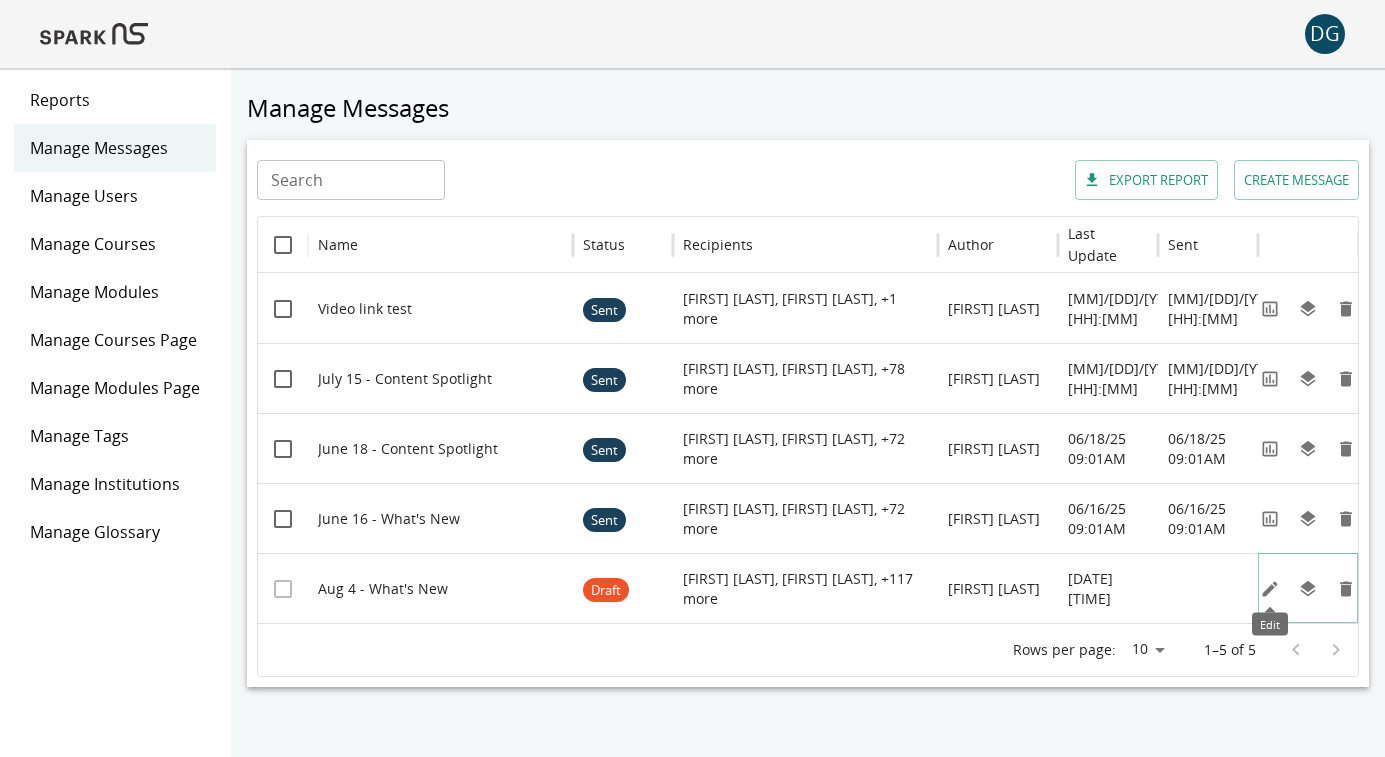 click 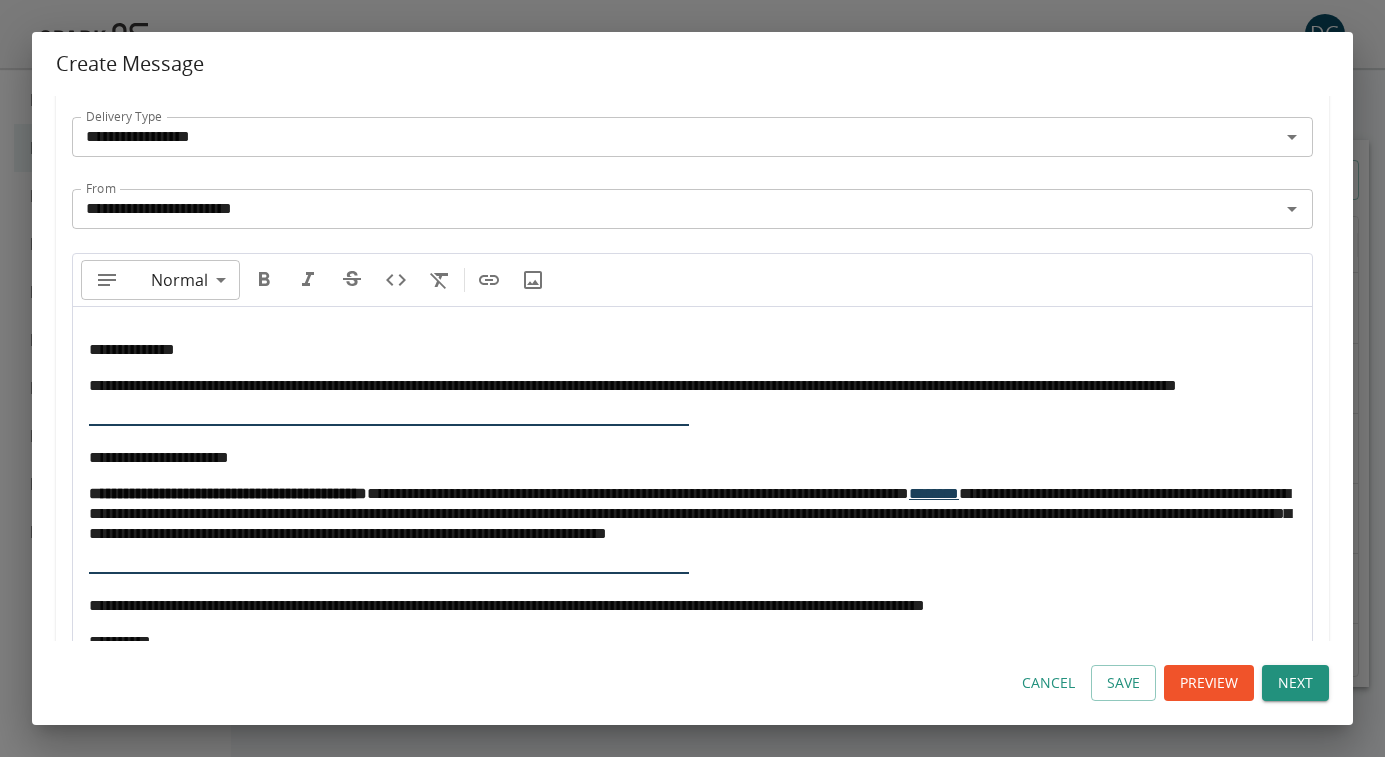scroll, scrollTop: 212, scrollLeft: 0, axis: vertical 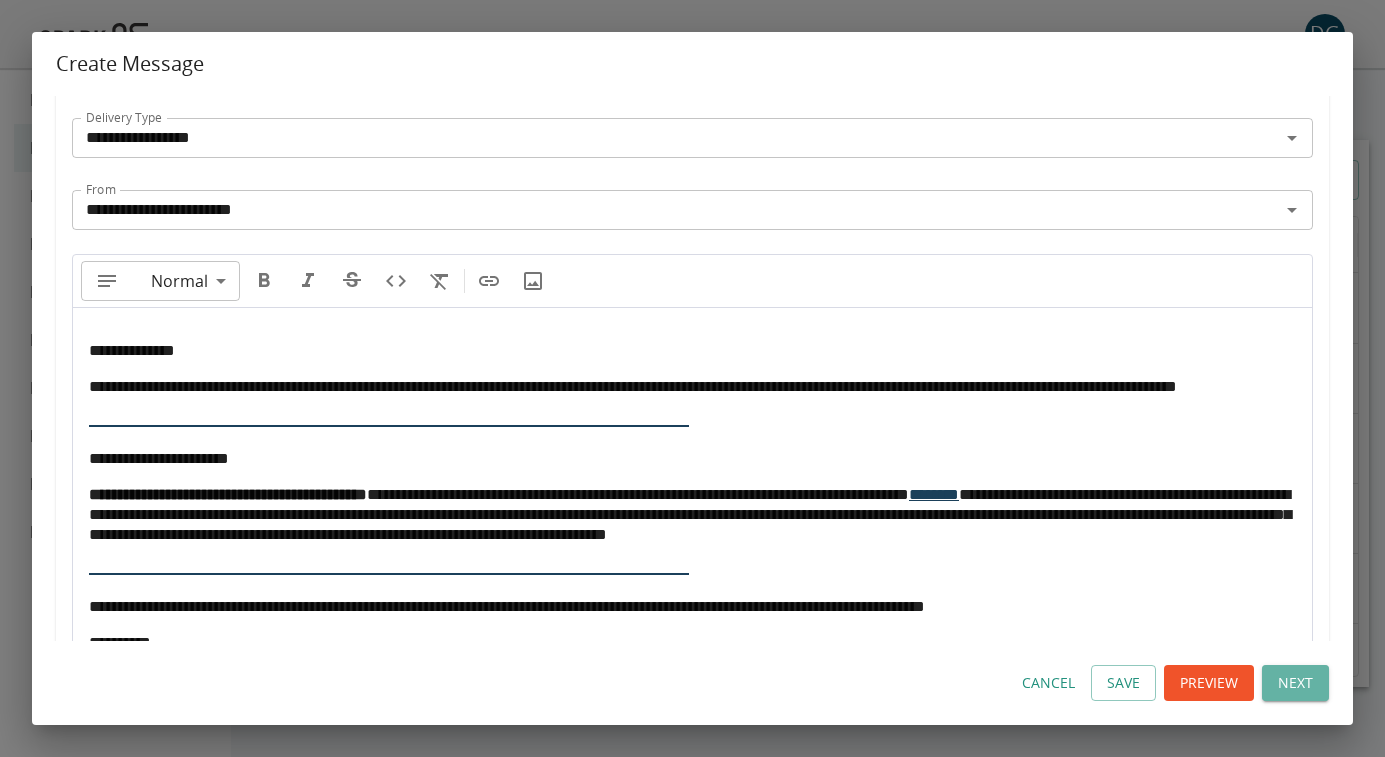 click on "Next" at bounding box center (1295, 683) 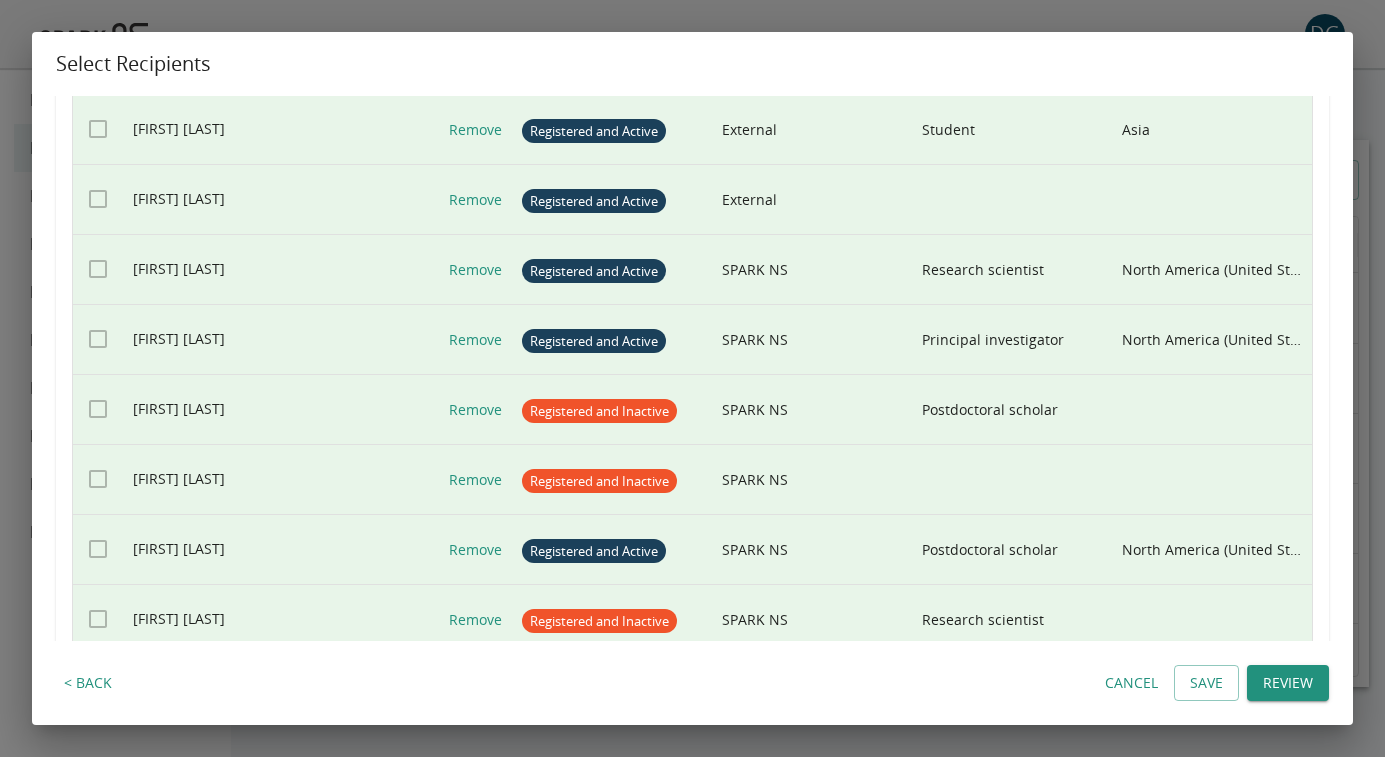 scroll, scrollTop: 0, scrollLeft: 0, axis: both 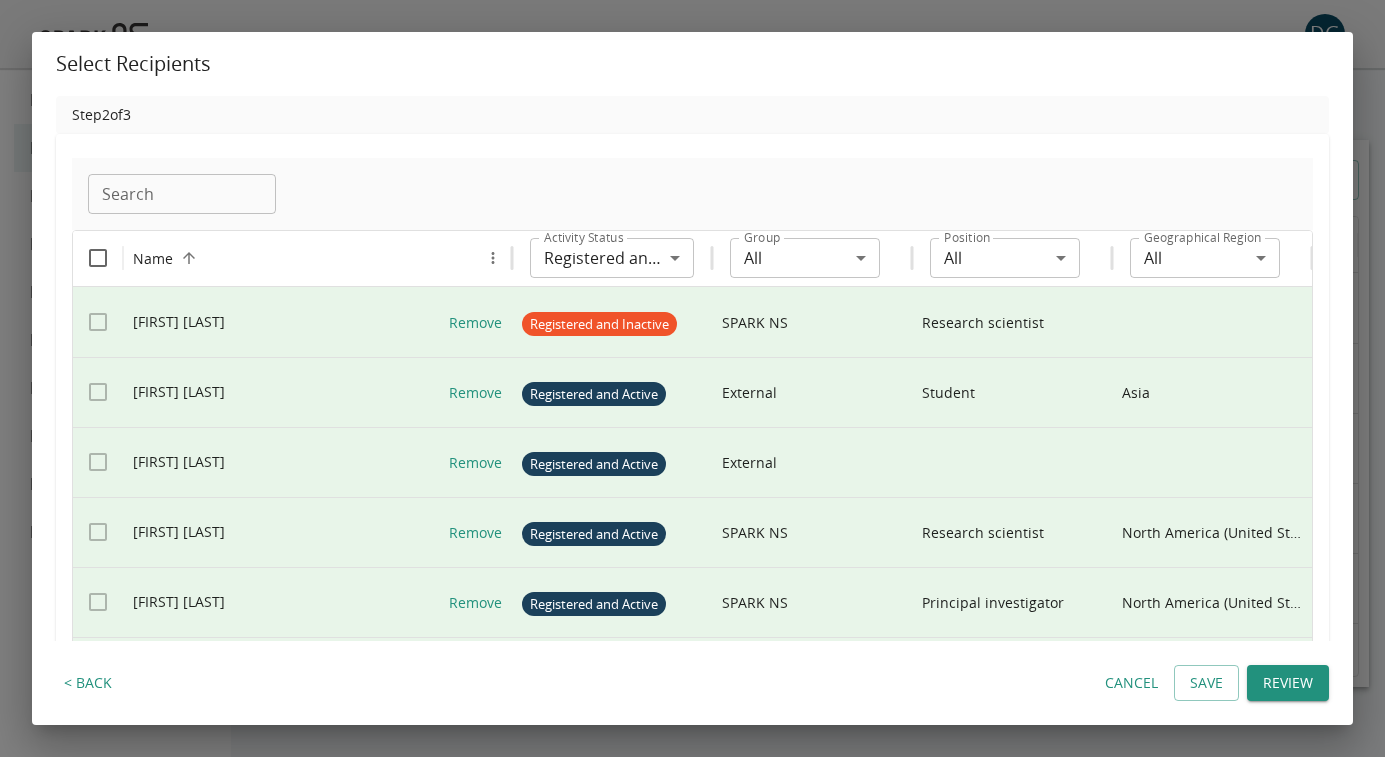 click on "Review" at bounding box center [1288, 683] 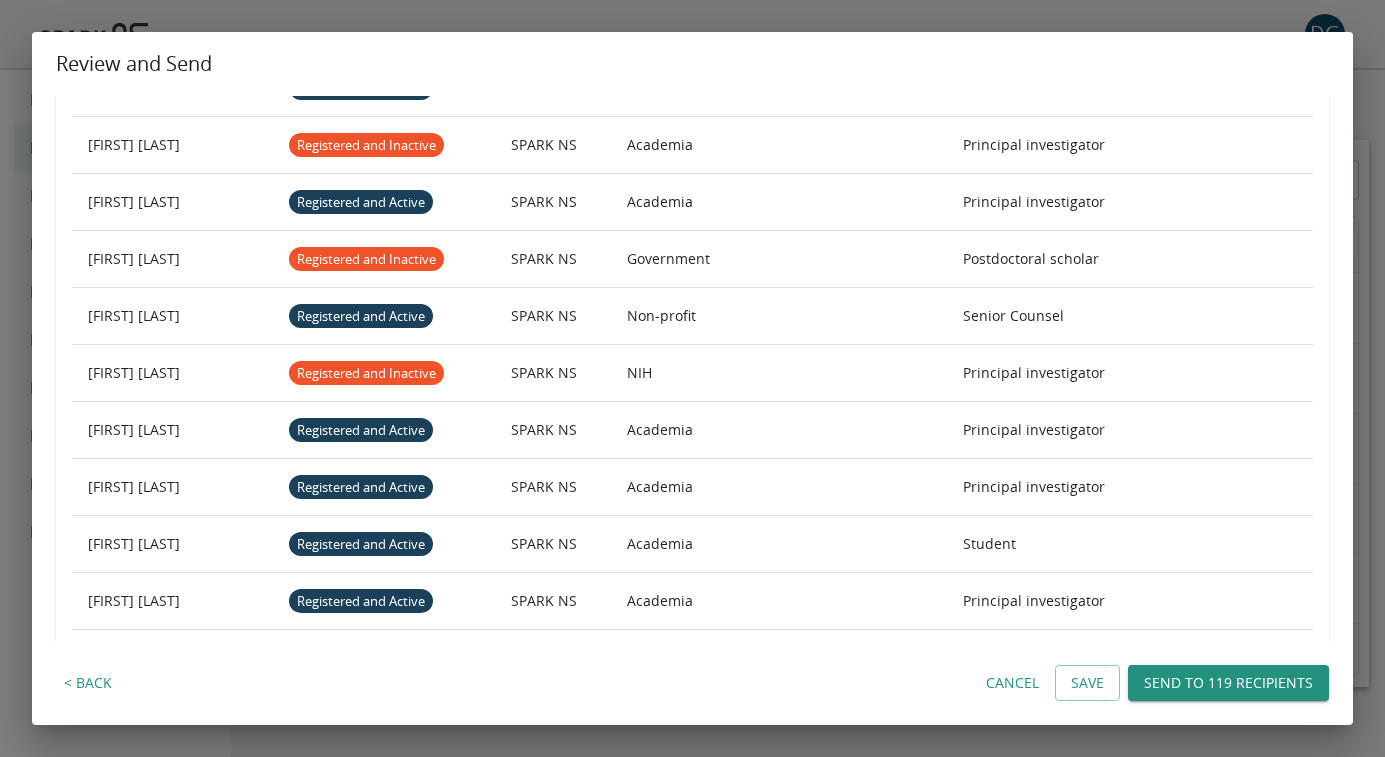 scroll, scrollTop: 1565, scrollLeft: 0, axis: vertical 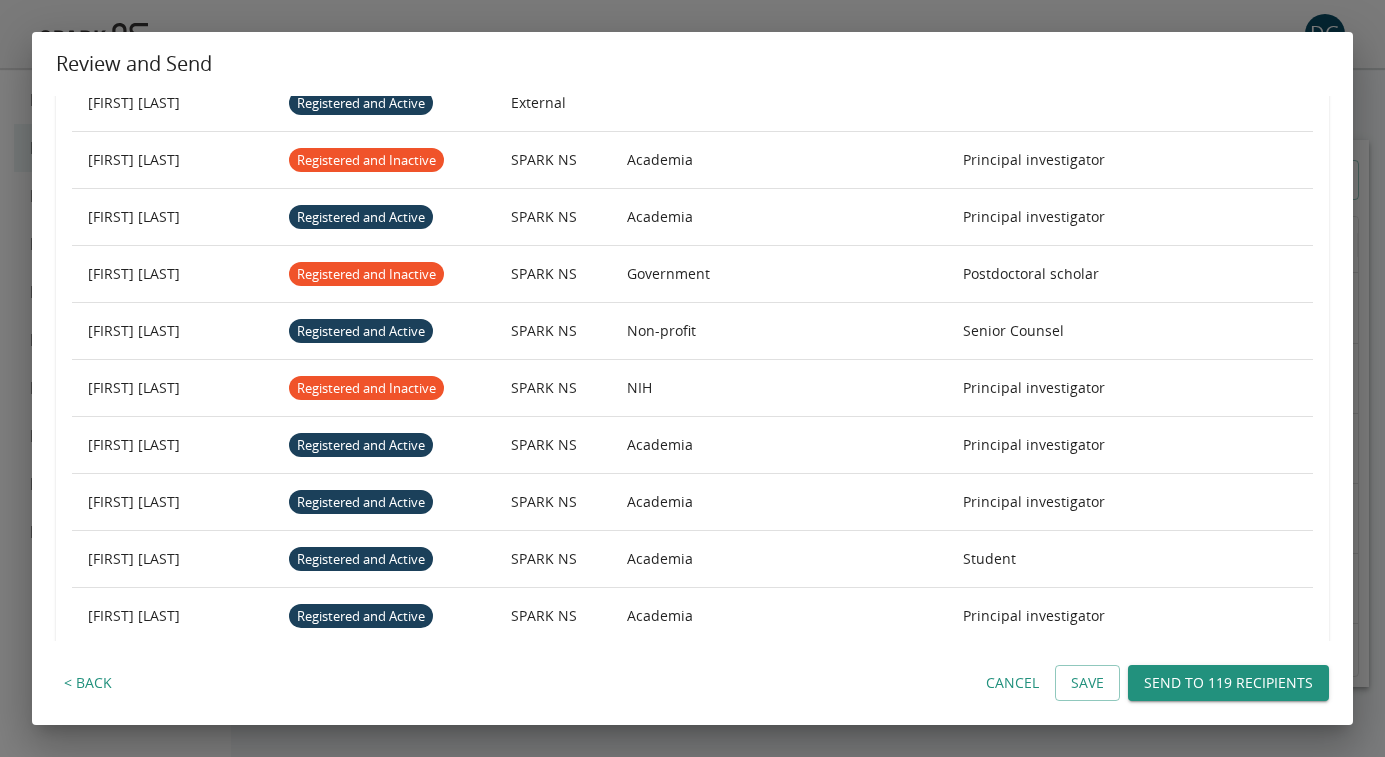 click on "< Back" at bounding box center (88, 683) 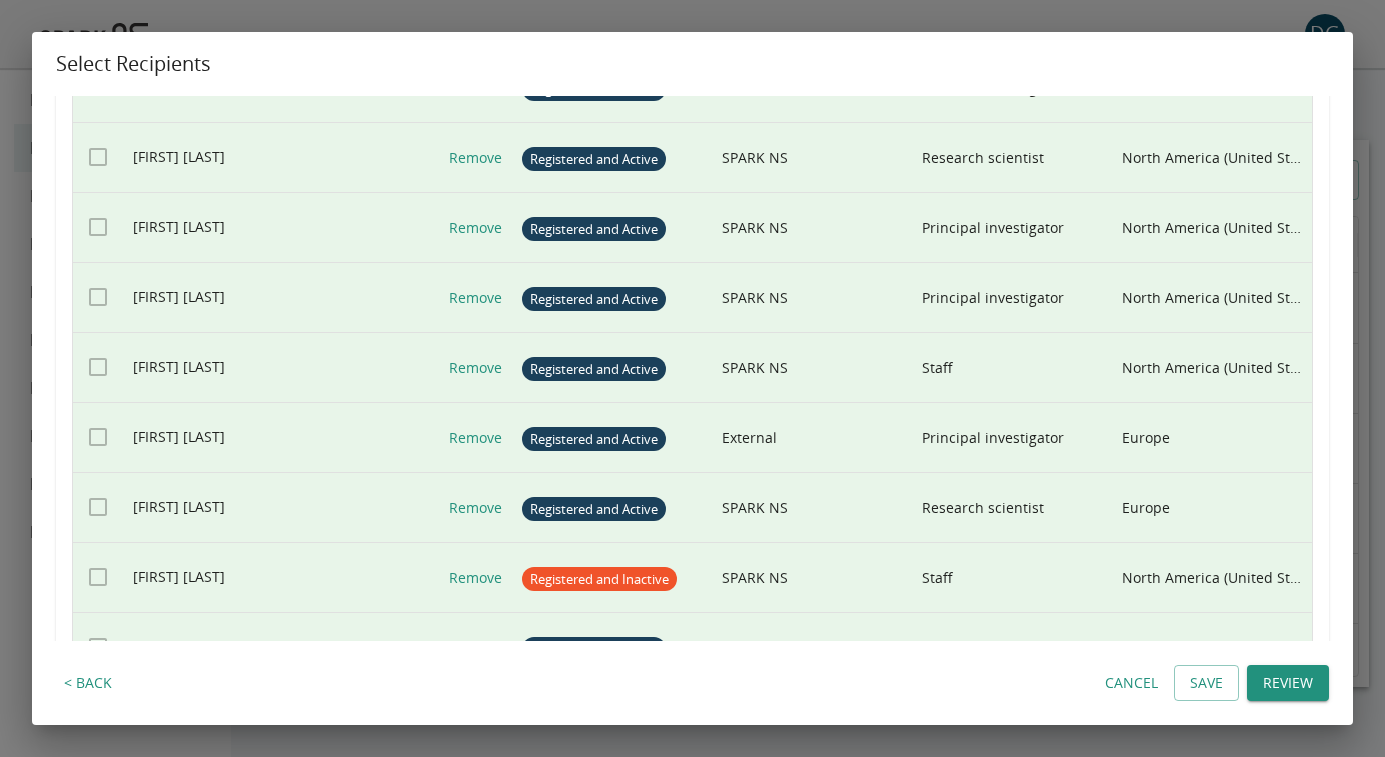 click on "< Back" at bounding box center (88, 683) 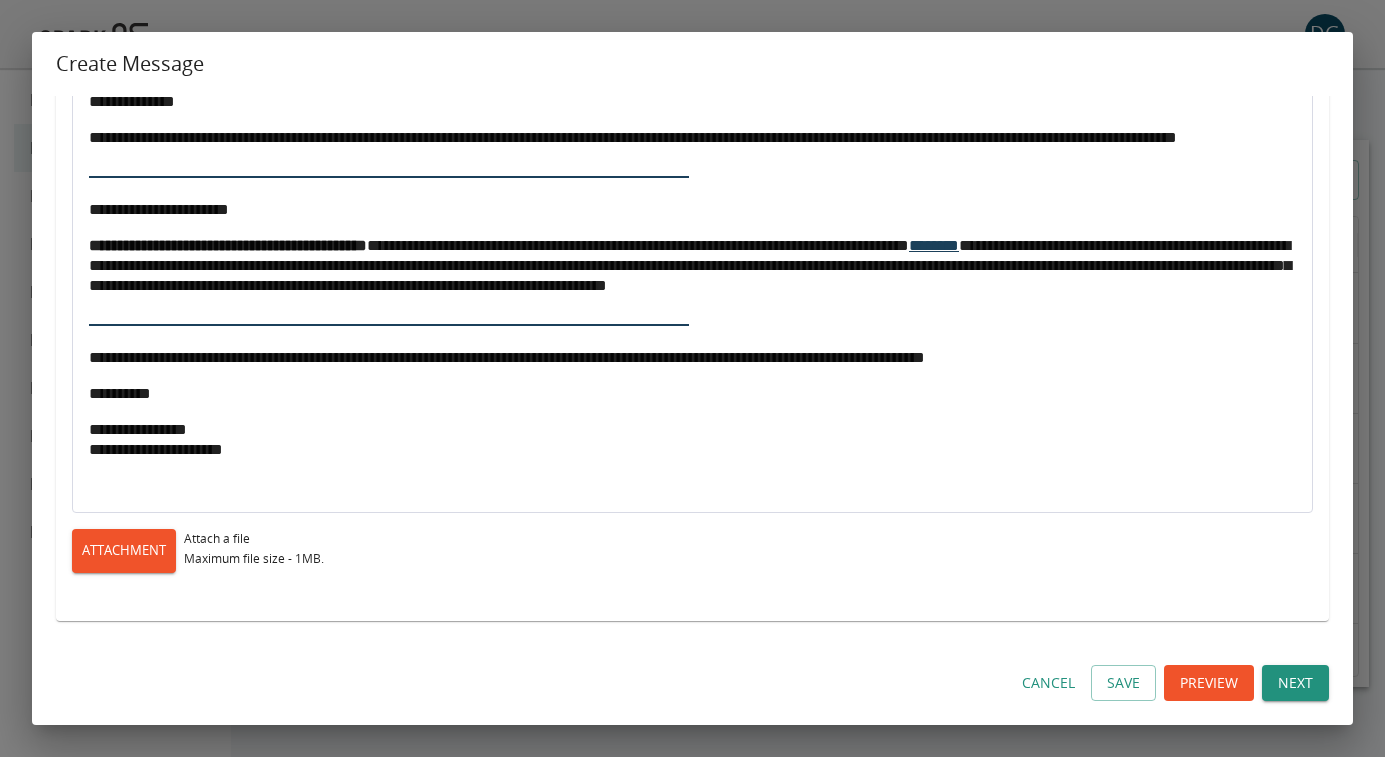 scroll, scrollTop: 501, scrollLeft: 0, axis: vertical 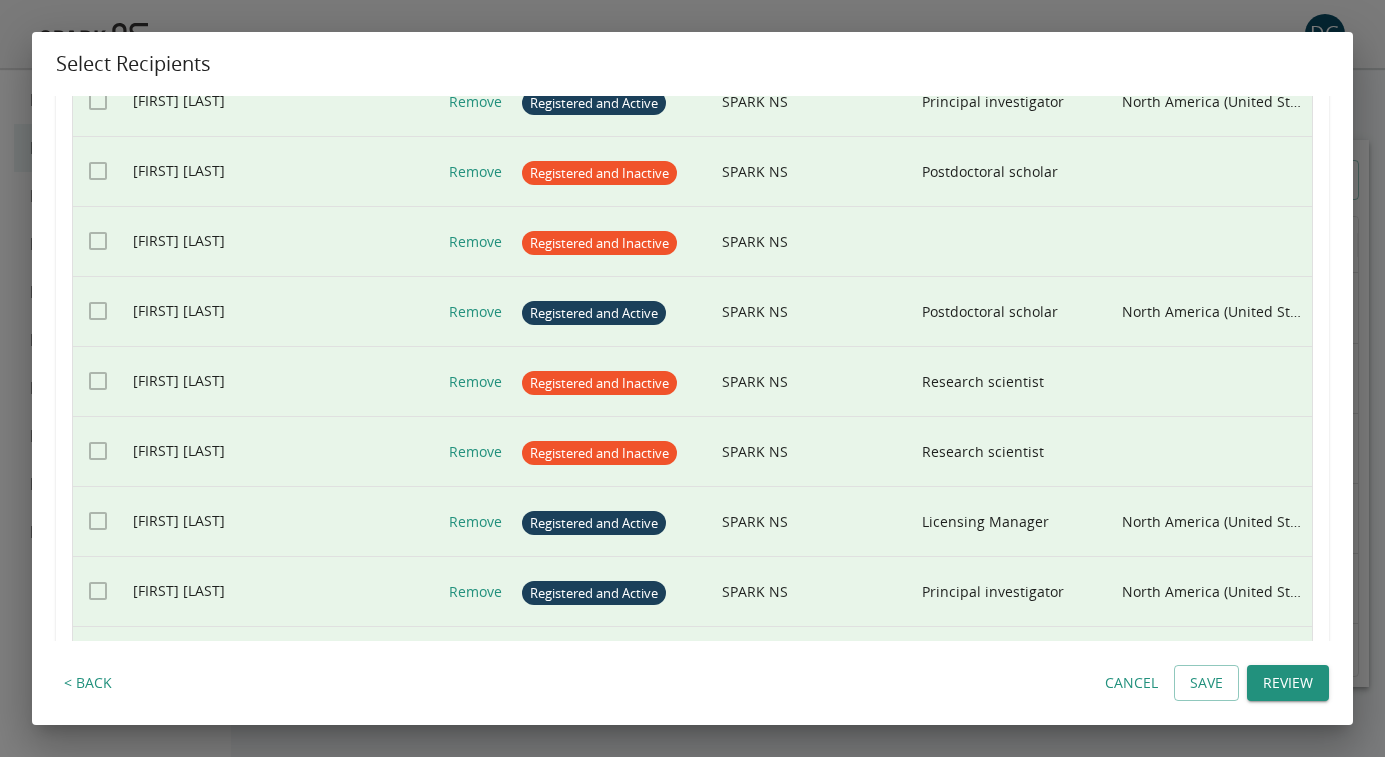 click on "Review" at bounding box center (1288, 683) 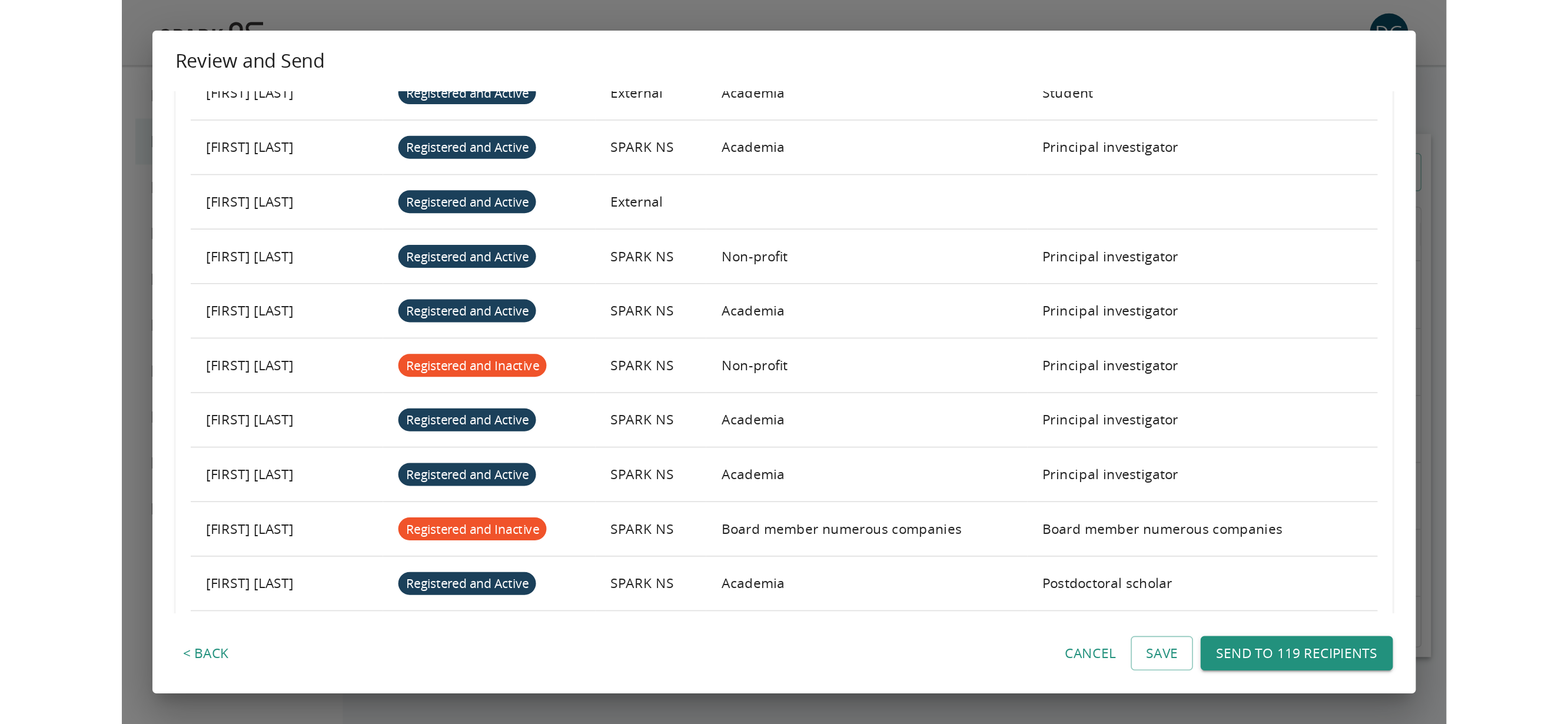scroll, scrollTop: 472, scrollLeft: 0, axis: vertical 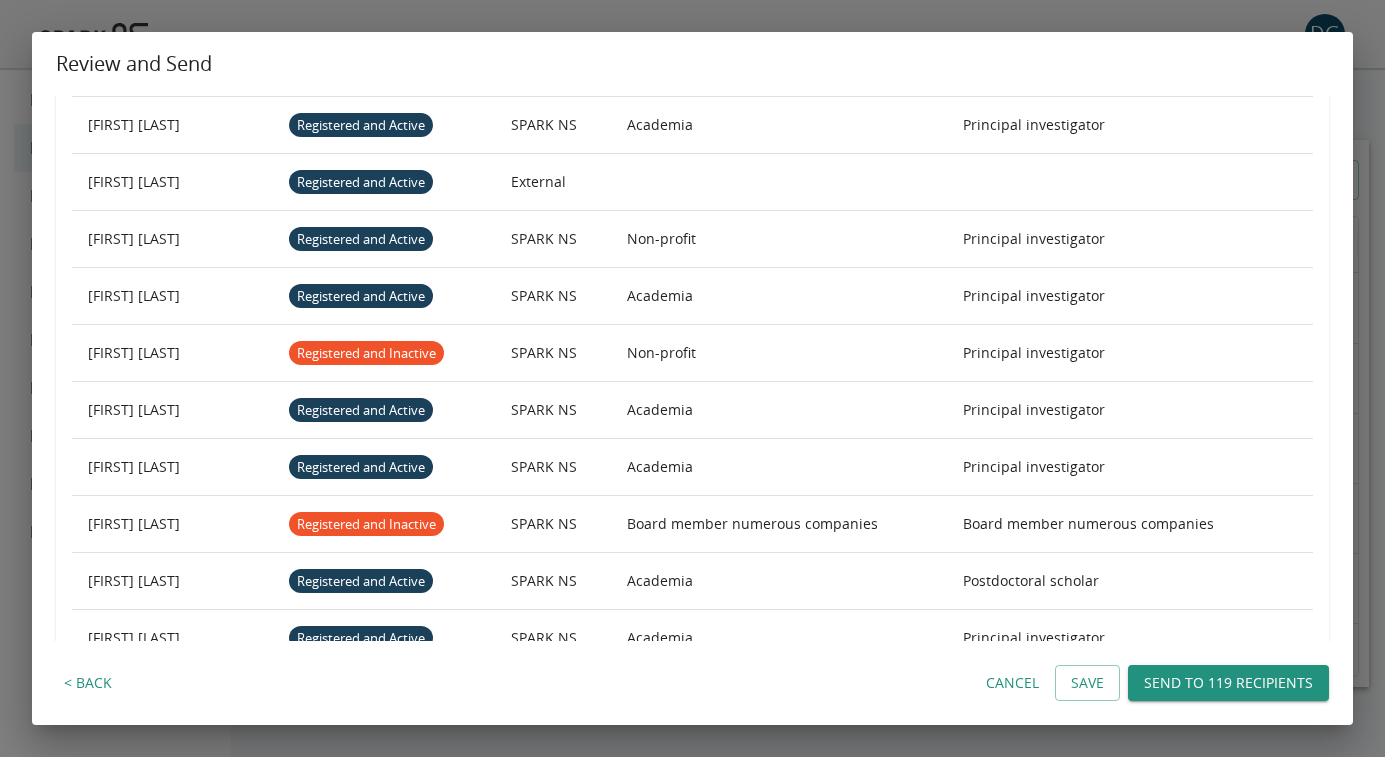 click on "Send to 119 recipients" at bounding box center [1228, 683] 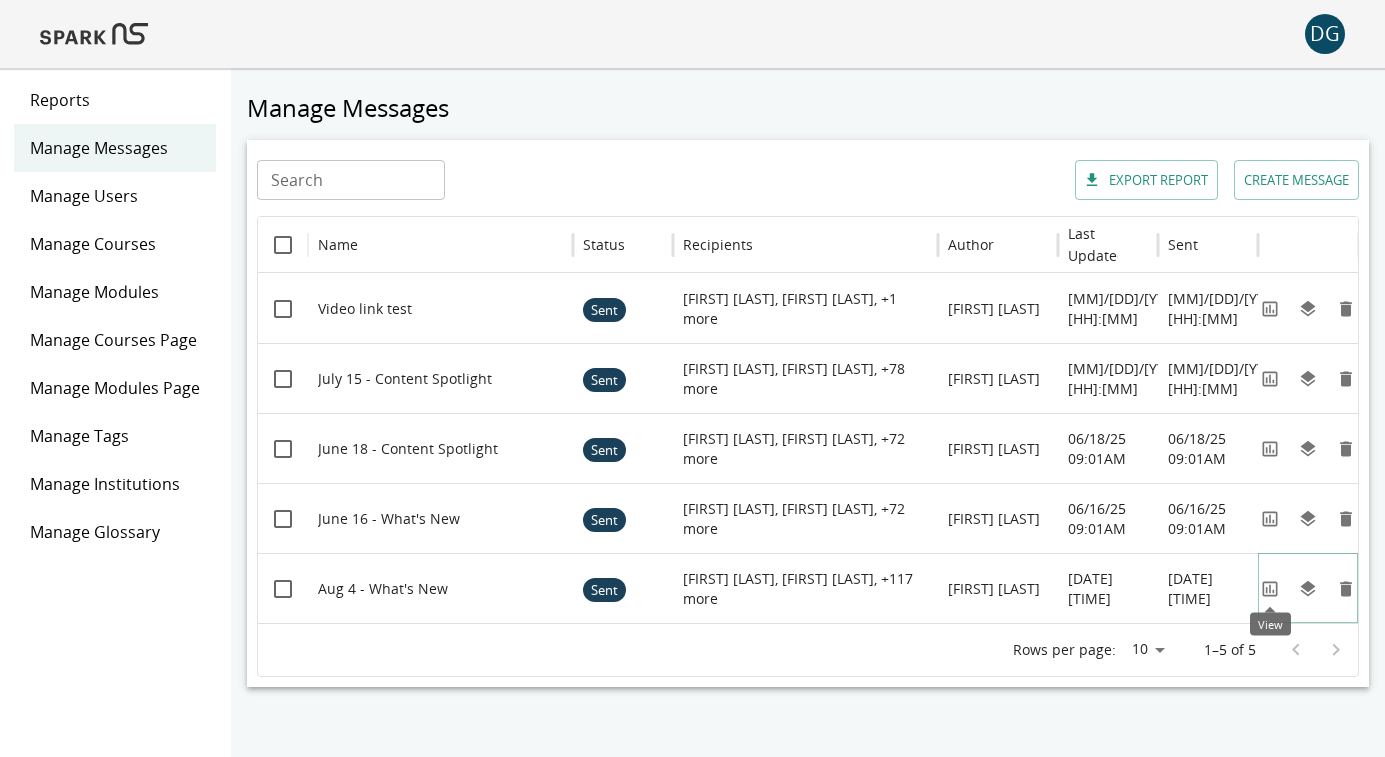click 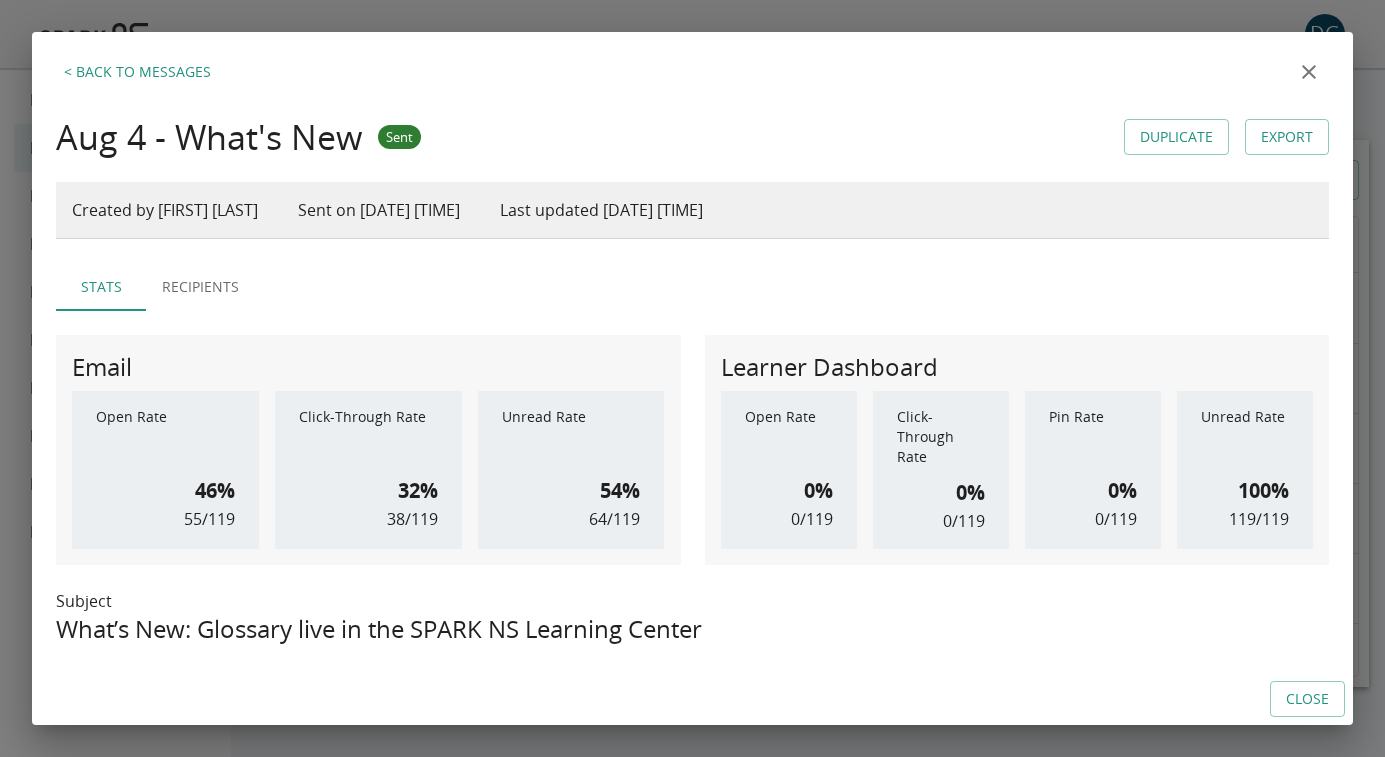 click 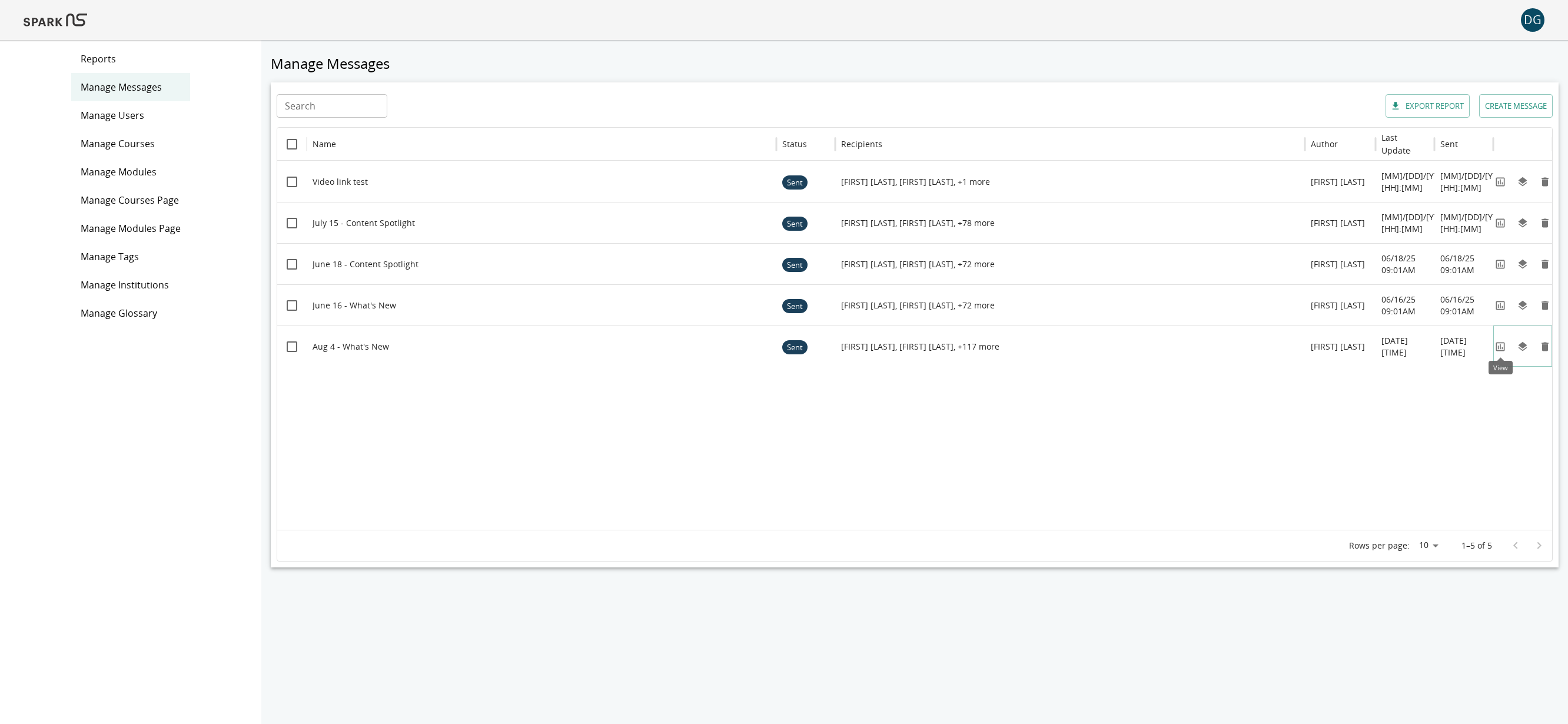 click 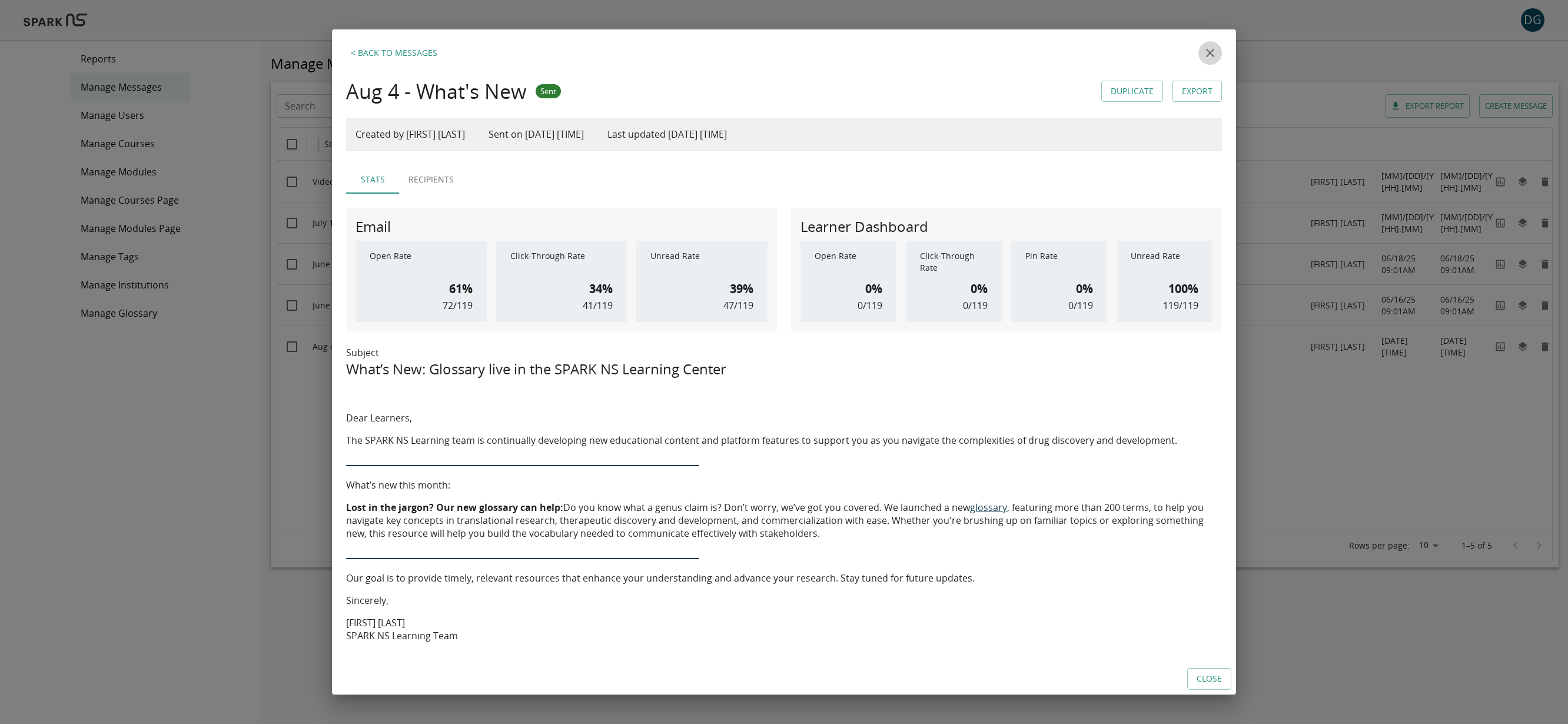 click at bounding box center [1210, 53] 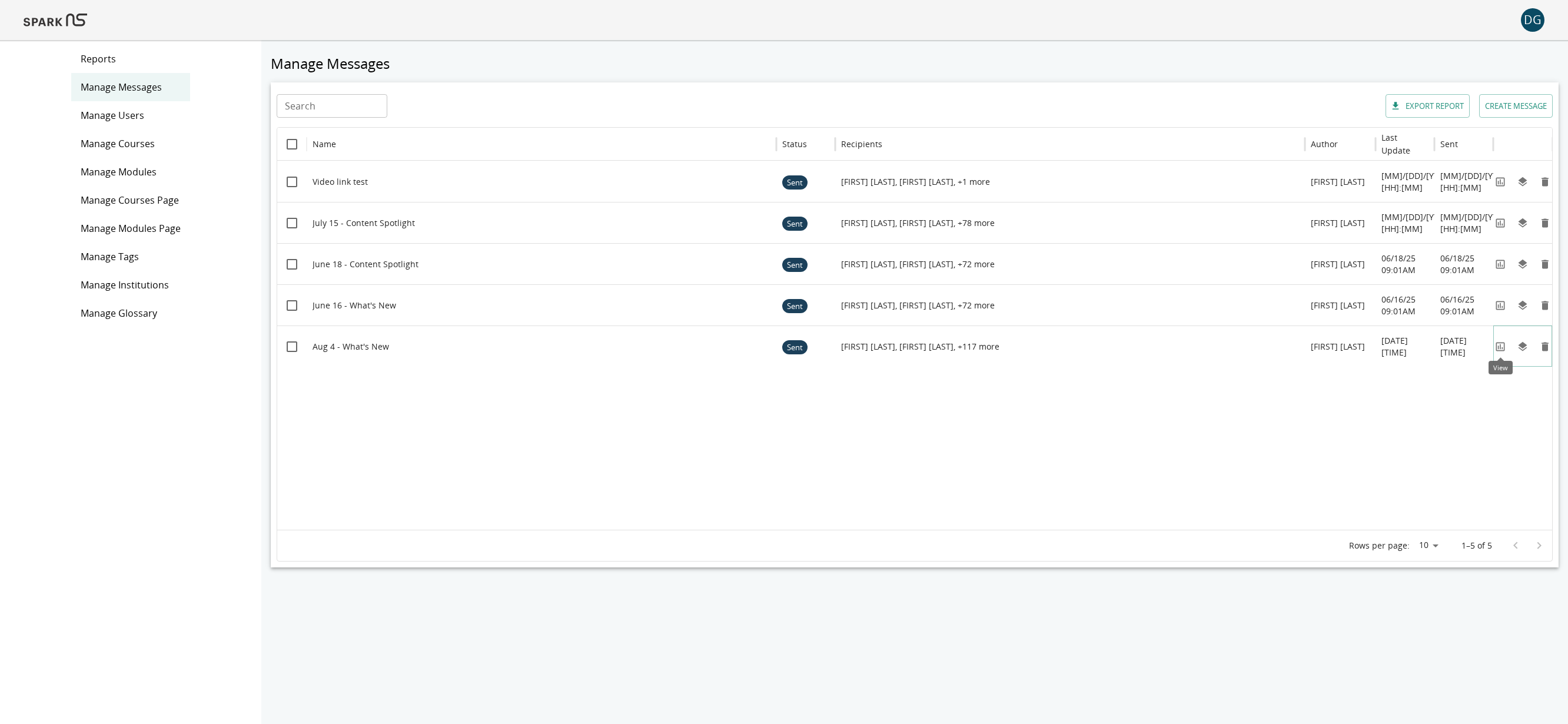 click 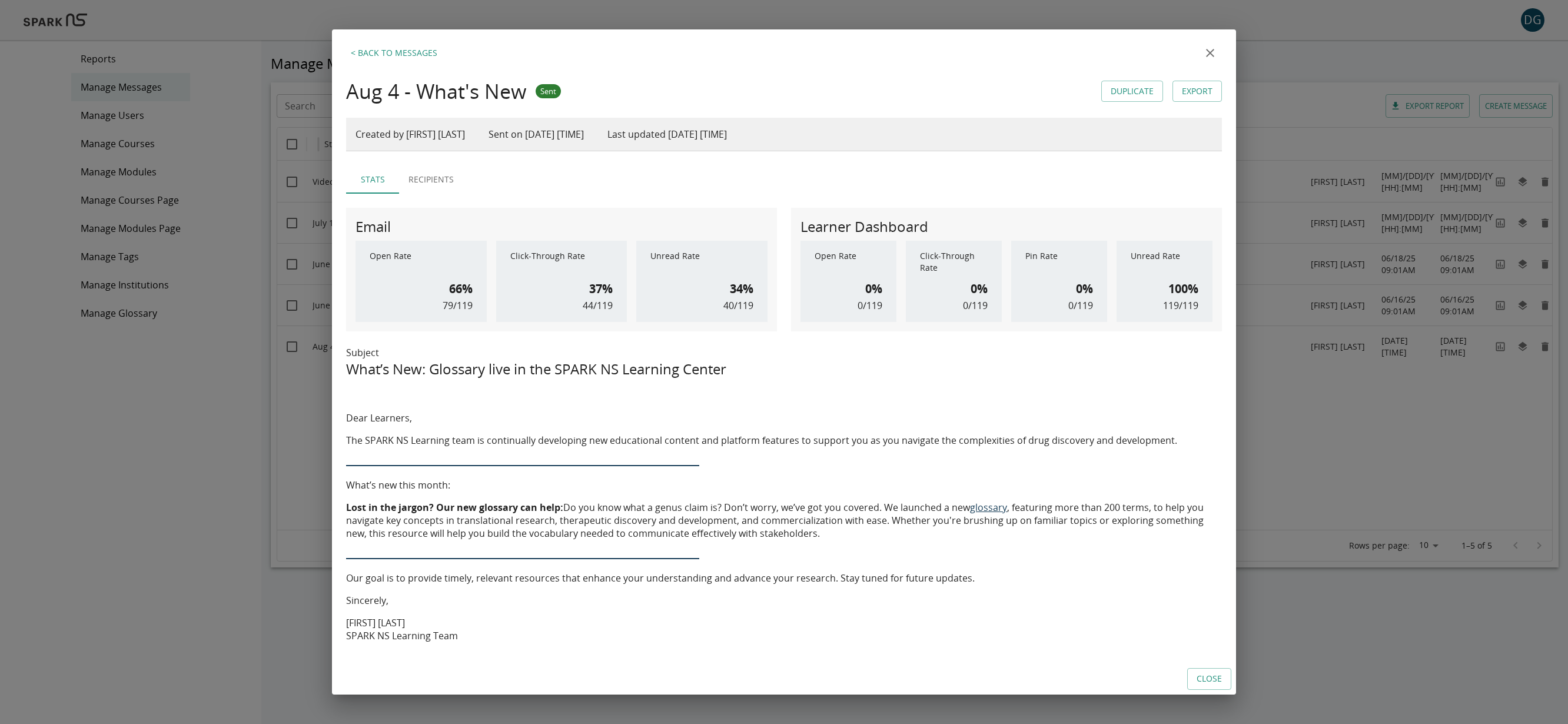 click 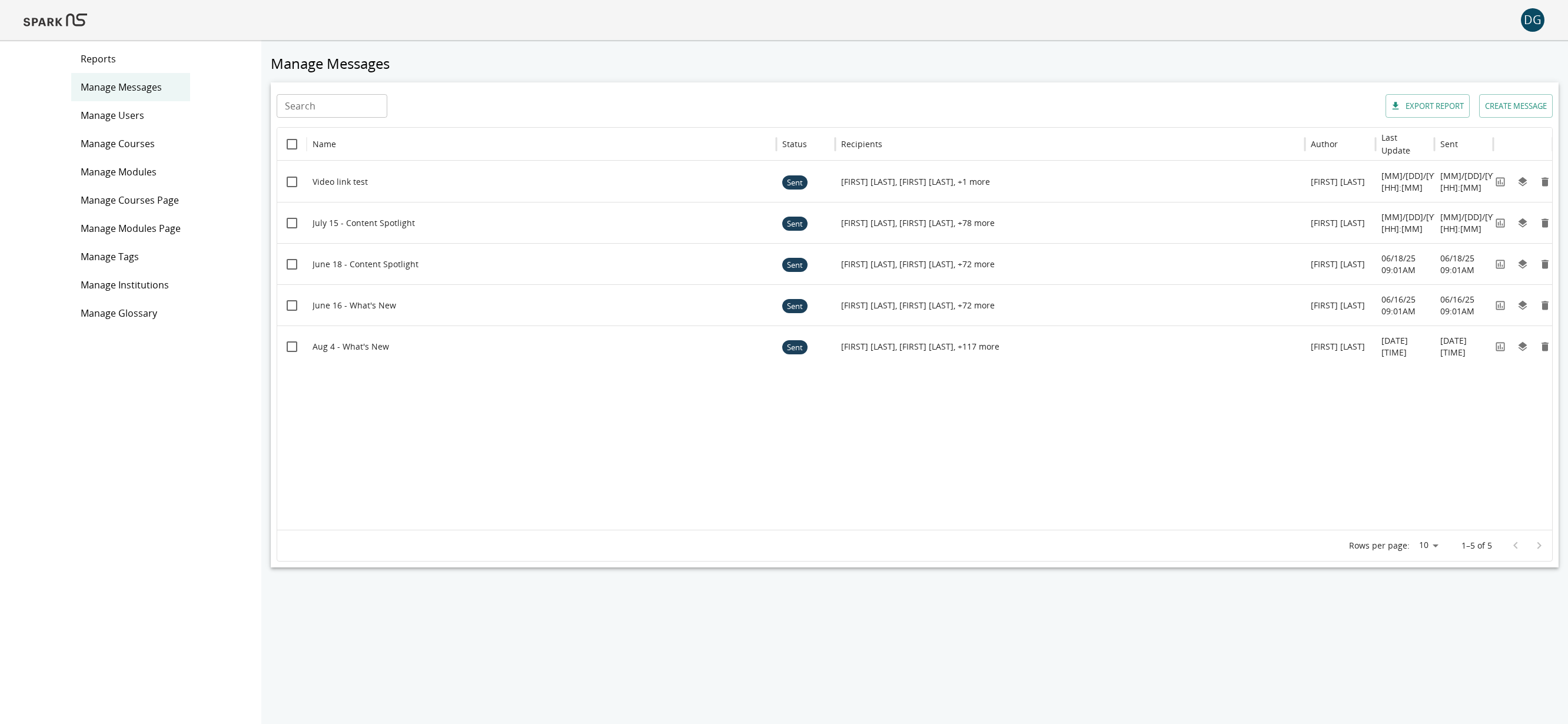 click at bounding box center [55, 20] 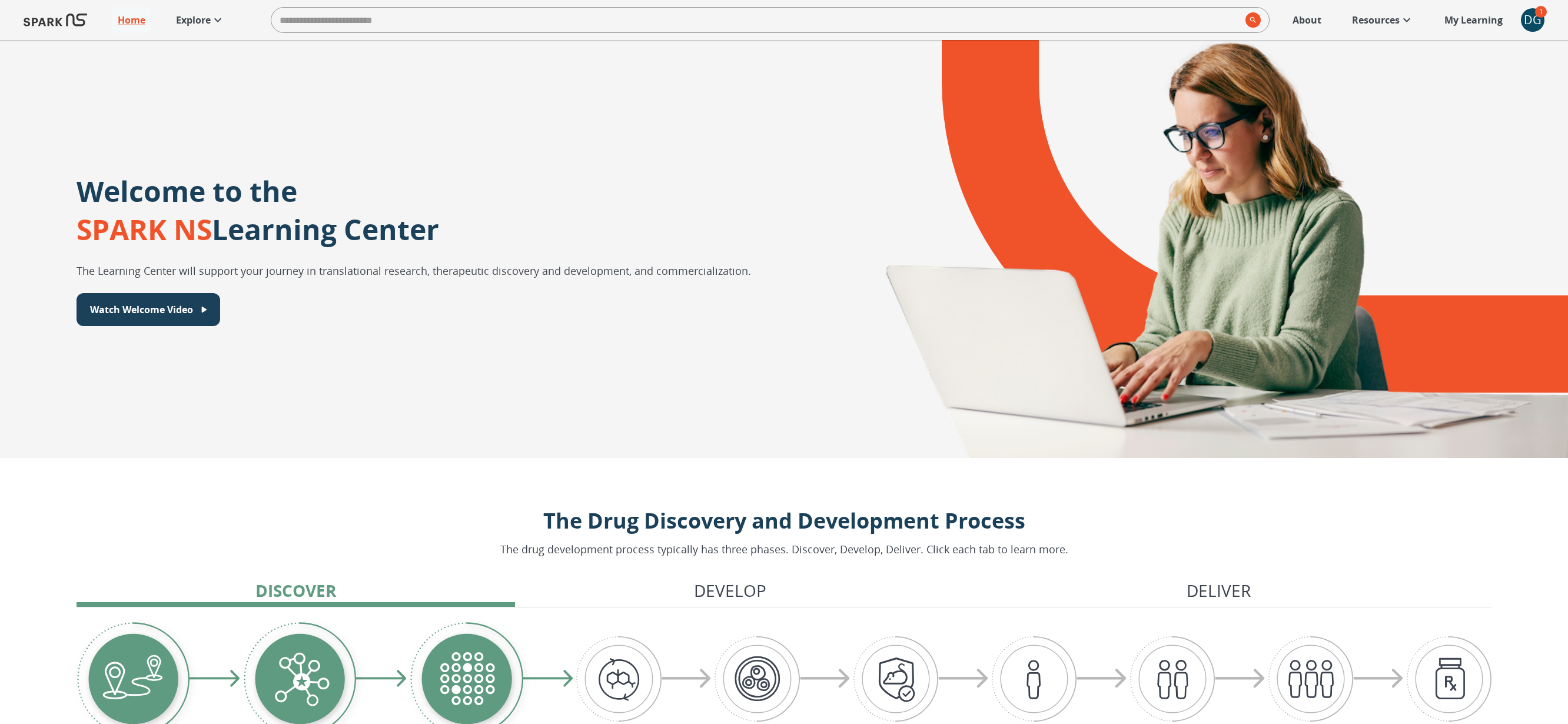 click on "DG" at bounding box center (1533, 20) 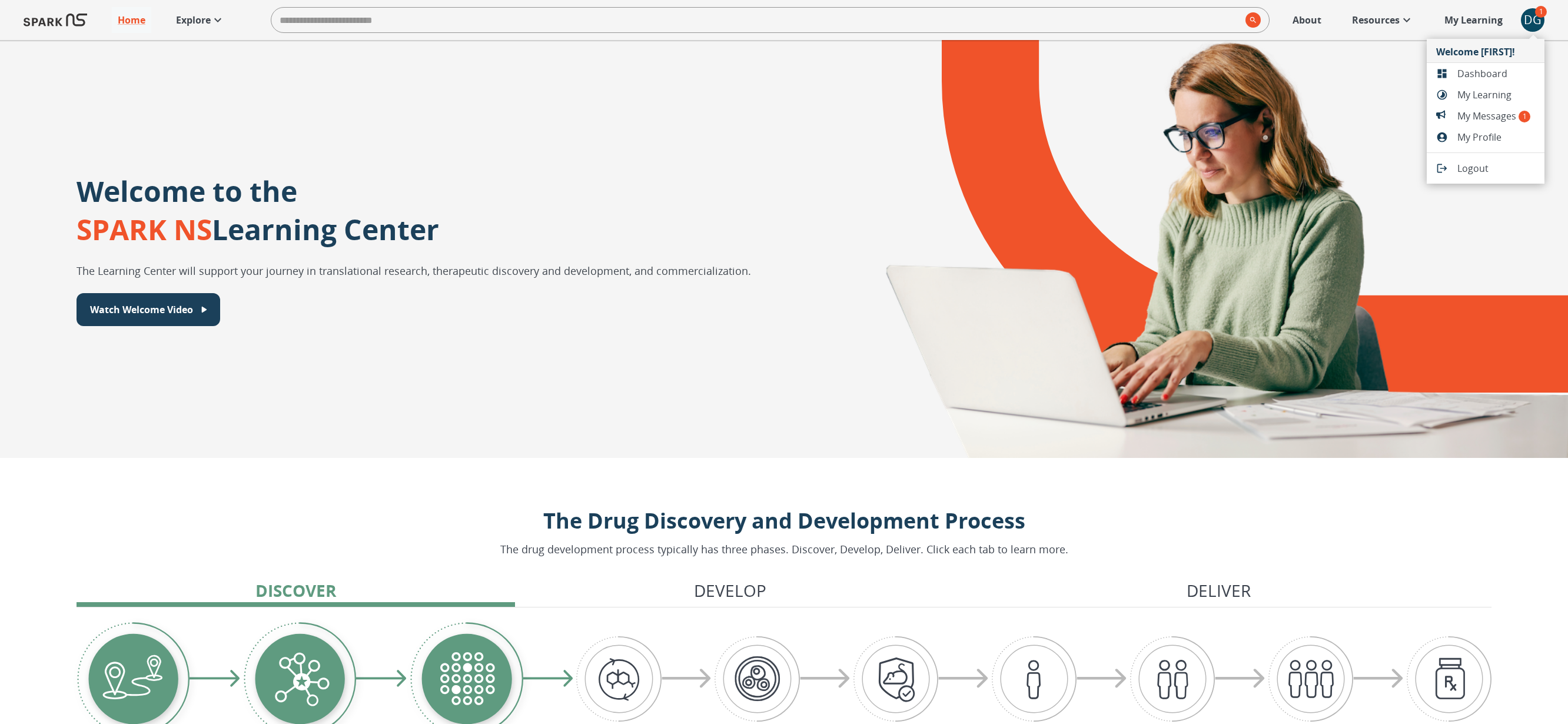 click on "My Messages  1" at bounding box center [1496, 116] 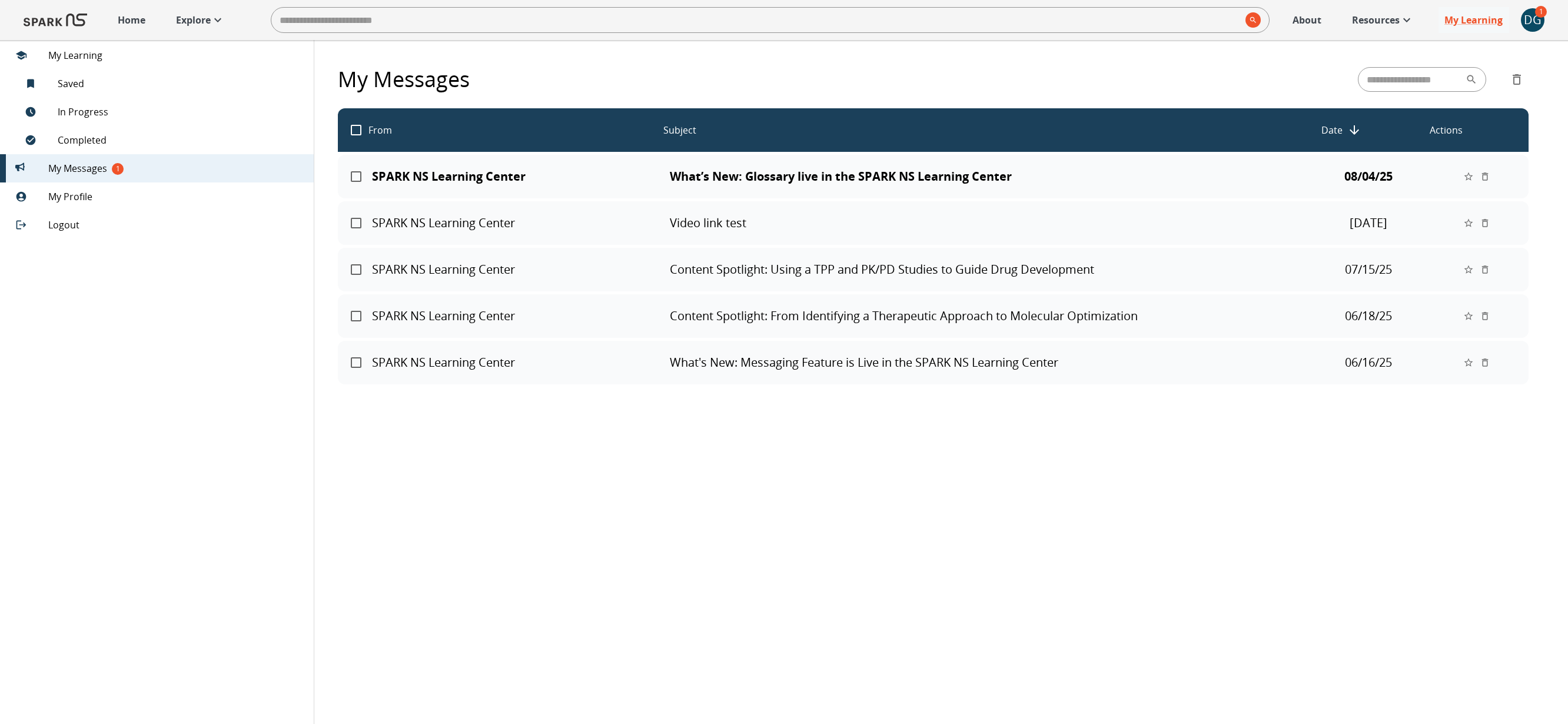 click on "What’s New: Glossary live in the SPARK NS Learning Center" at bounding box center [973, 177] 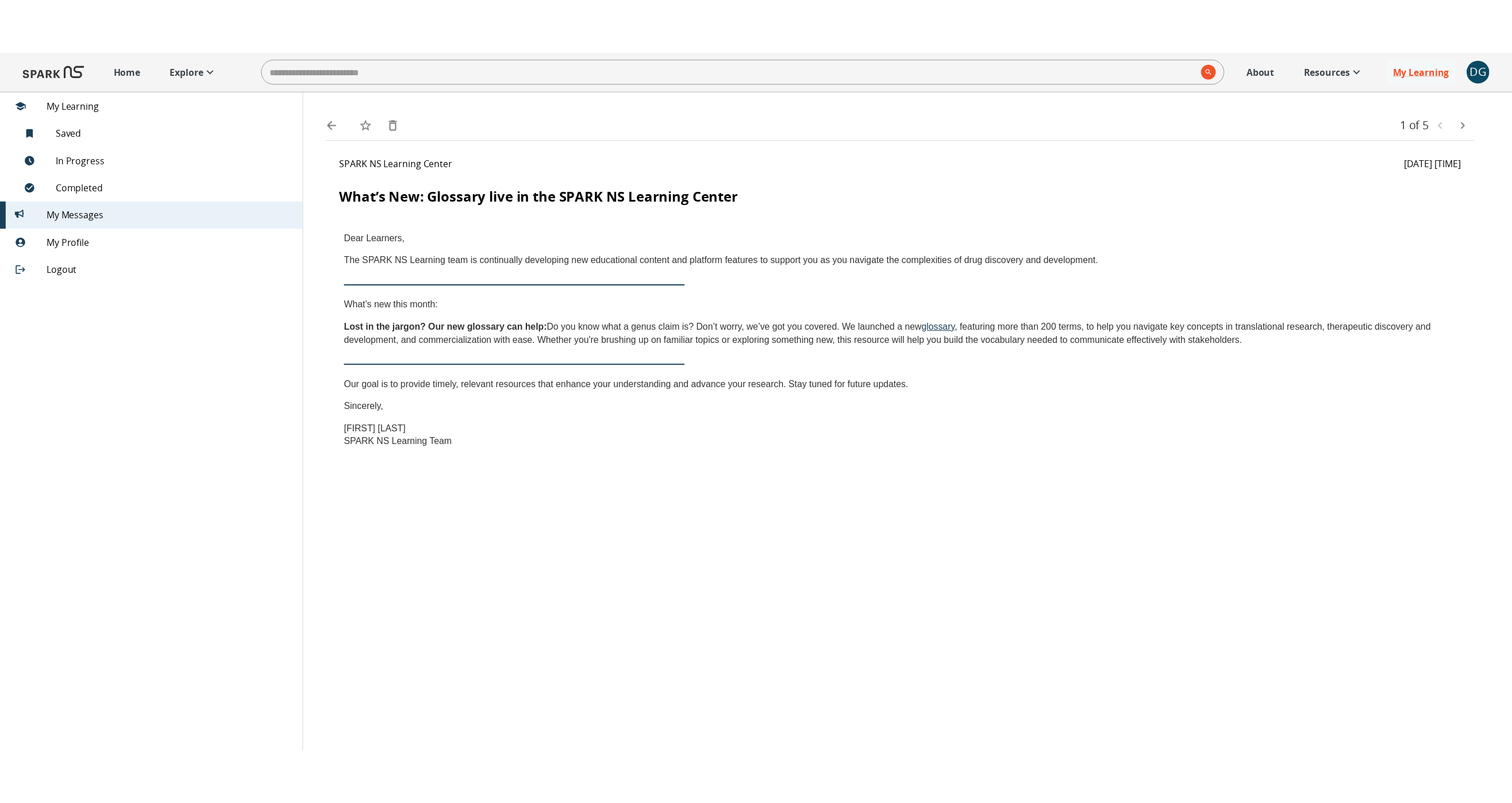 scroll, scrollTop: 0, scrollLeft: 0, axis: both 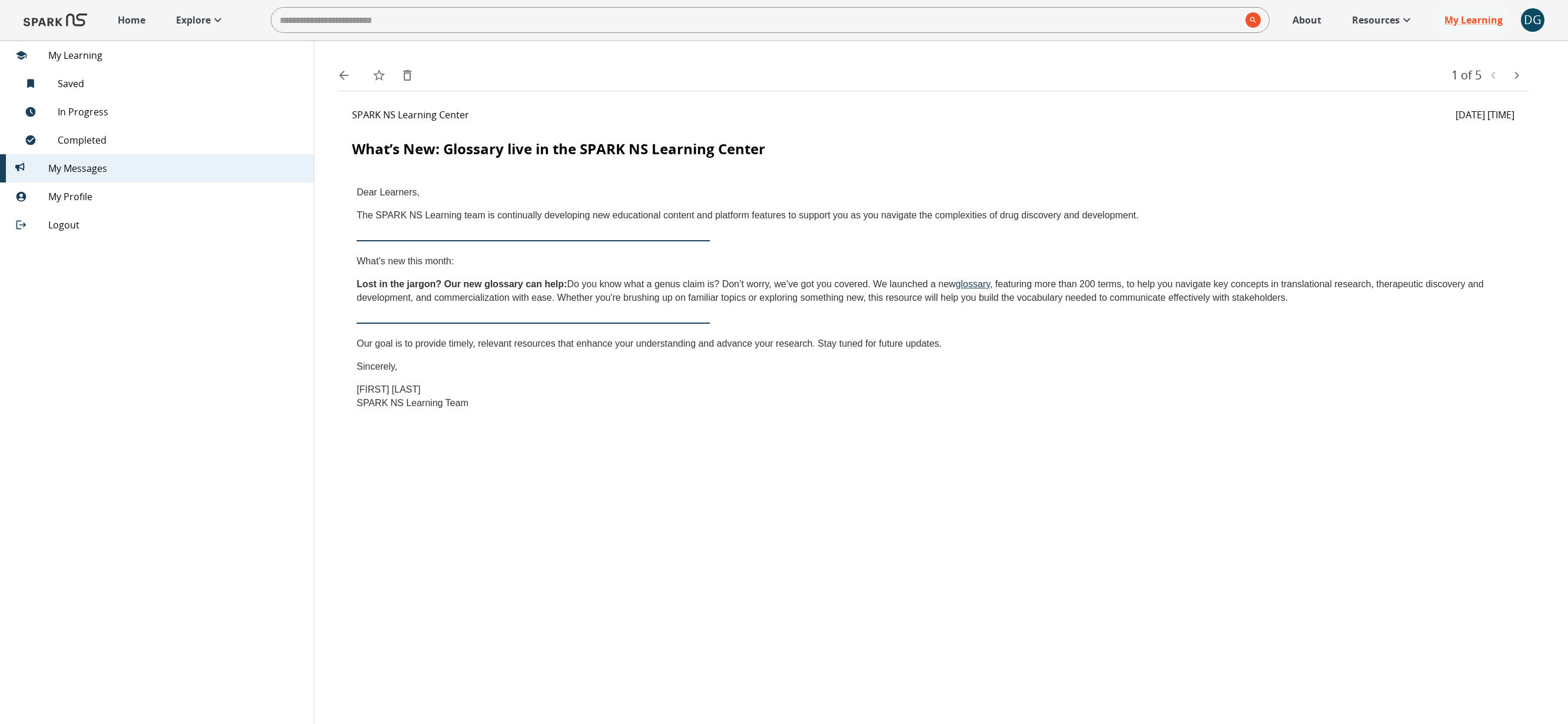 click on "My Learning" at bounding box center [176, 55] 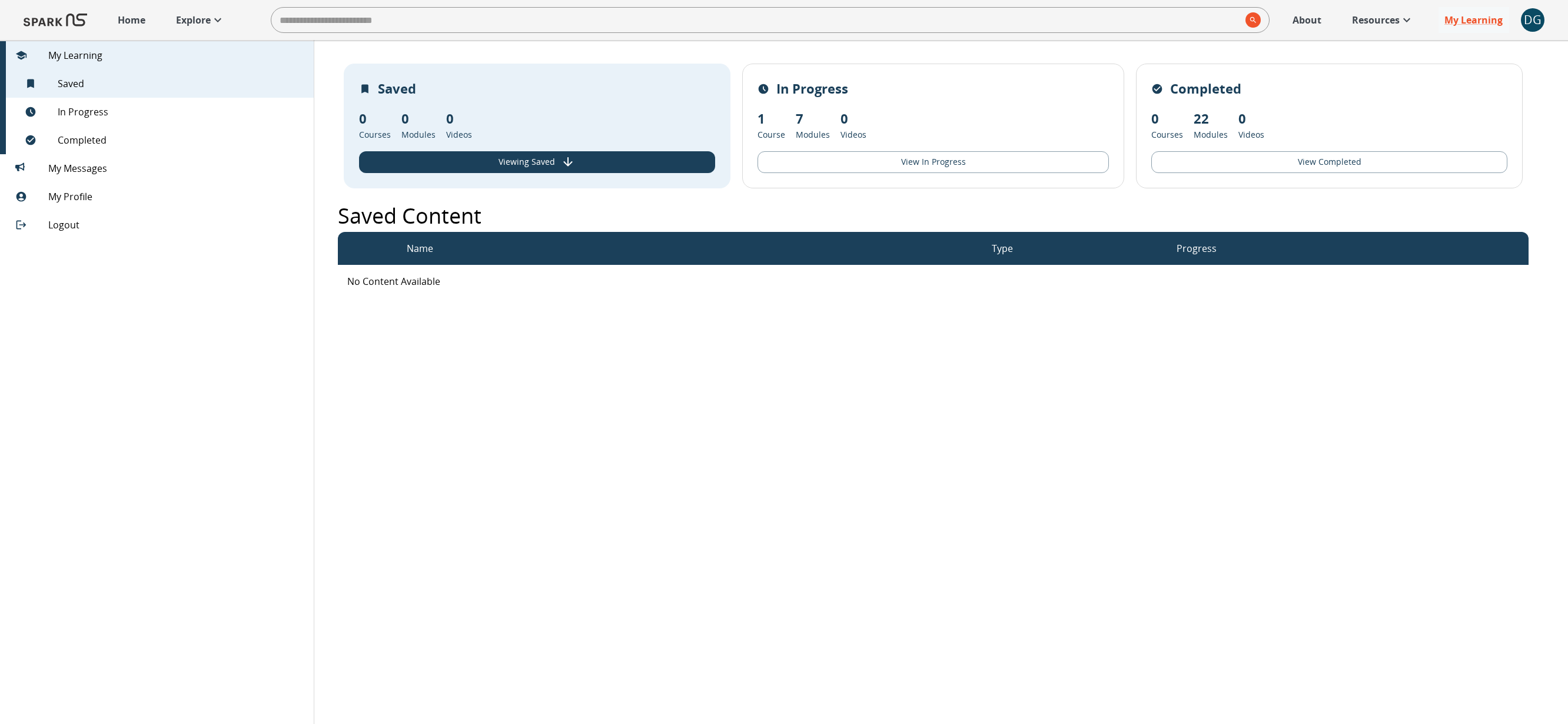 click on "DG" at bounding box center [1533, 20] 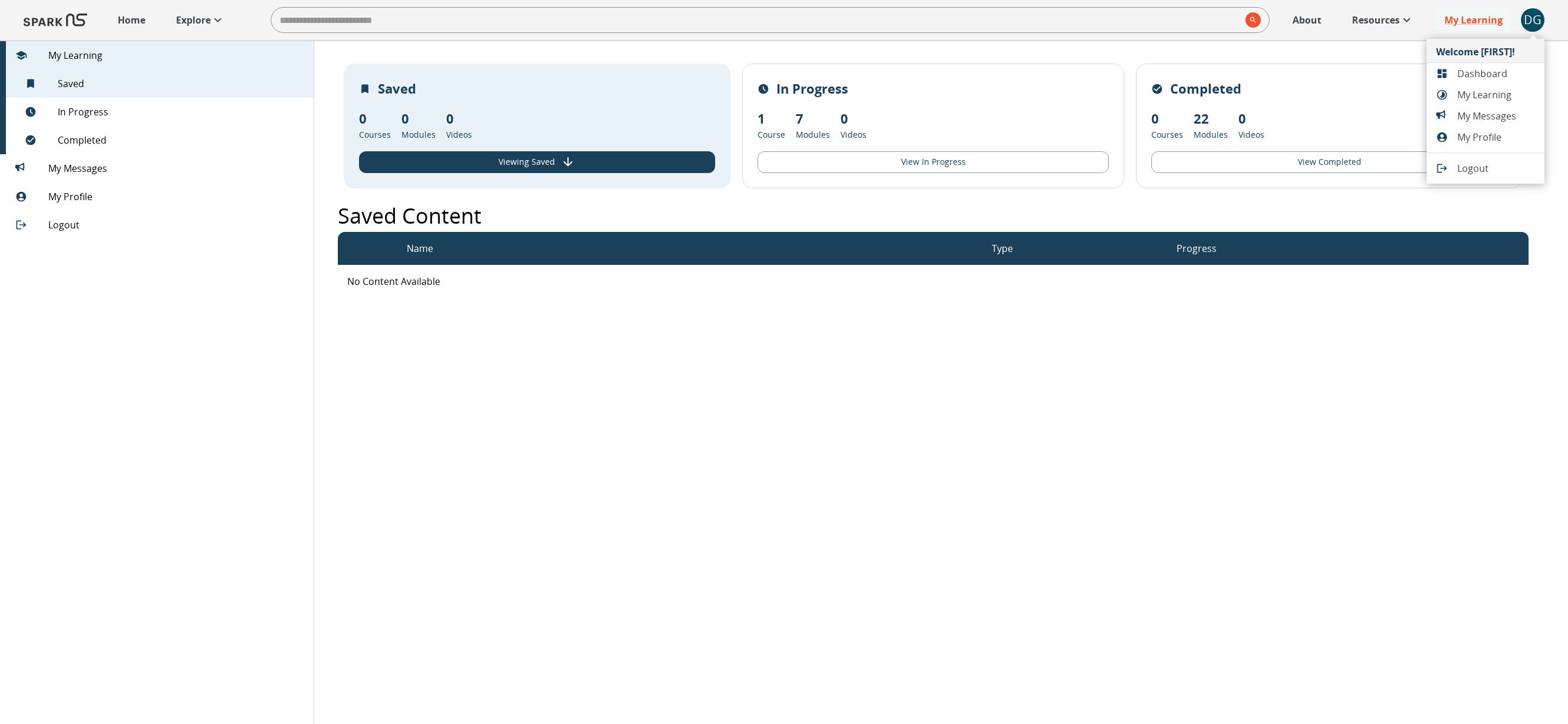 click on "My Messages" at bounding box center (1496, 116) 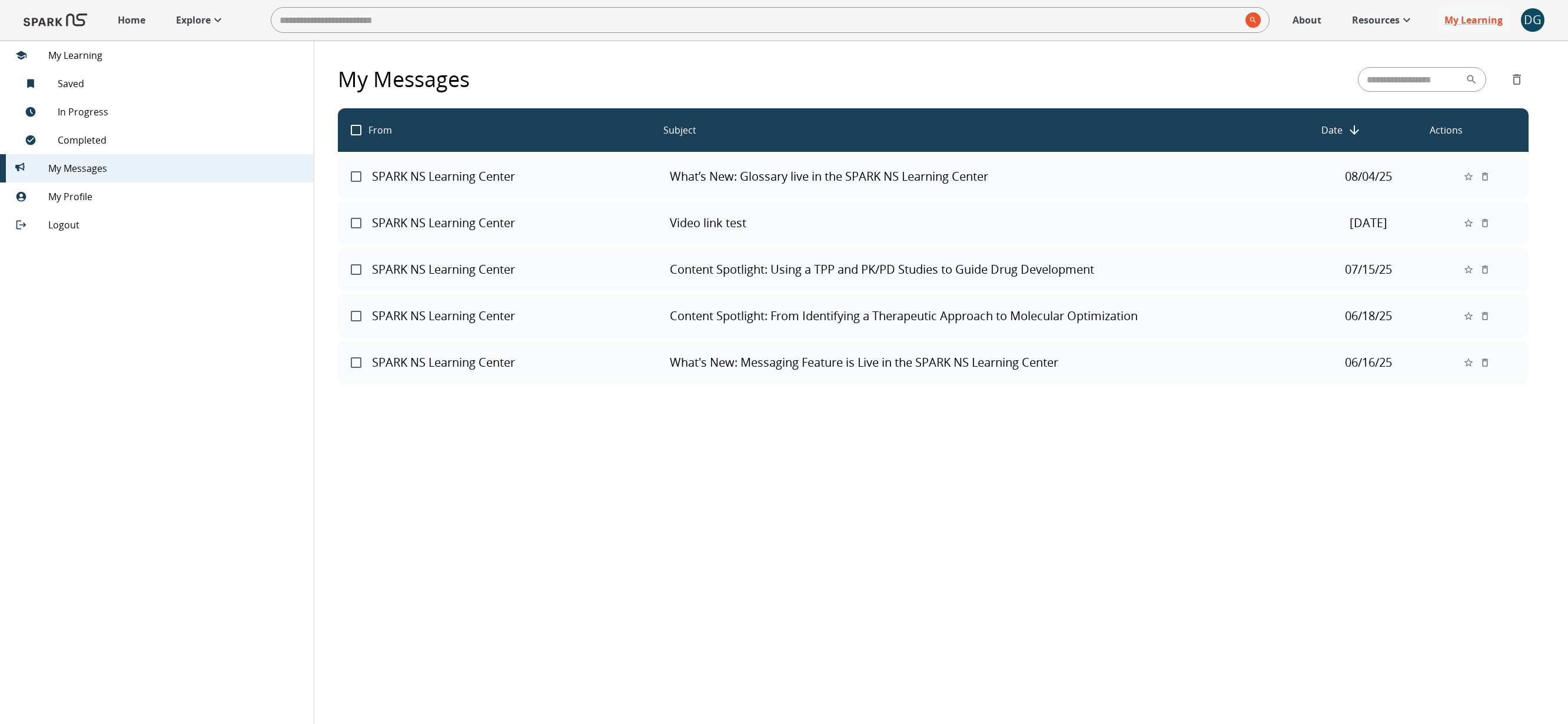 click on "DG" at bounding box center (1533, 20) 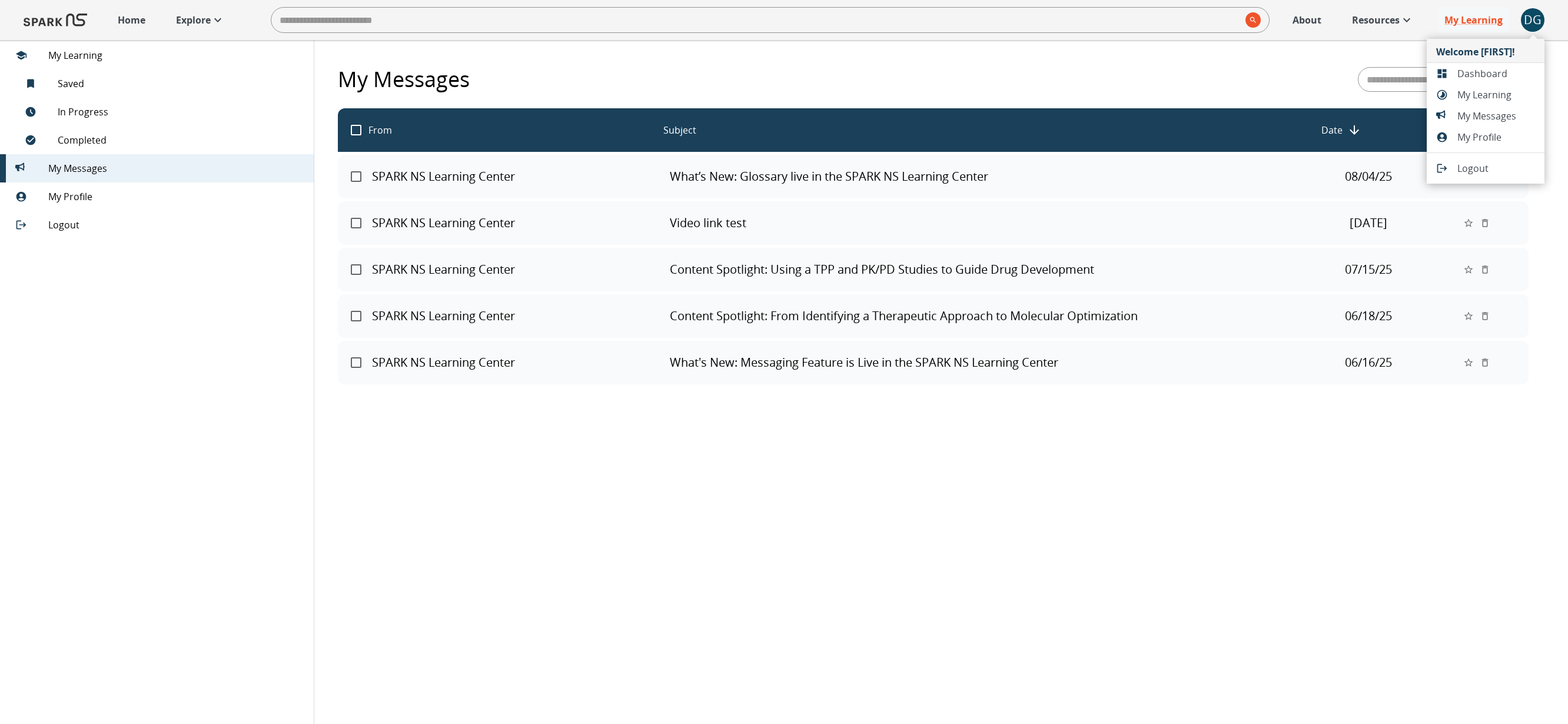 click on "Dashboard" at bounding box center (1496, 74) 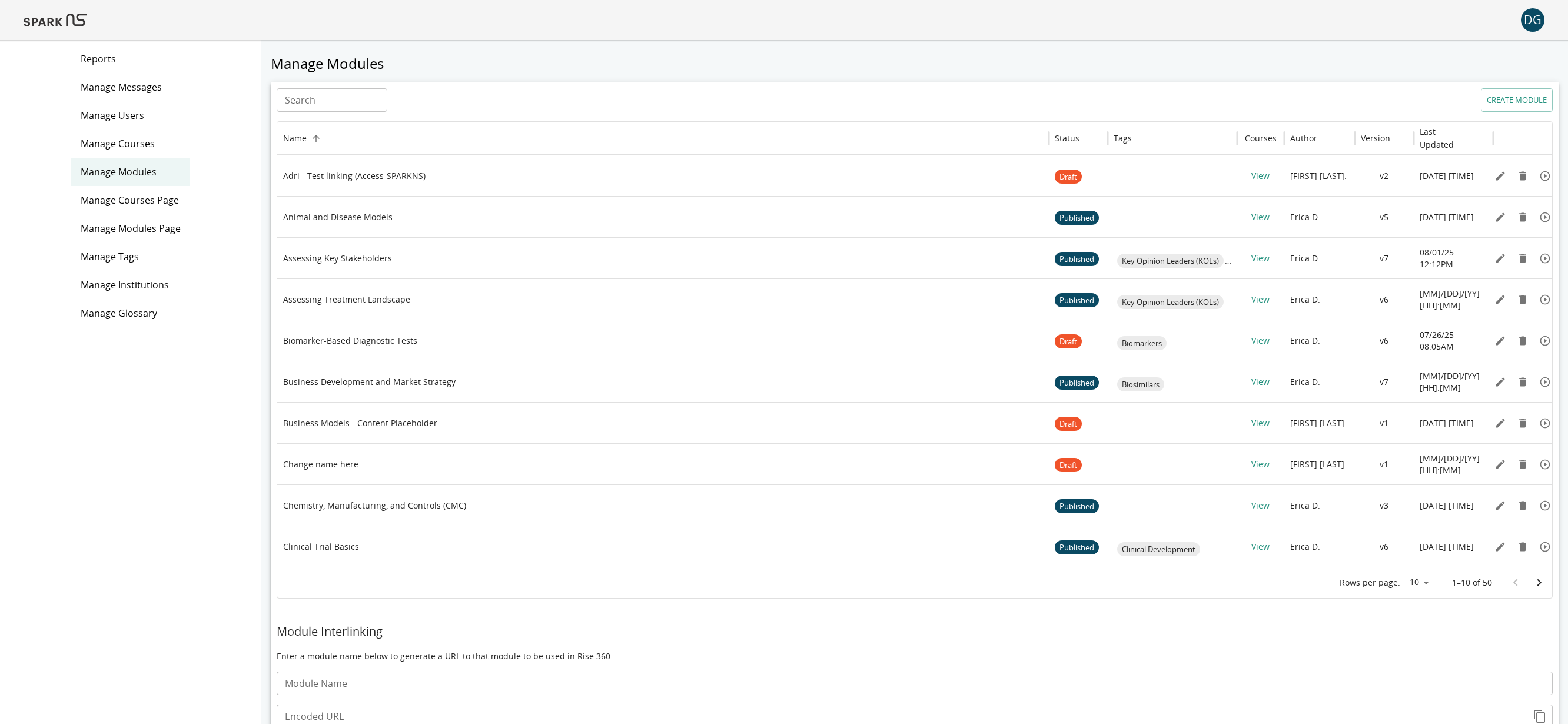 click on "Manage Messages" at bounding box center (131, 87) 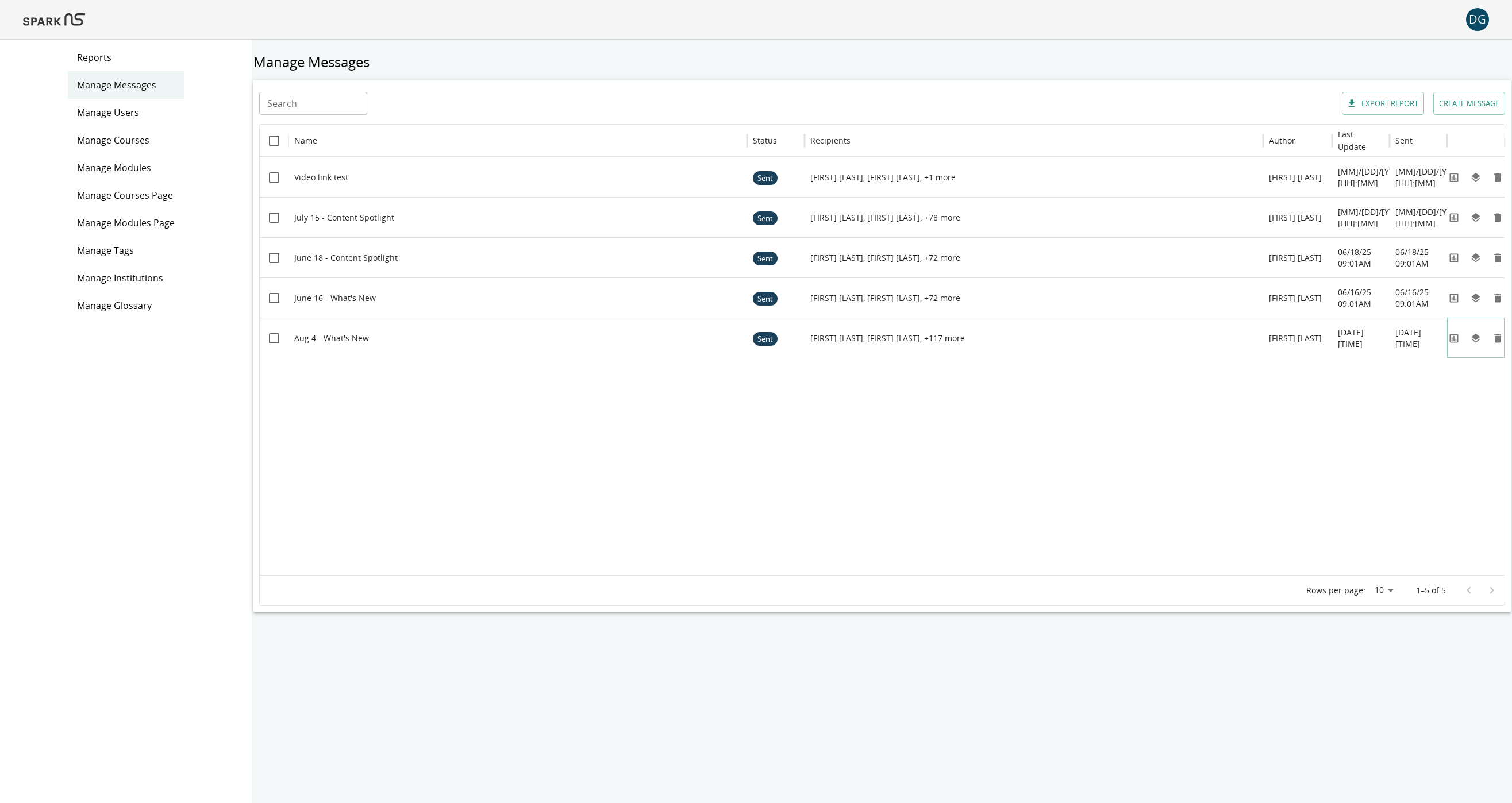 click at bounding box center (1454, 338) 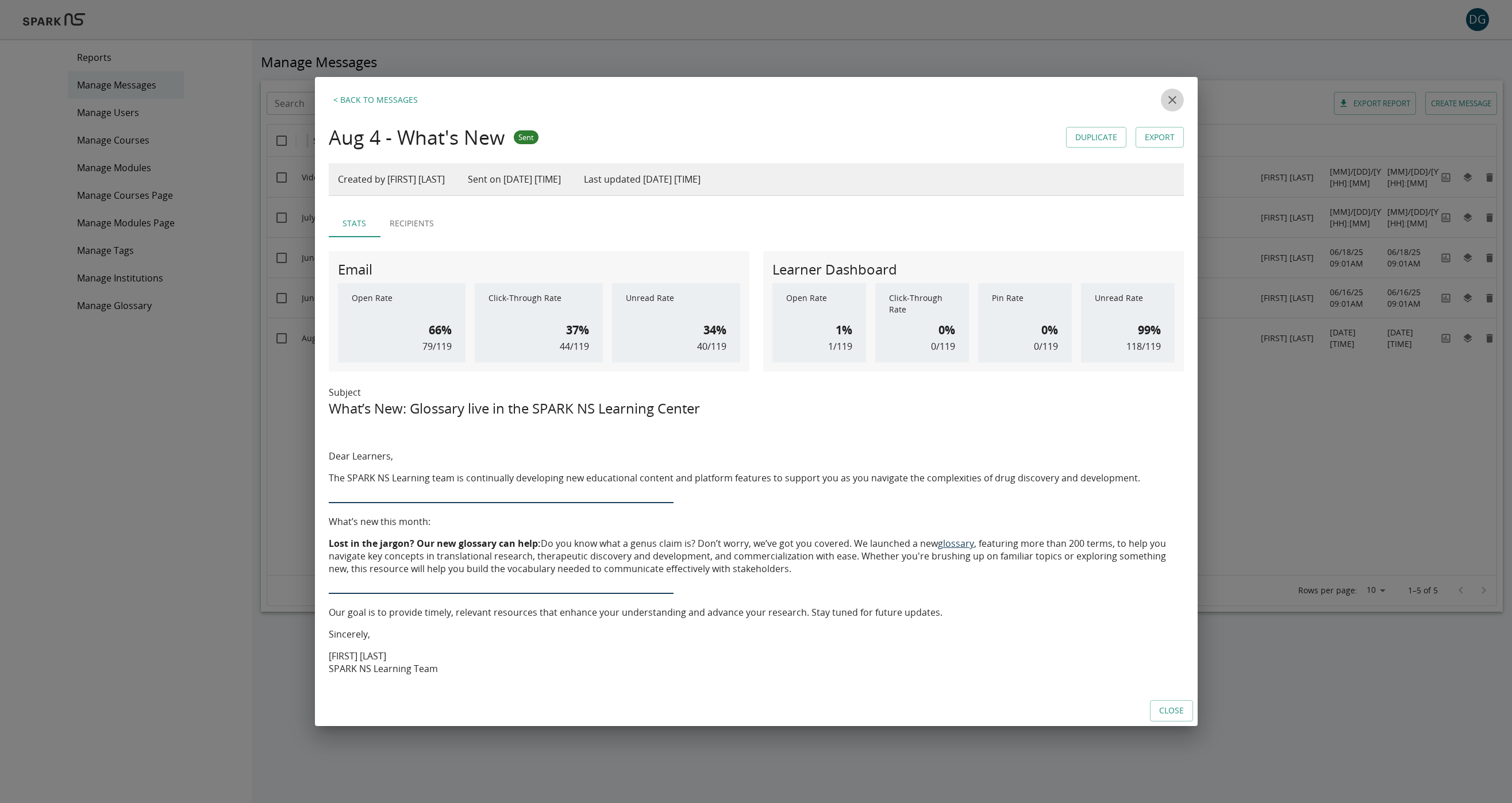 click 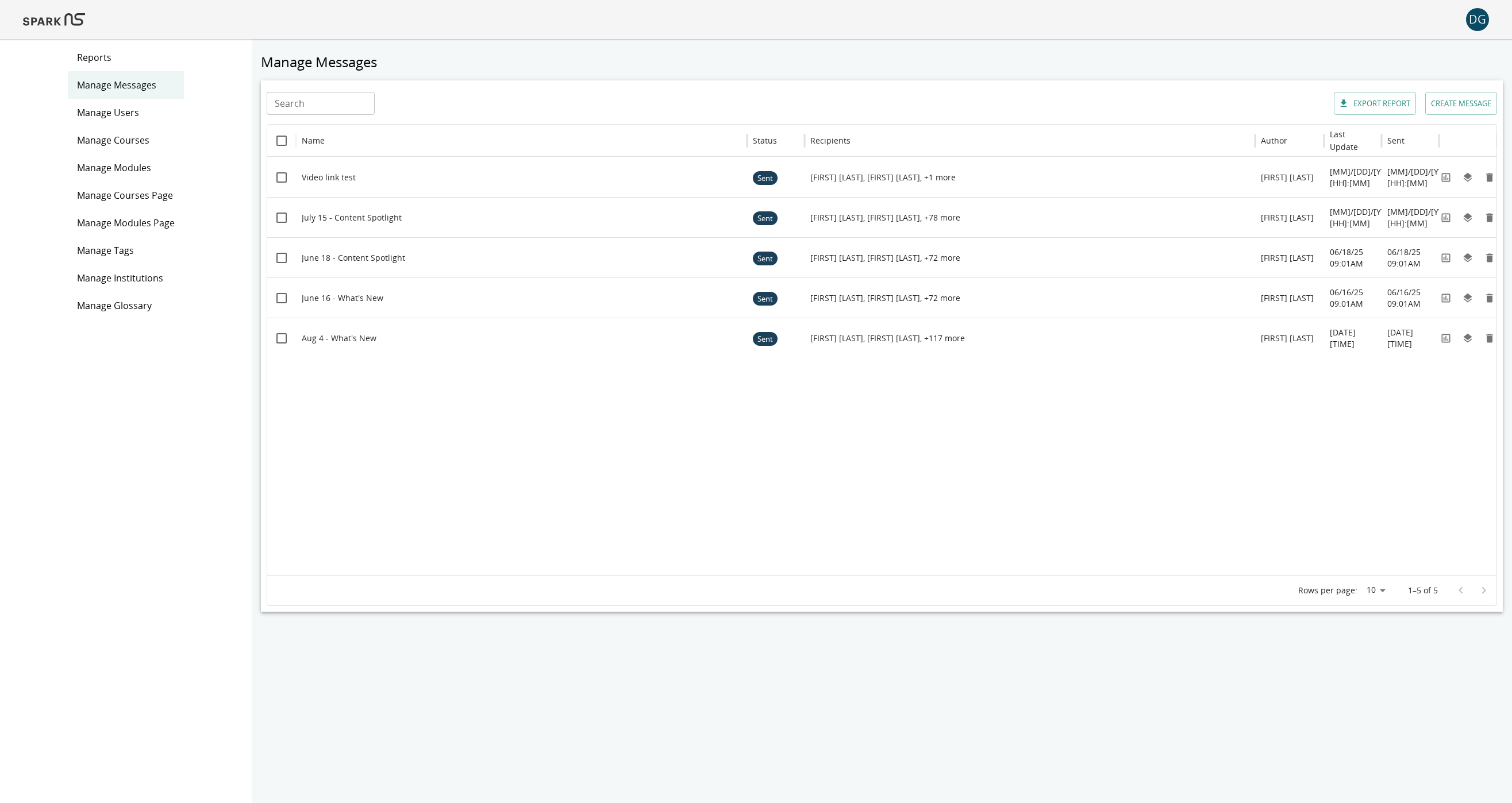 click at bounding box center (54, 20) 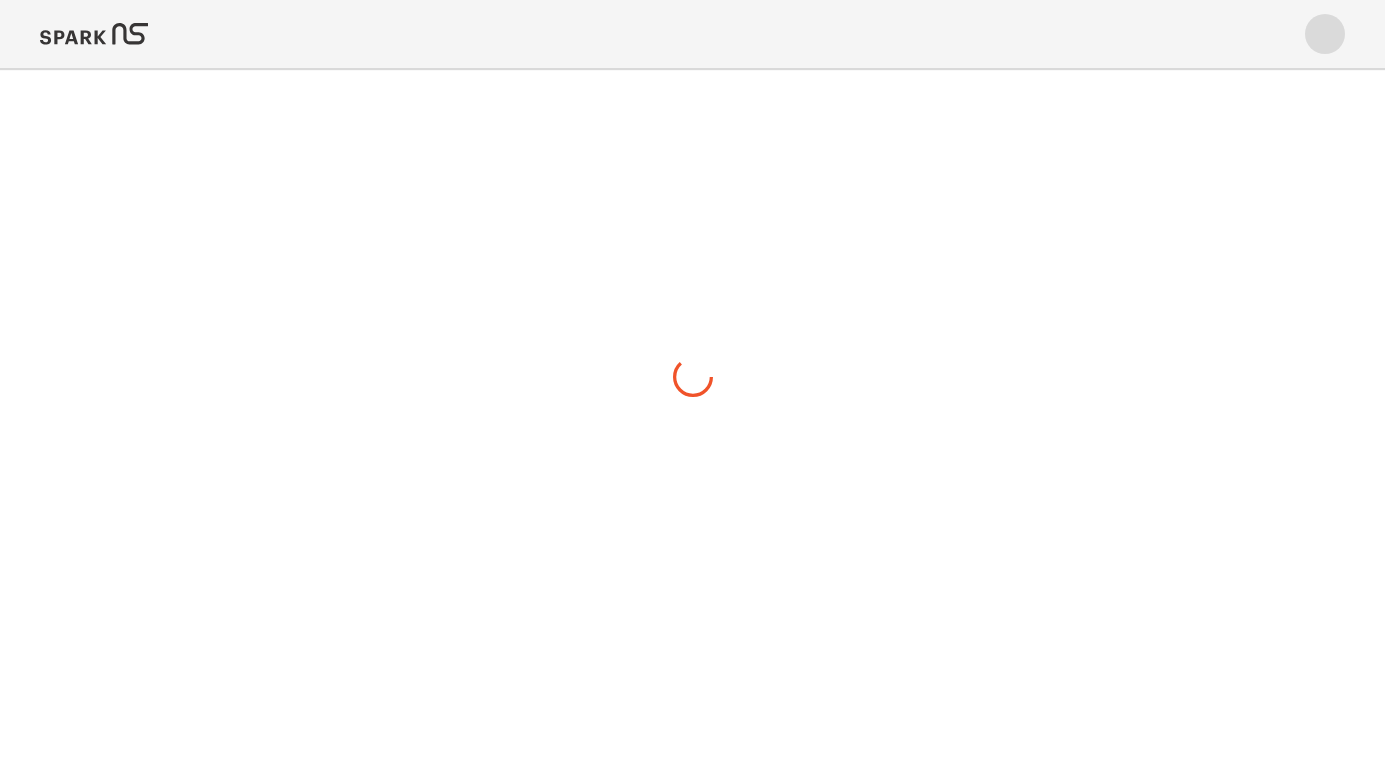 scroll, scrollTop: 0, scrollLeft: 0, axis: both 